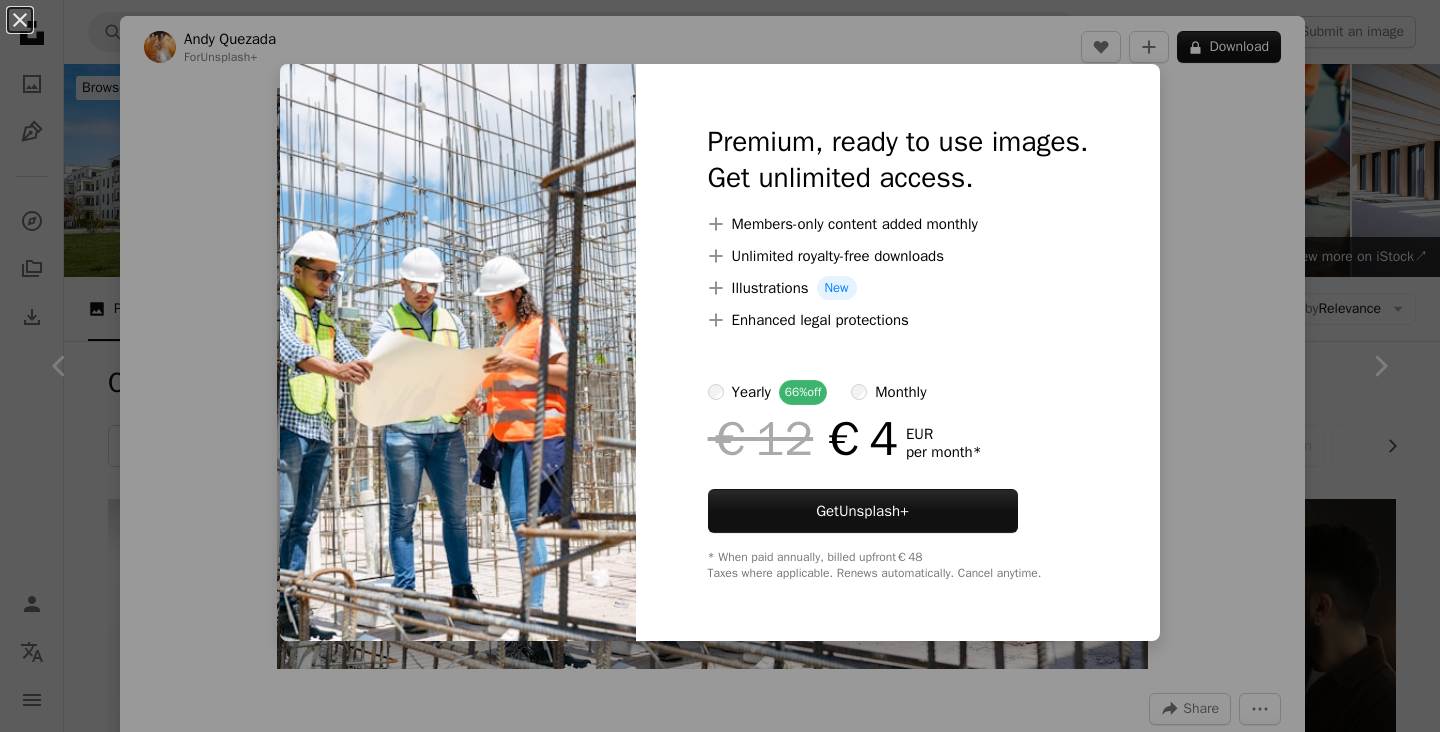 scroll, scrollTop: 680, scrollLeft: 0, axis: vertical 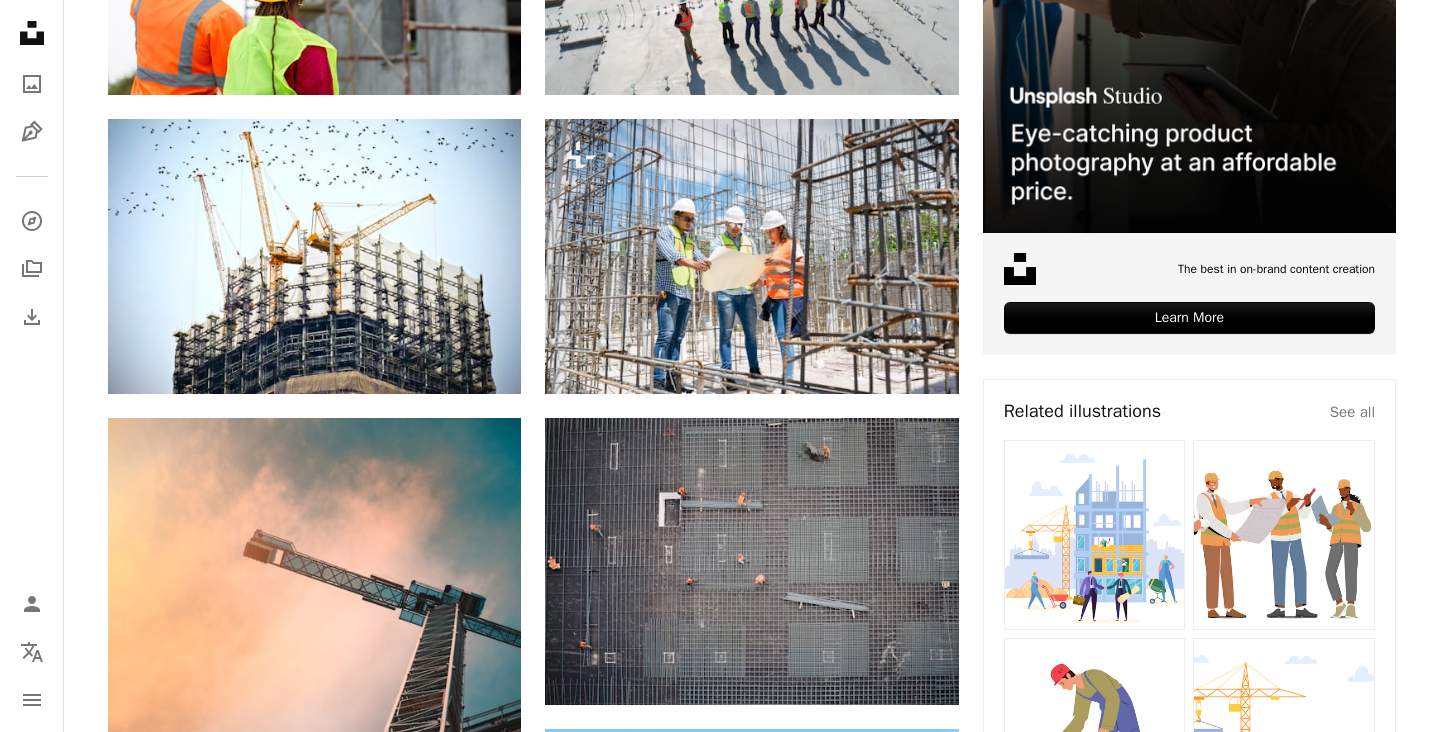 click on "Plus sign for Unsplash+ A heart A plus sign [FIRST] [LAST] For  Unsplash+ A lock Download A heart A plus sign [FIRST] [LAST] Arrow pointing down A heart A plus sign [FIRST] [LAST] Available for hire A checkmark inside of a circle Arrow pointing down A heart A plus sign [FIRST] [LAST] Arrow pointing down Plus sign for Unsplash+ A heart A plus sign Getty Images For  Unsplash+ A lock Download A heart A plus sign [FIRST] [LAST] Available for hire A checkmark inside of a circle Arrow pointing down A heart A plus sign [FIRST] [LAST] Arrow pointing down Plus sign for Unsplash+ A heart A plus sign [FIRST] [LAST] For  Unsplash+ A lock Download A heart A plus sign [FIRST] [LAST] Available for hire A checkmark inside of a circle Arrow pointing down A heart A plus sign See all" at bounding box center [752, 1511] 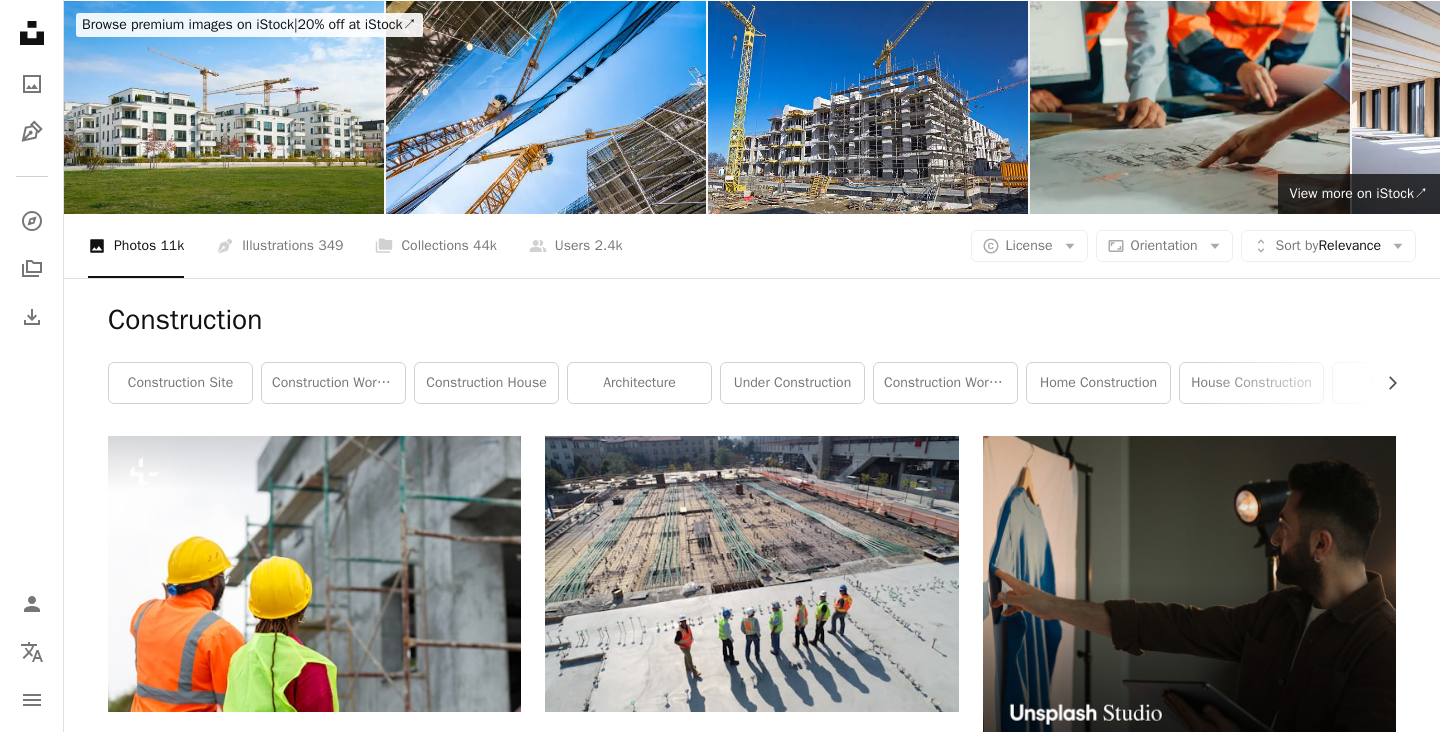 scroll, scrollTop: 0, scrollLeft: 0, axis: both 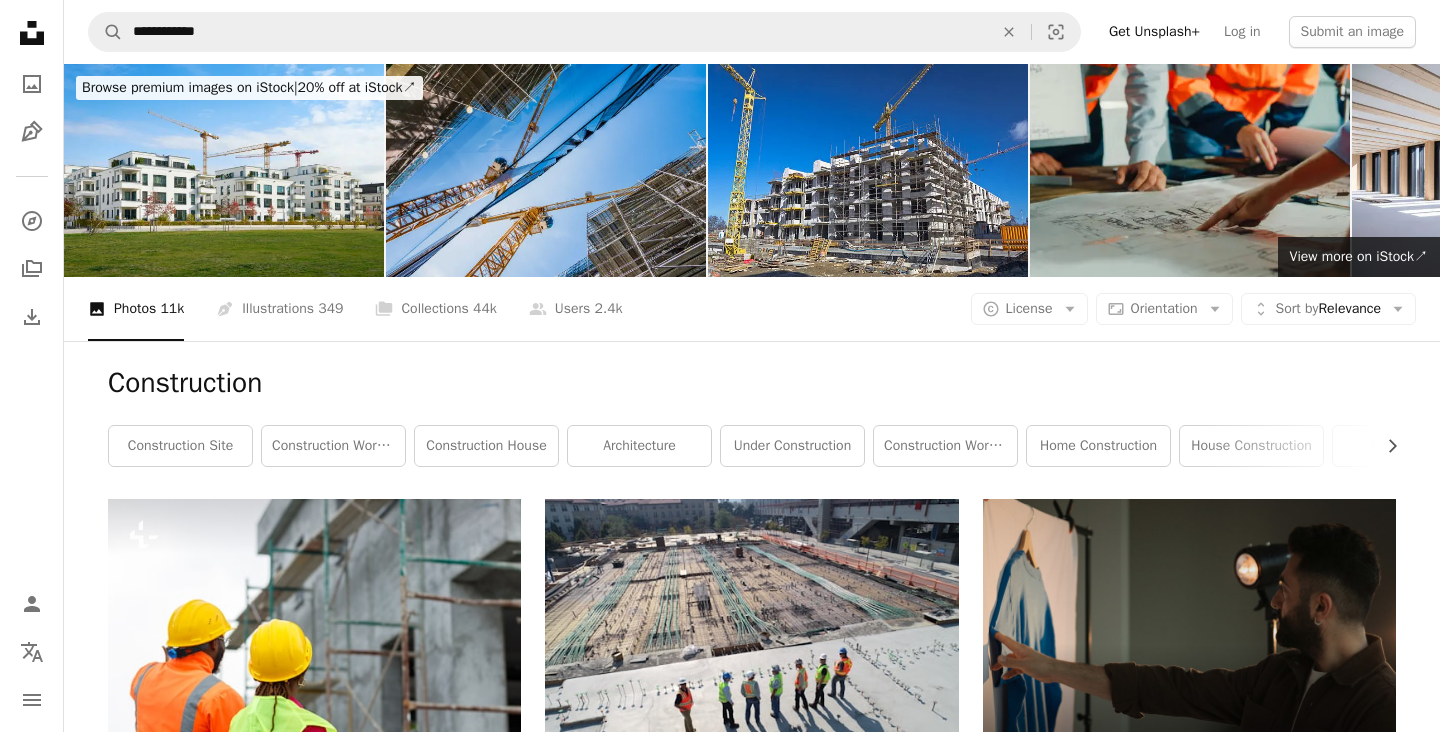 click at bounding box center (546, 170) 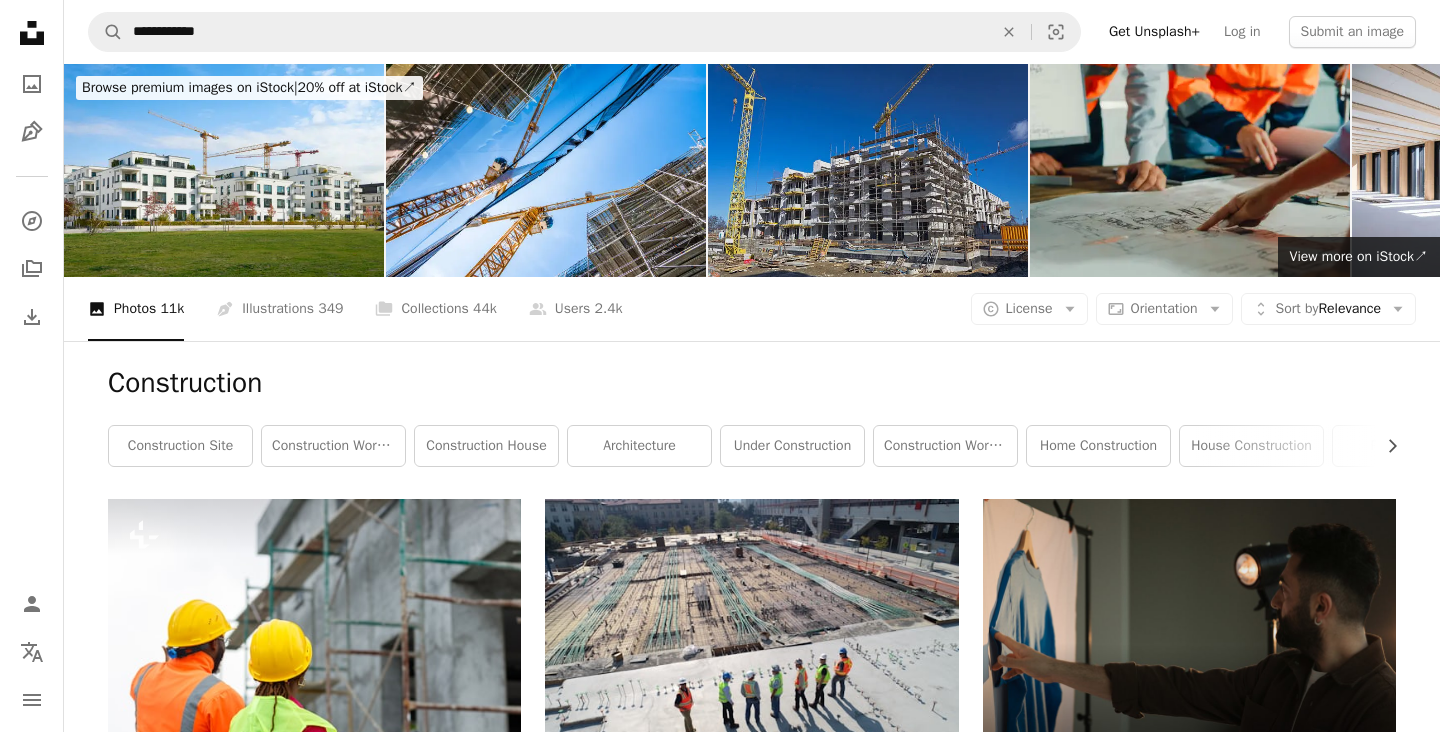 click at bounding box center (868, 170) 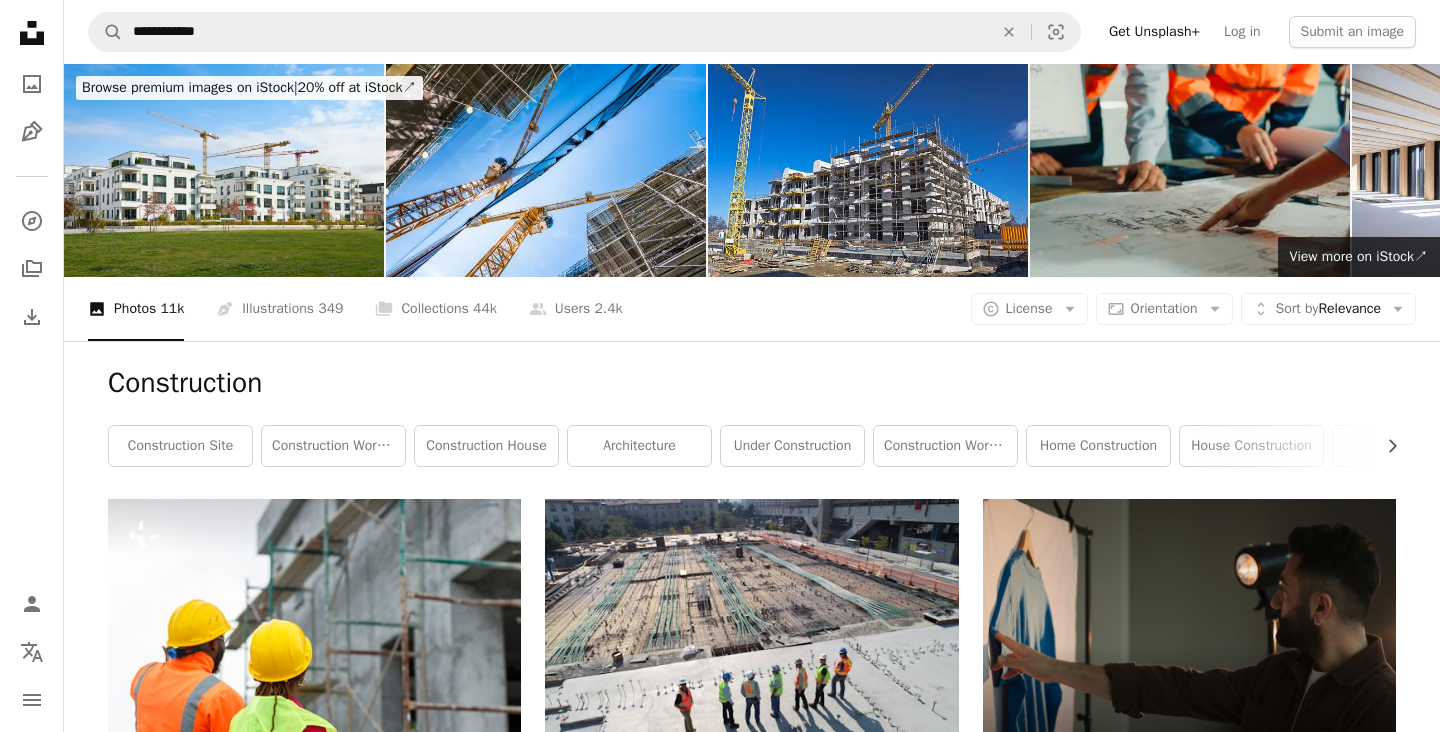 click on "Construction" at bounding box center (752, 383) 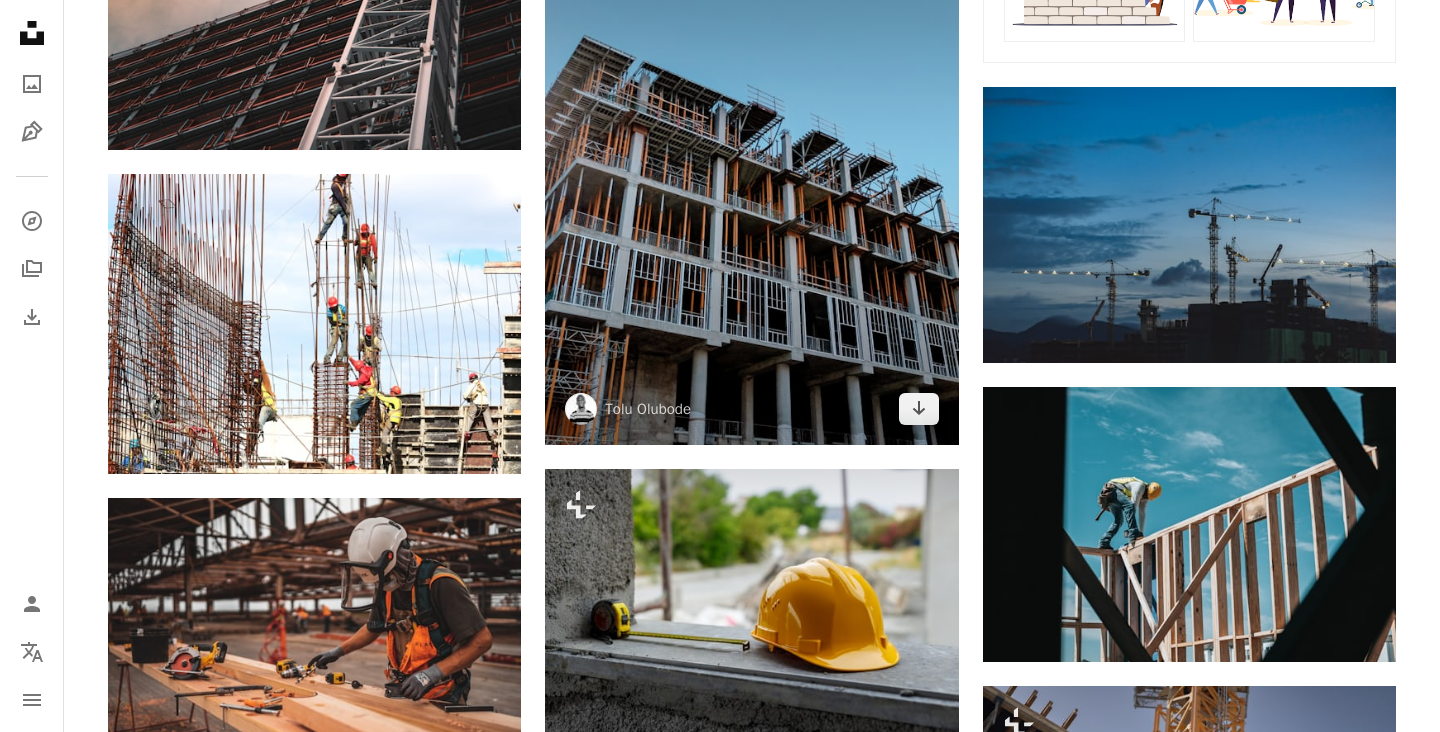 scroll, scrollTop: 1480, scrollLeft: 0, axis: vertical 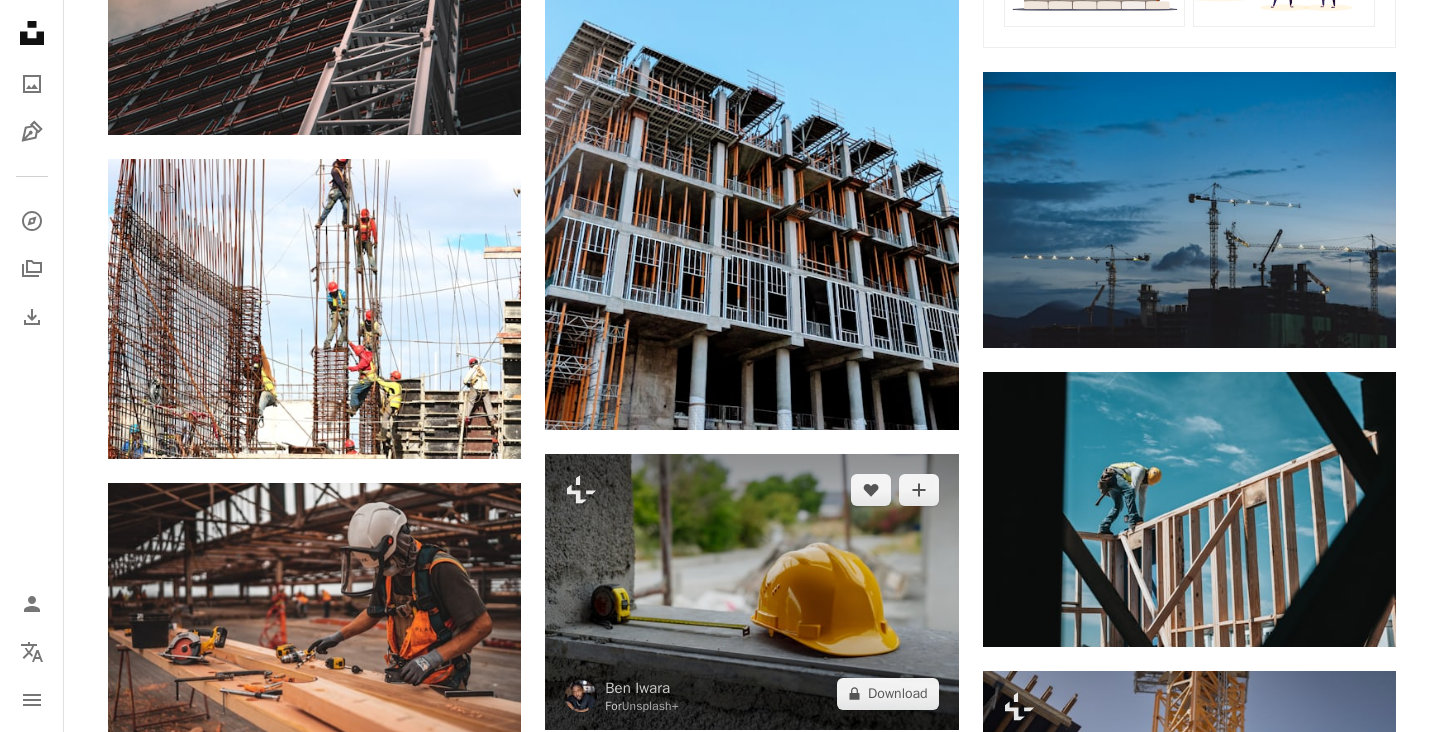 click at bounding box center (751, 591) 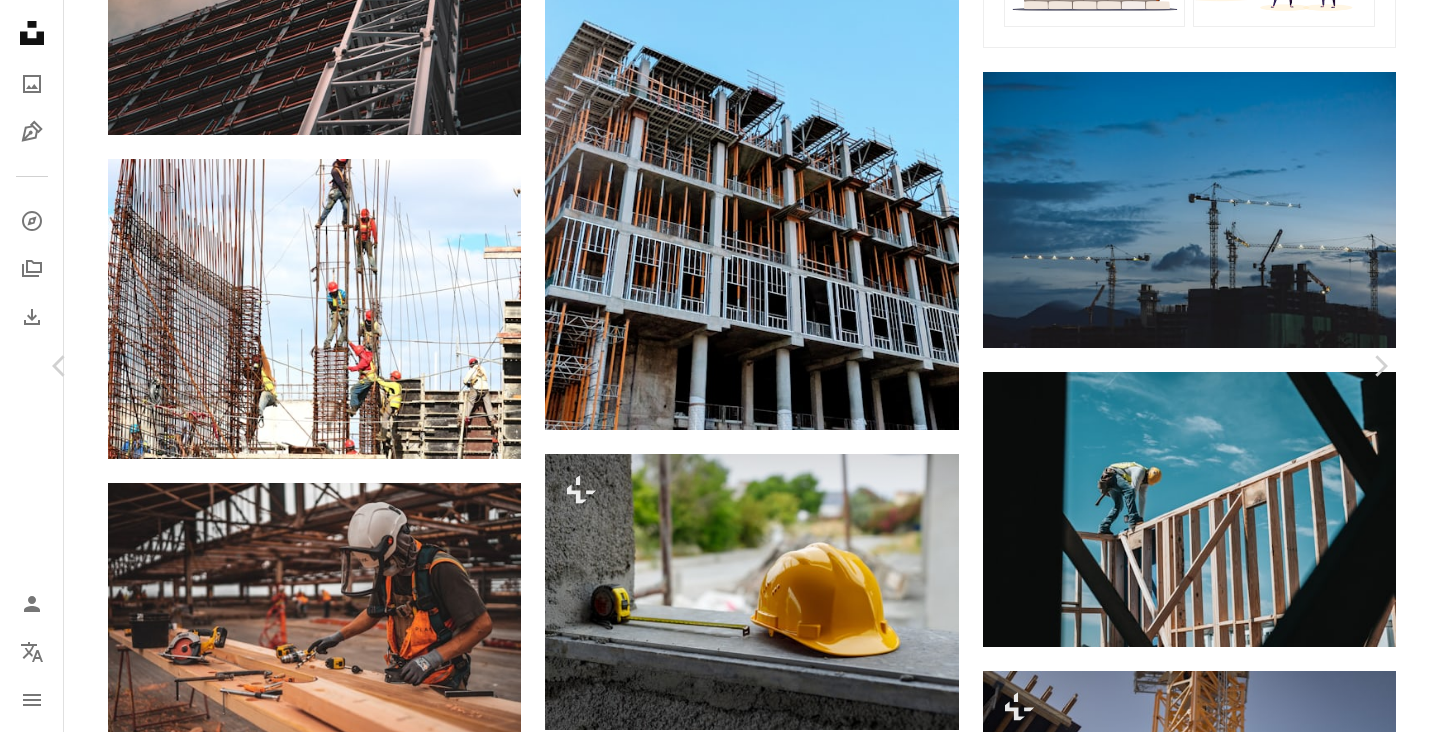 click on "A lock Download" at bounding box center (1229, 3368) 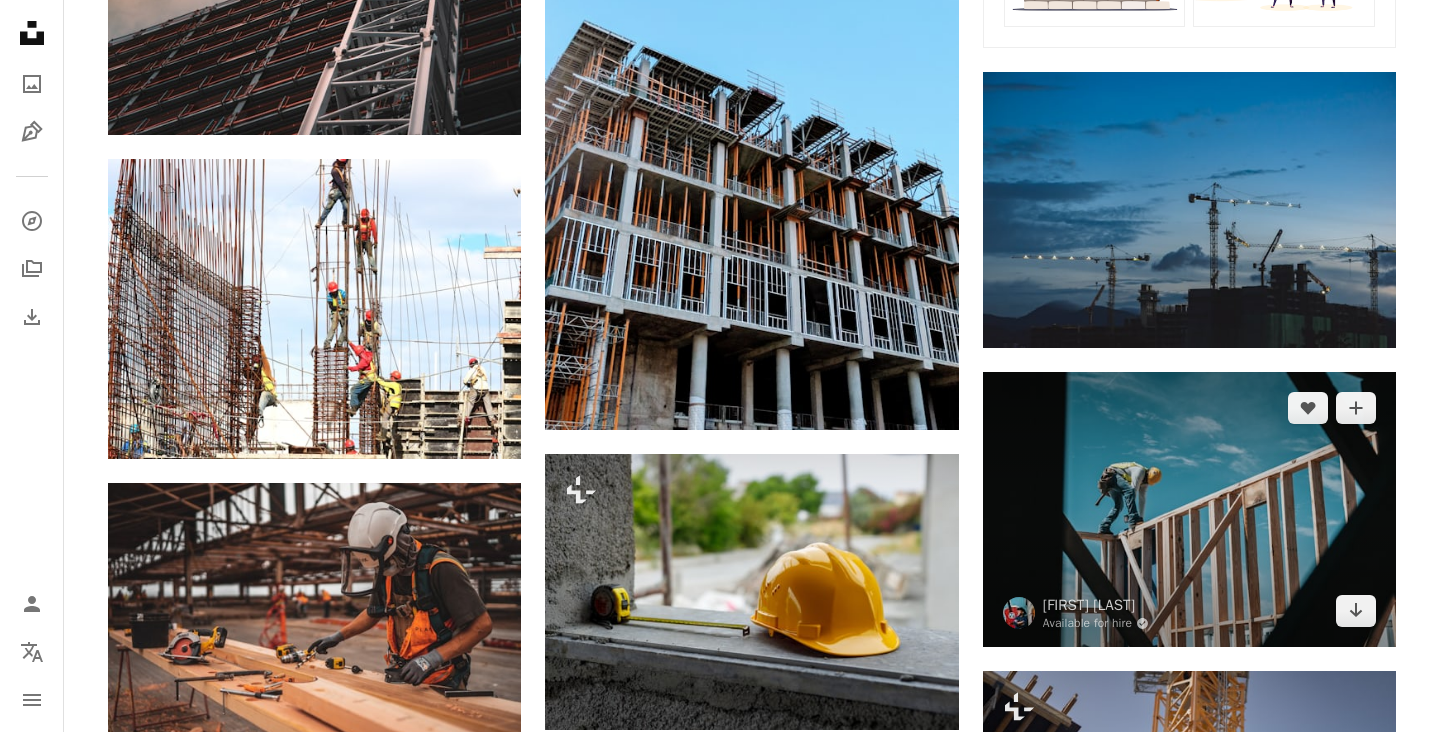 click at bounding box center (1189, 509) 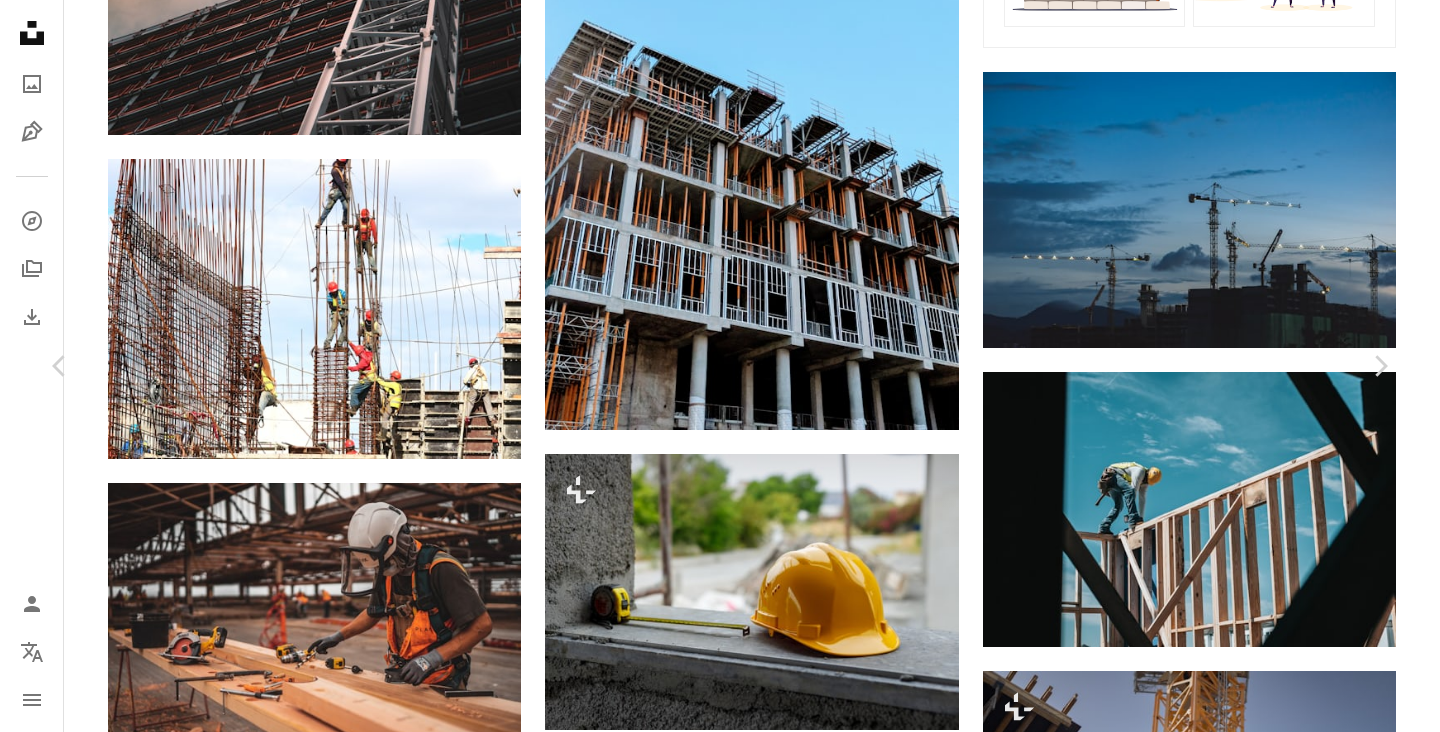 click on "Download free" at bounding box center [1191, 3368] 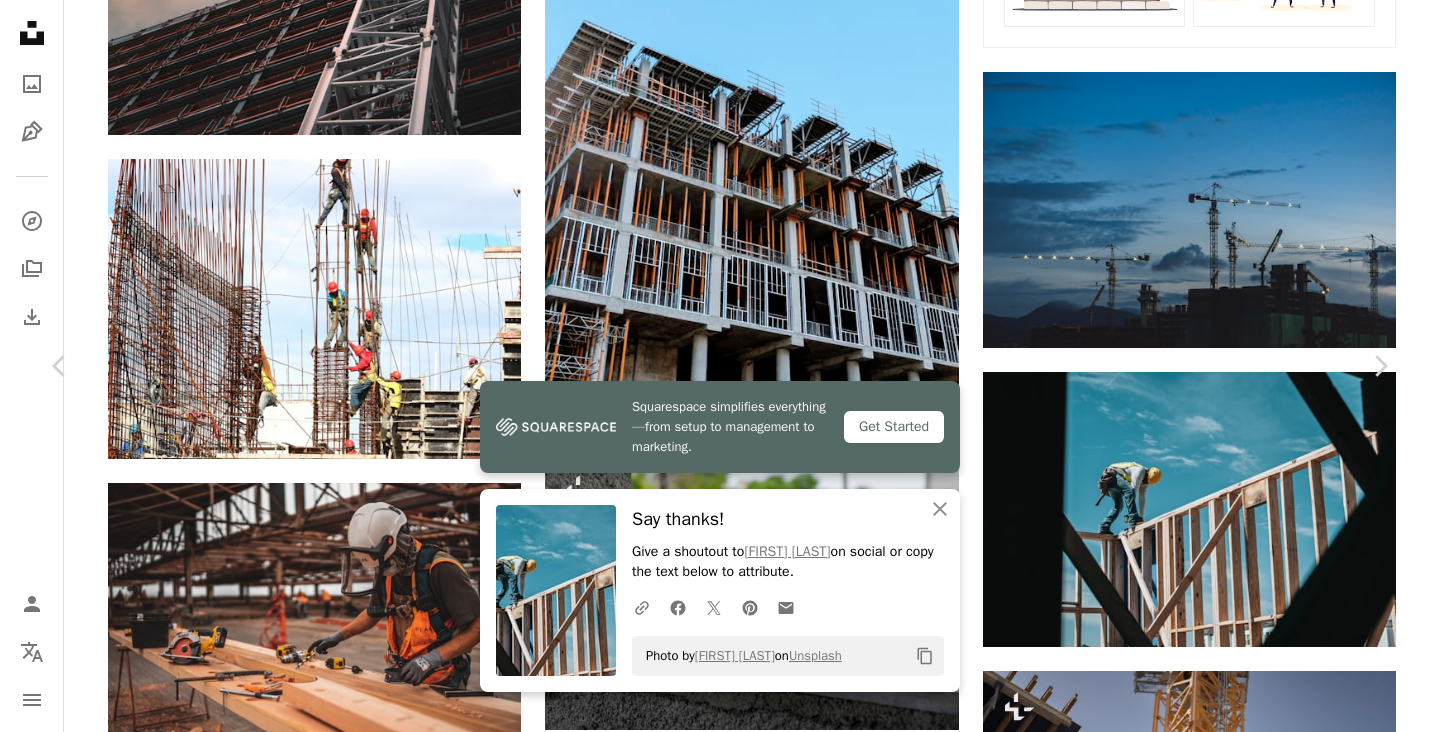 click on "An X shape Chevron left Chevron right Squarespace simplifies everything—from setup to management to marketing. Get Started An X shape Close Say thanks! Give a shoutout to  [FIRST] [LAST]  on social or copy the text below to attribute. A URL sharing icon (chains) Facebook icon X (formerly Twitter) icon Pinterest icon An envelope Photo by  [FIRST] [LAST]  on  Unsplash
Copy content [FIRST] [LAST] Available for hire A checkmark inside of a circle A heart A plus sign Download free Chevron down Zoom in Views 7,759,816 Downloads 126,284 Featured in Work ,  Business & Work A forward-right arrow Share Info icon Info More Actions Construction A map marker [CITY], [COUNTRY] Calendar outlined Published on  April 22, 2020 Camera SONY, ILCE-7M3 Safety Free to use under the  Unsplash License business house construction worker houses hard hat building houses human blue wood usa houston railing handrail banister Creative Commons images Browse premium related images on iStock  |  Save 20% with code UNSPLASH20  ↗ A heart For" at bounding box center (720, 3687) 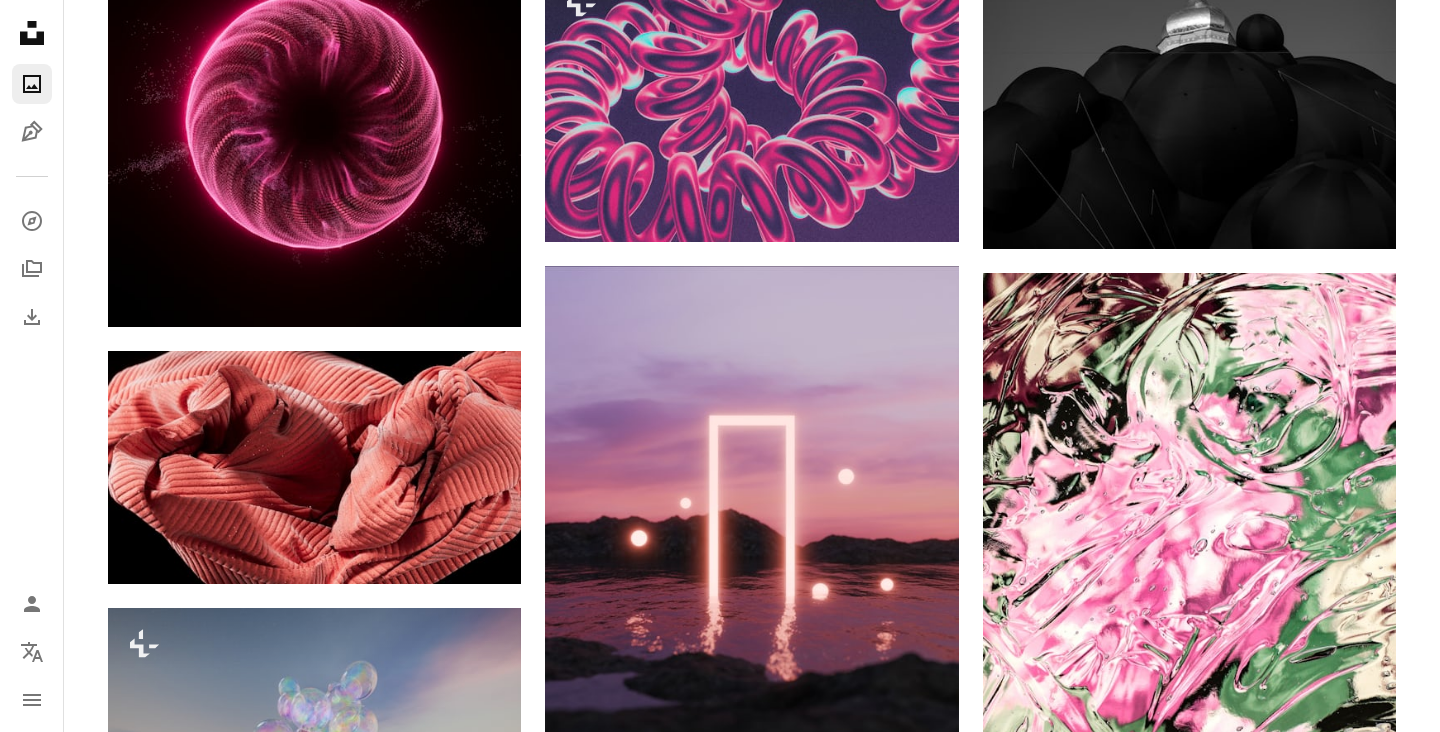scroll, scrollTop: 0, scrollLeft: 0, axis: both 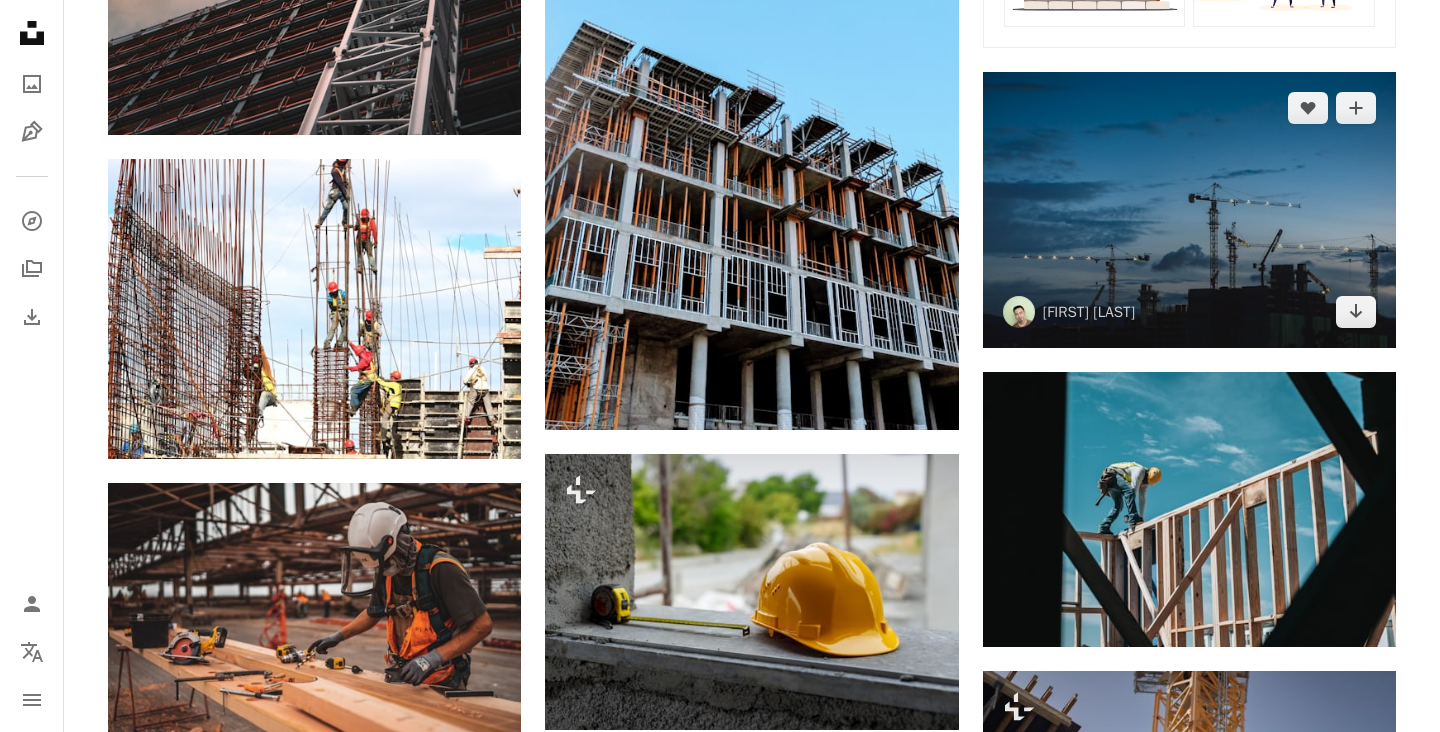 click at bounding box center (1189, 210) 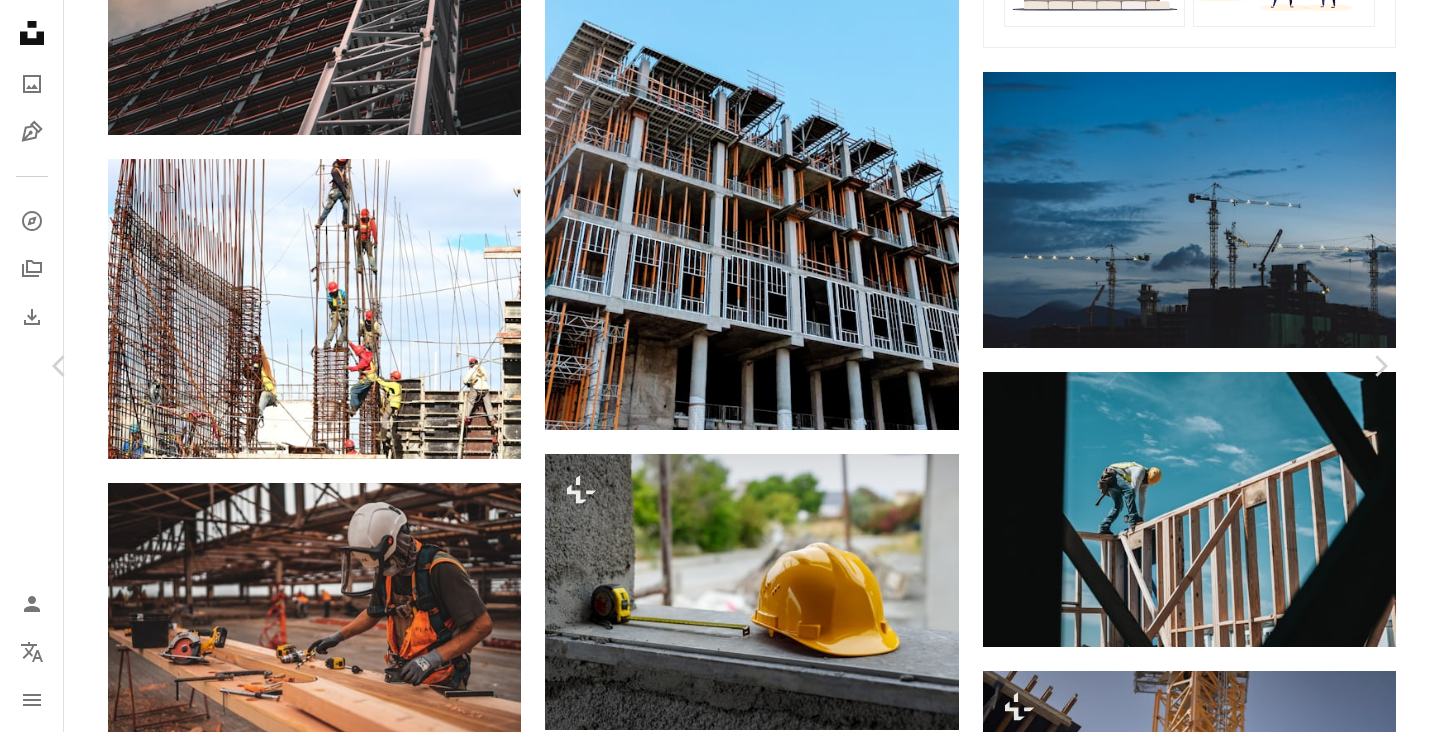 click on "Download free" at bounding box center (1191, 3368) 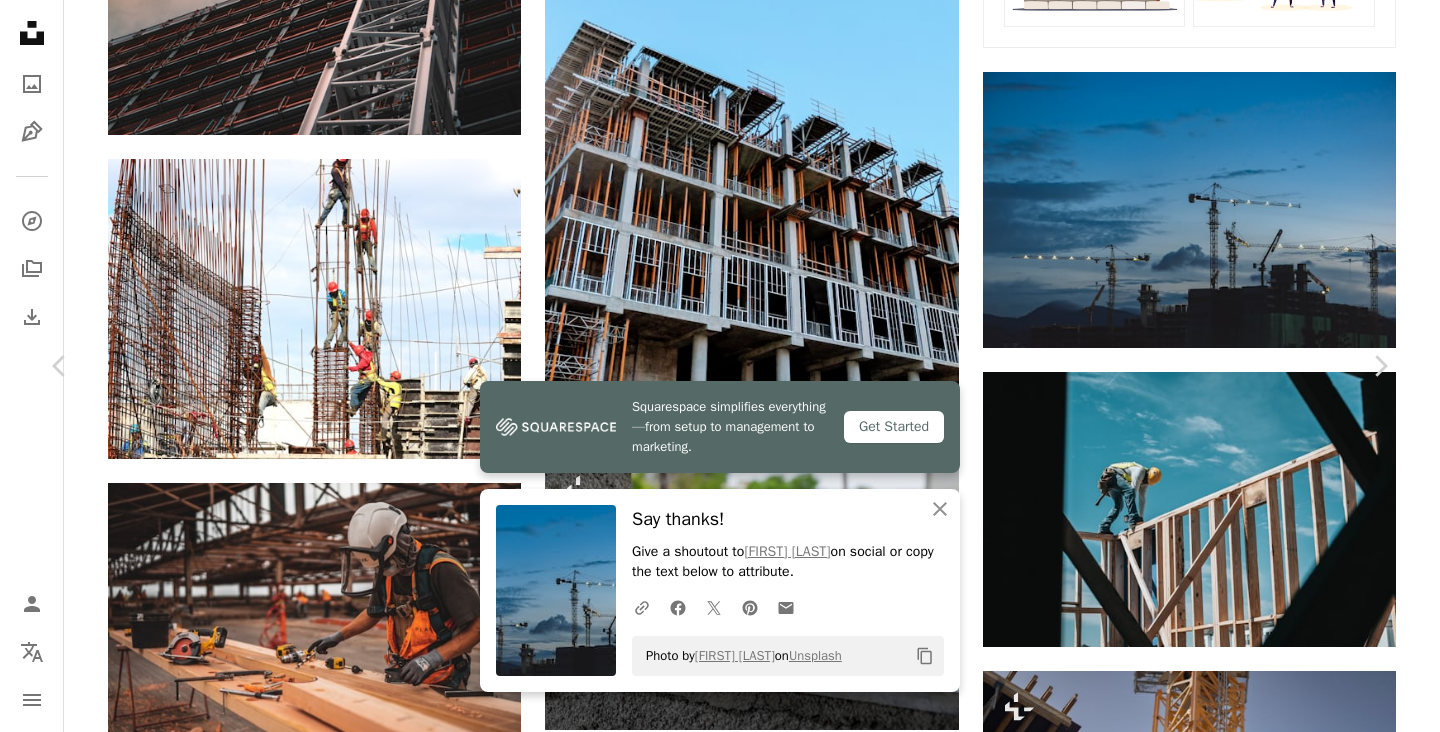 click on "An X shape Chevron left Chevron right Squarespace simplifies everything—from setup to management to marketing. Get Started An X shape Close Say thanks! Give a shoutout to EJ Yao on social or copy the text below to attribute. A URL sharing icon (chains) Facebook icon X (formerly Twitter) icon Pinterest icon An envelope Photo by EJ Yao on Unsplash
Copy content EJ Yao hojipago A heart A plus sign Download free Chevron down Zoom in Views 18,592,052 Downloads 174,661 Featured in Photos A forward-right arrow Share Info icon Info More Actions A map marker [CITY], [STATE], [COUNTRY] Calendar outlined Published on January 22, [YEAR] Camera NIKON CORPORATION, NIKON D750 Safety Free to use under the Unsplash License sunset blue sunrise construction clouds light cloud development dusk crane hazy deforest malaysia engineering kuala lumpur Free images Browse premium related images on iStock  |  Save 20% with code UNSPLASH20 View more on iStock  ↗ Related images A heart A plus sign Maciej Bagiński For" at bounding box center [720, 3687] 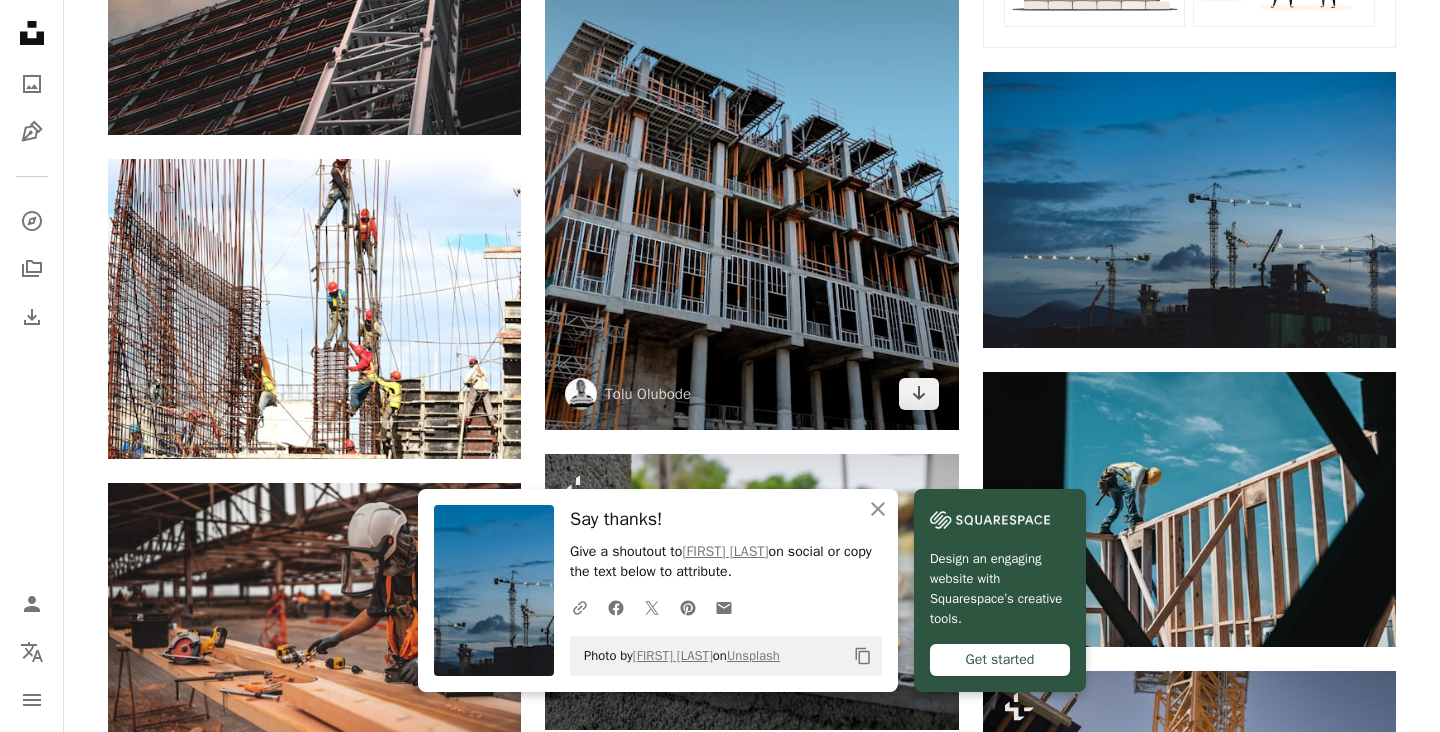 click at bounding box center (751, 180) 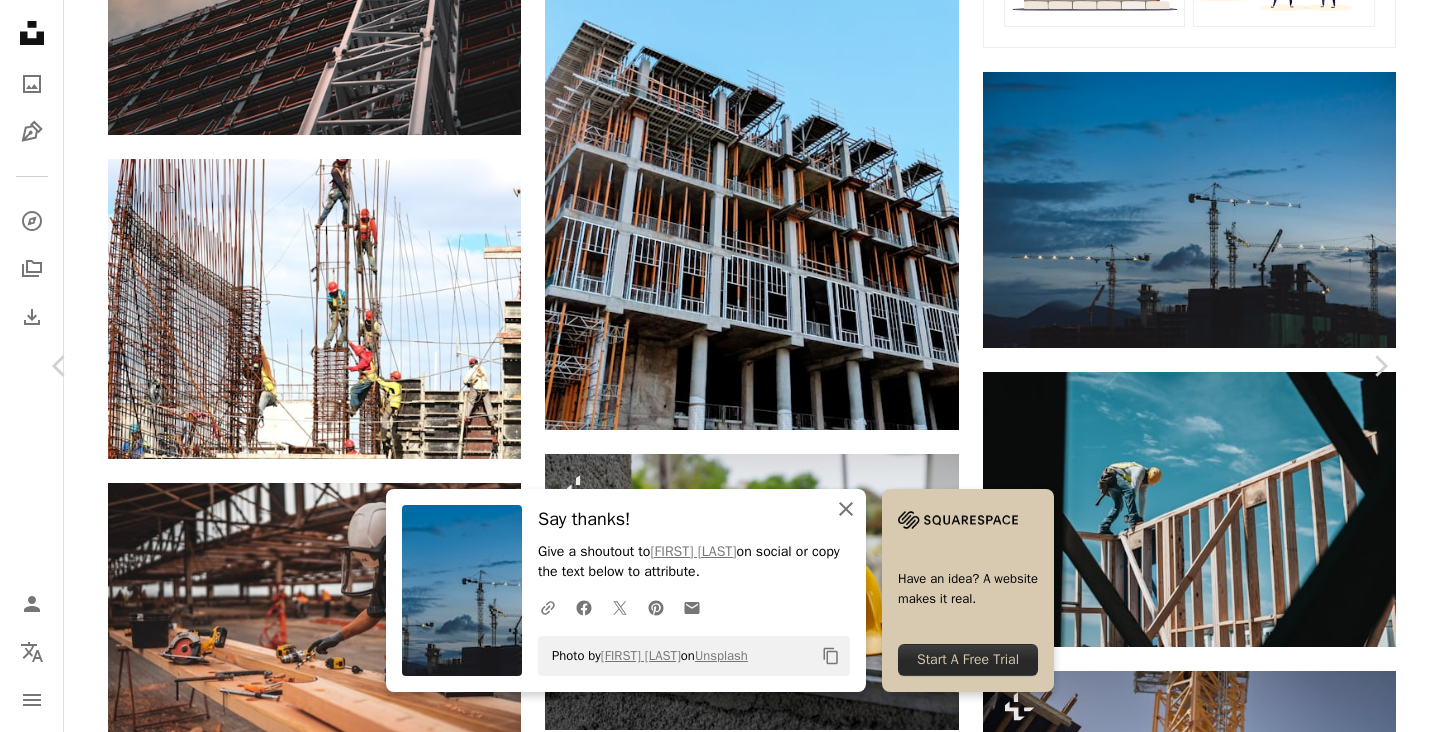 click on "An X shape" 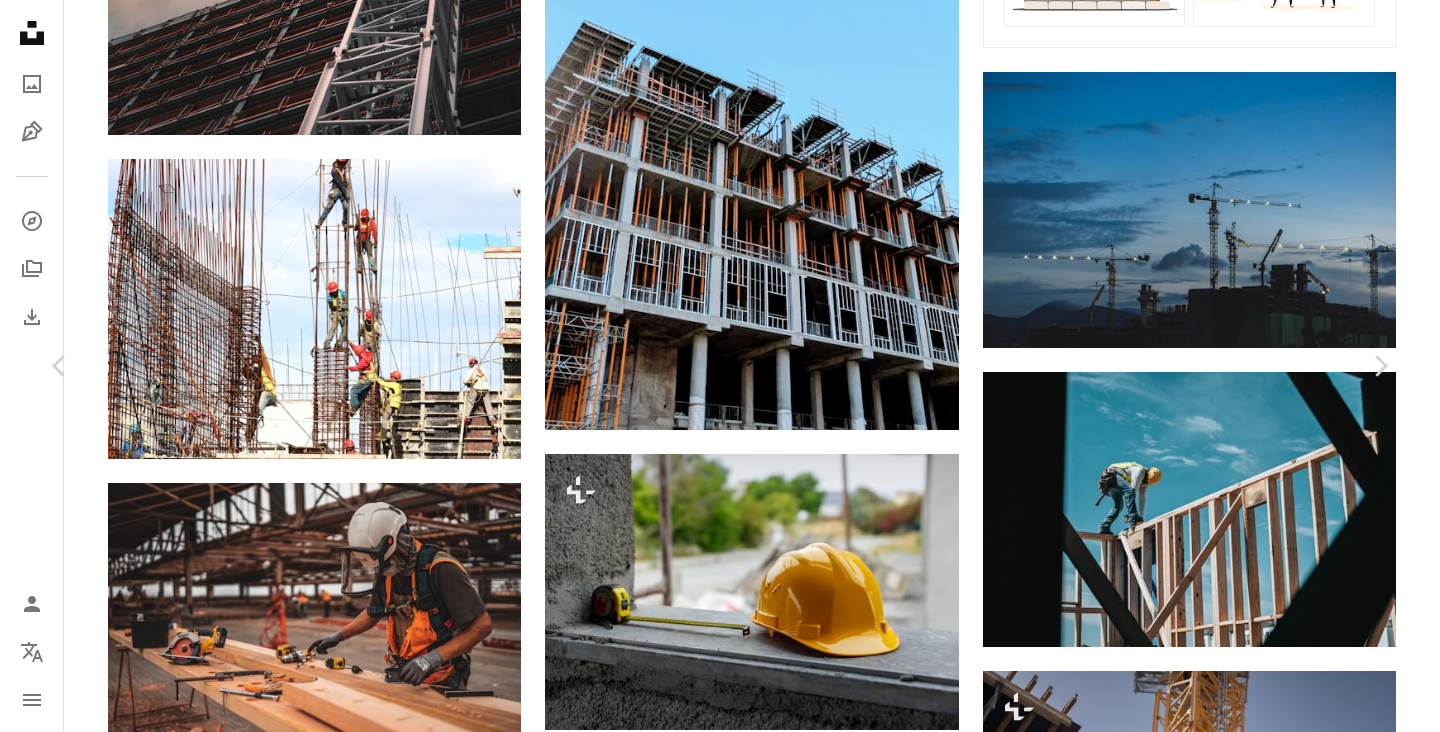 click at bounding box center [712, 3699] 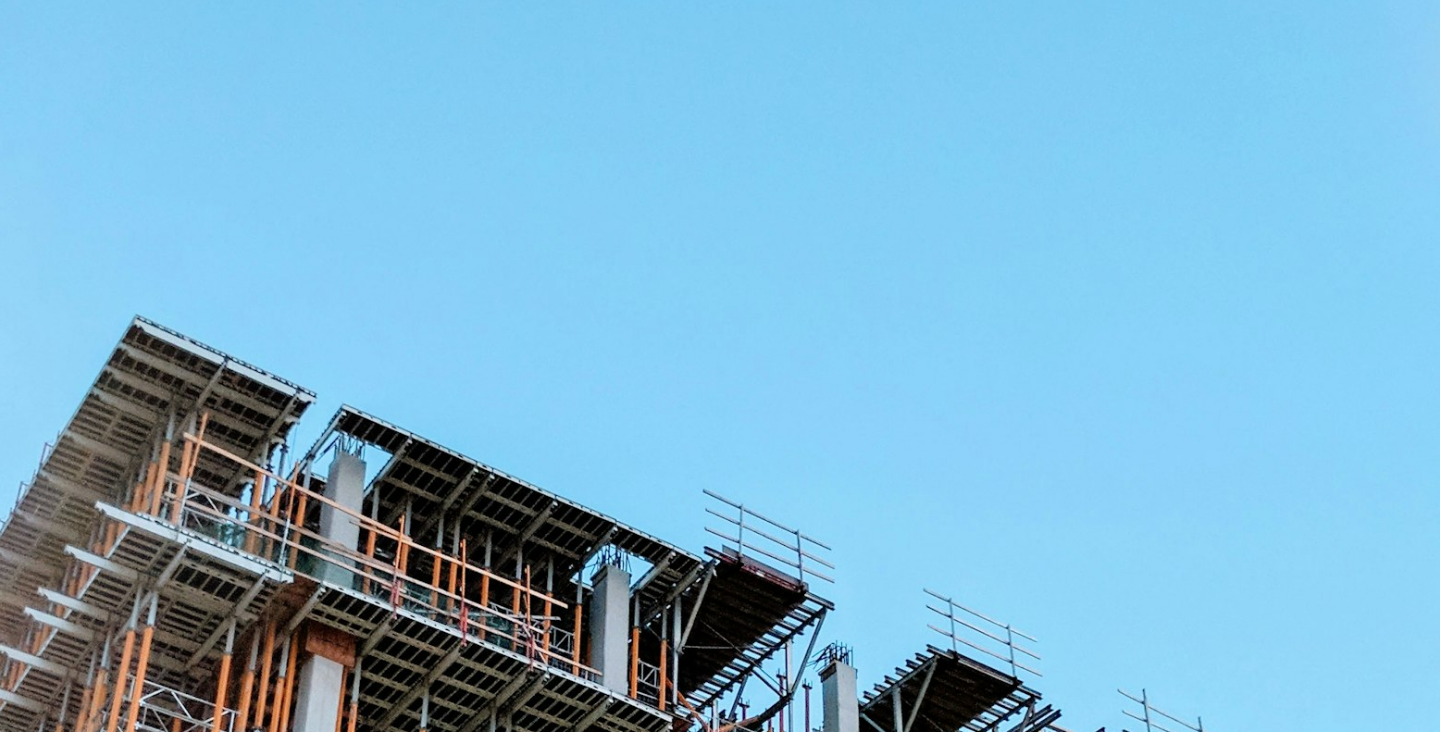 scroll, scrollTop: 508, scrollLeft: 0, axis: vertical 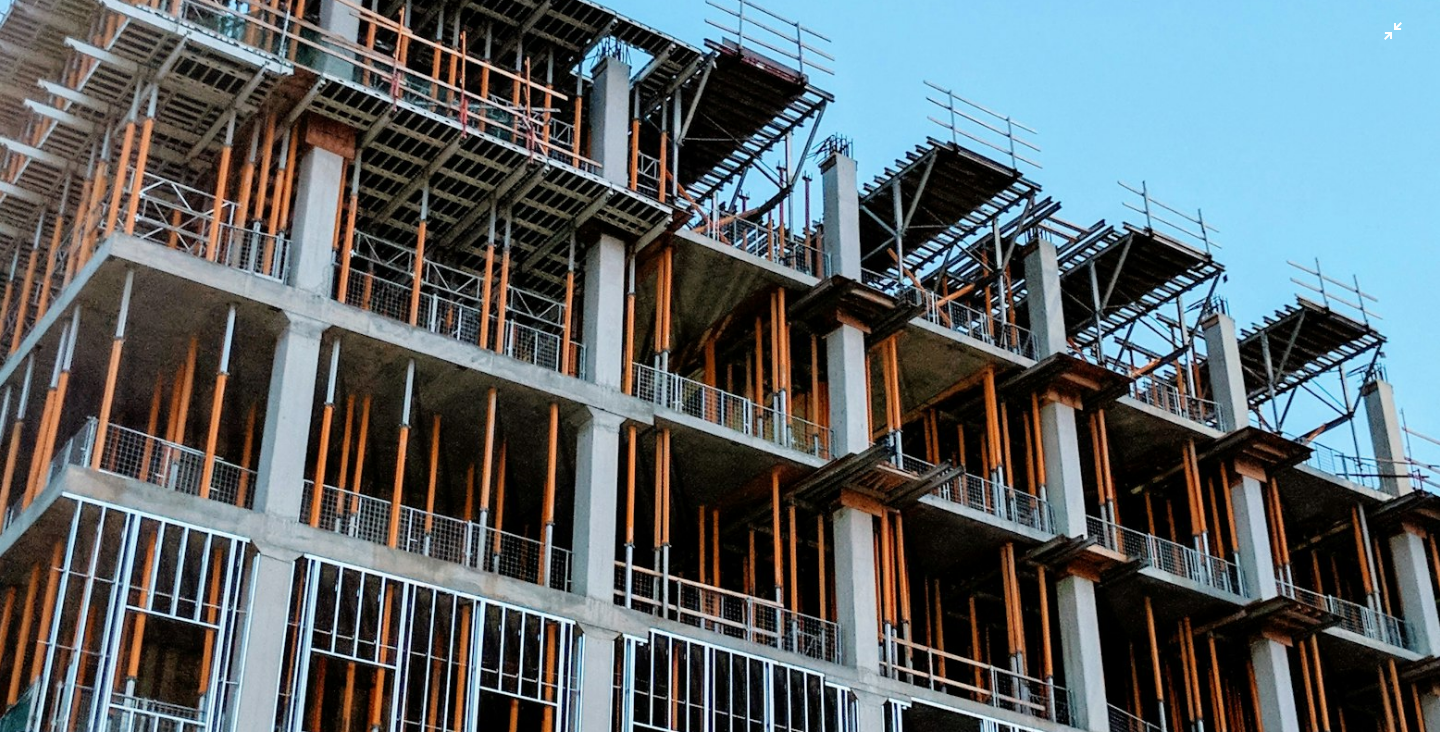 click at bounding box center [720, 365] 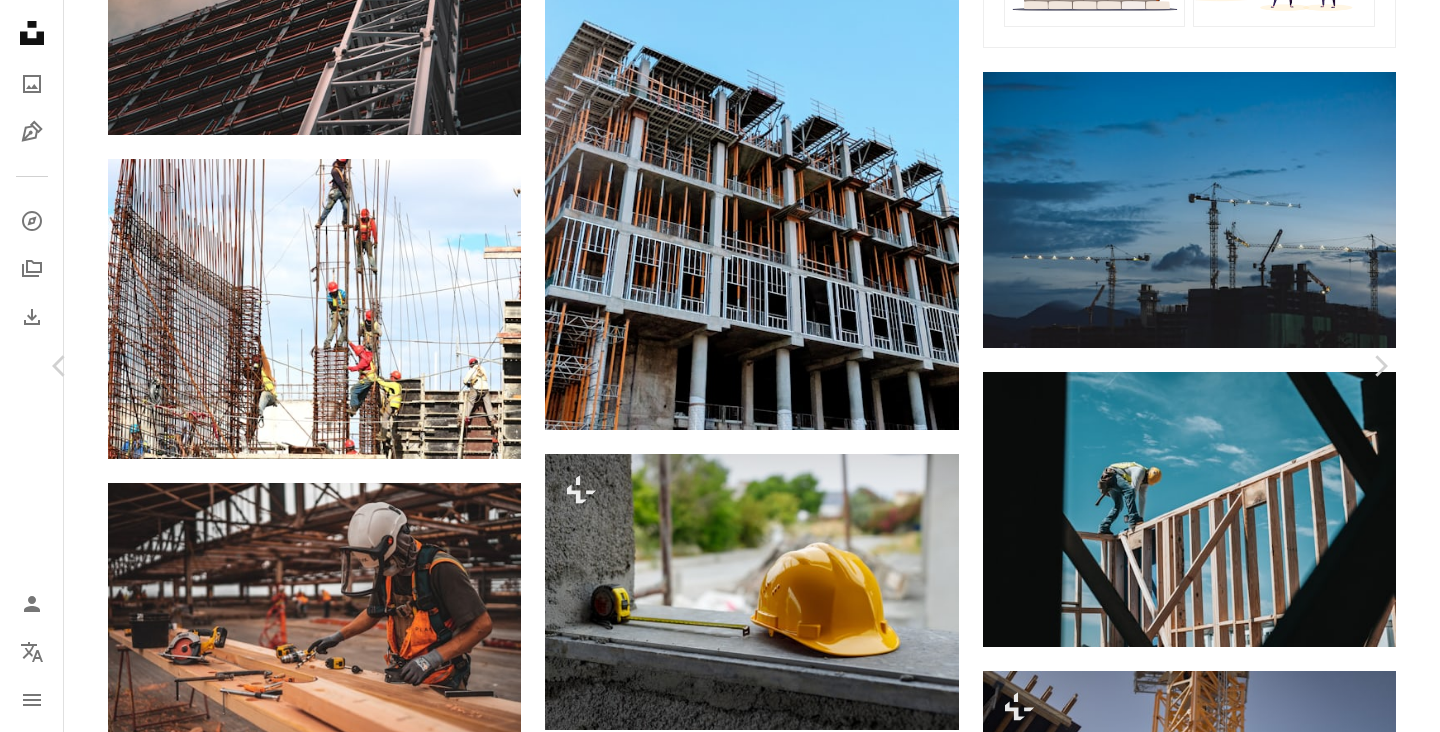 click on "Download free" at bounding box center (1191, 3368) 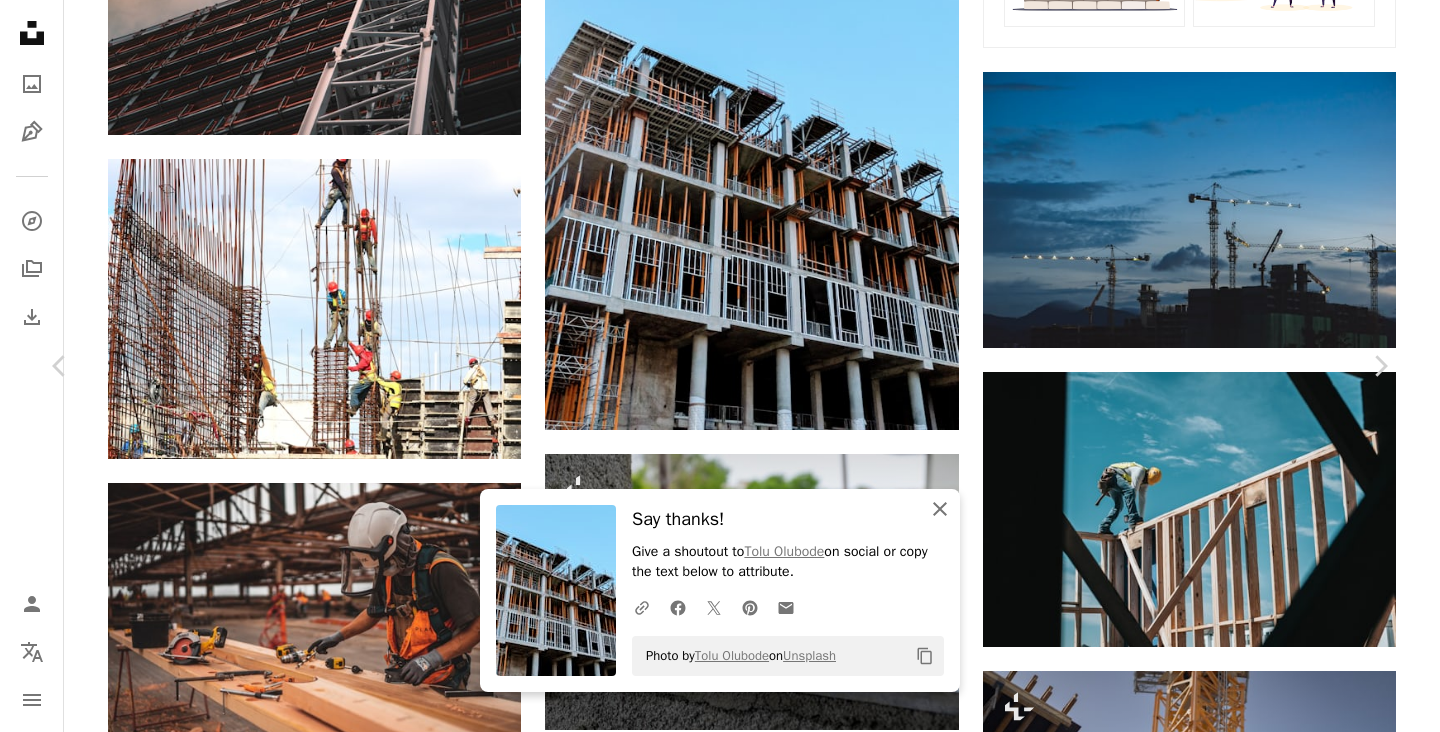 click on "An X shape" 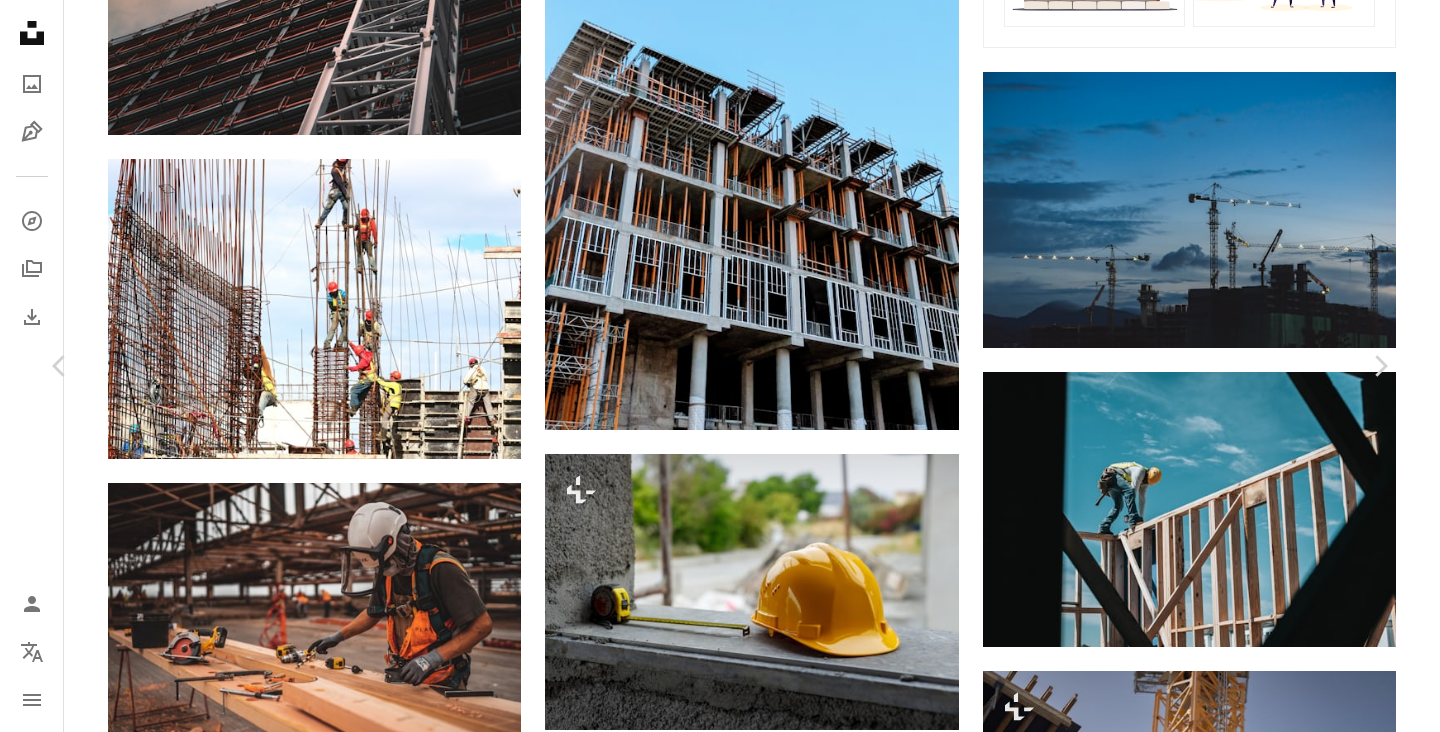 click on "An X shape Chevron left Chevron right [FIRST] [LAST] [FIRST][LAST] A heart A plus sign Download free Chevron down Zoom in Views 10,809,374 Downloads 145,322 A forward-right arrow Share Info icon Info More Actions I was on my way back from a class at the Engineering Building at University of [CITY]. This photo just struck me as reminiscent of the vines in a jungle. The photo makes reminds of constant construction in the cities around us Read more A map marker [CITY], [COUNTRY] Calendar outlined Published on [MONTH] [DAY], [YEAR] Camera Huawei, Nexus 6P Safety Free to use under the Unsplash License building city architecture blue construction urban development house construction scaffolding pillar site column scaffold poles supports house canada villa town apartment building Free pictures Browse premium related images on iStock | Save 20% with code UNSPLASH20 View more on iStock ↗ Related images A heart A plus sign MAD VISUAL Available for hire A checkmark inside of a circle Arrow pointing down Plus sign for Unsplash+" at bounding box center [720, 3687] 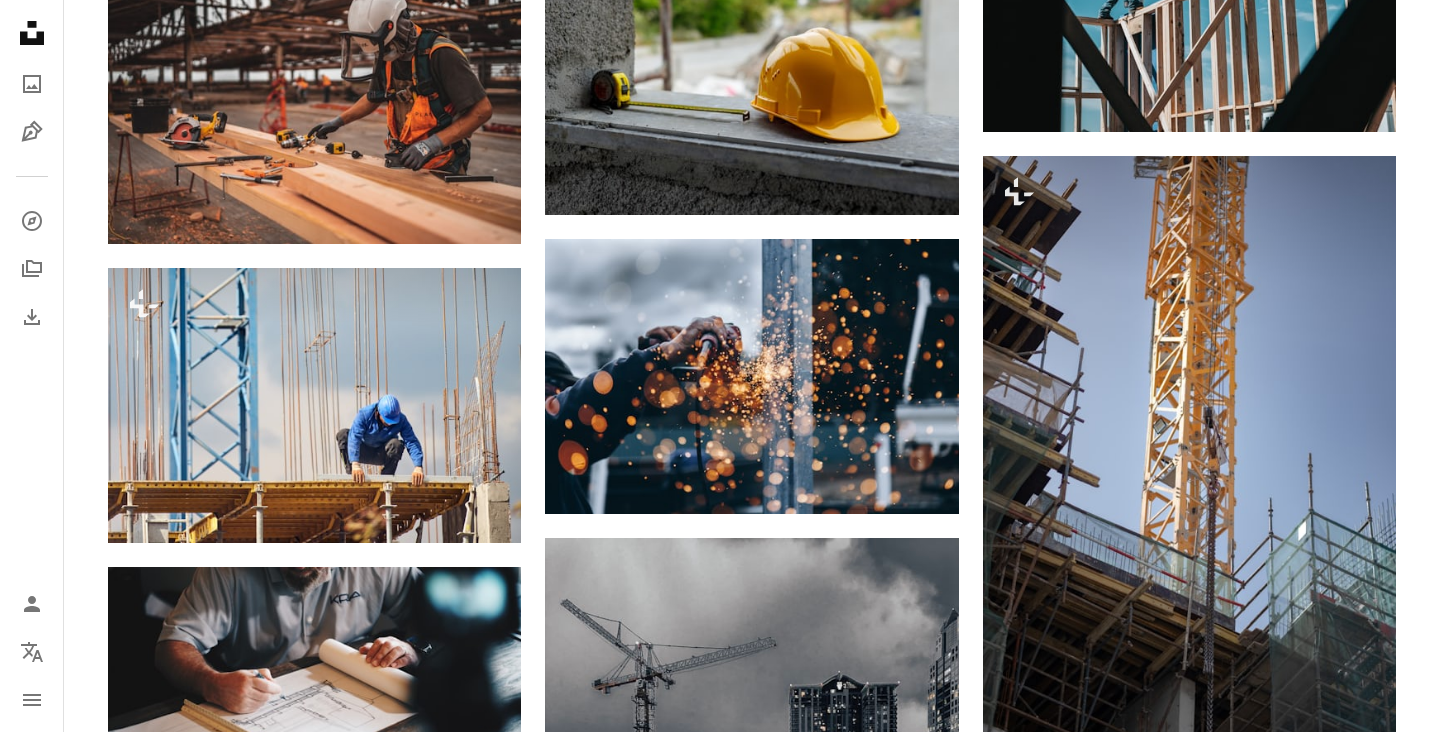scroll, scrollTop: 2000, scrollLeft: 0, axis: vertical 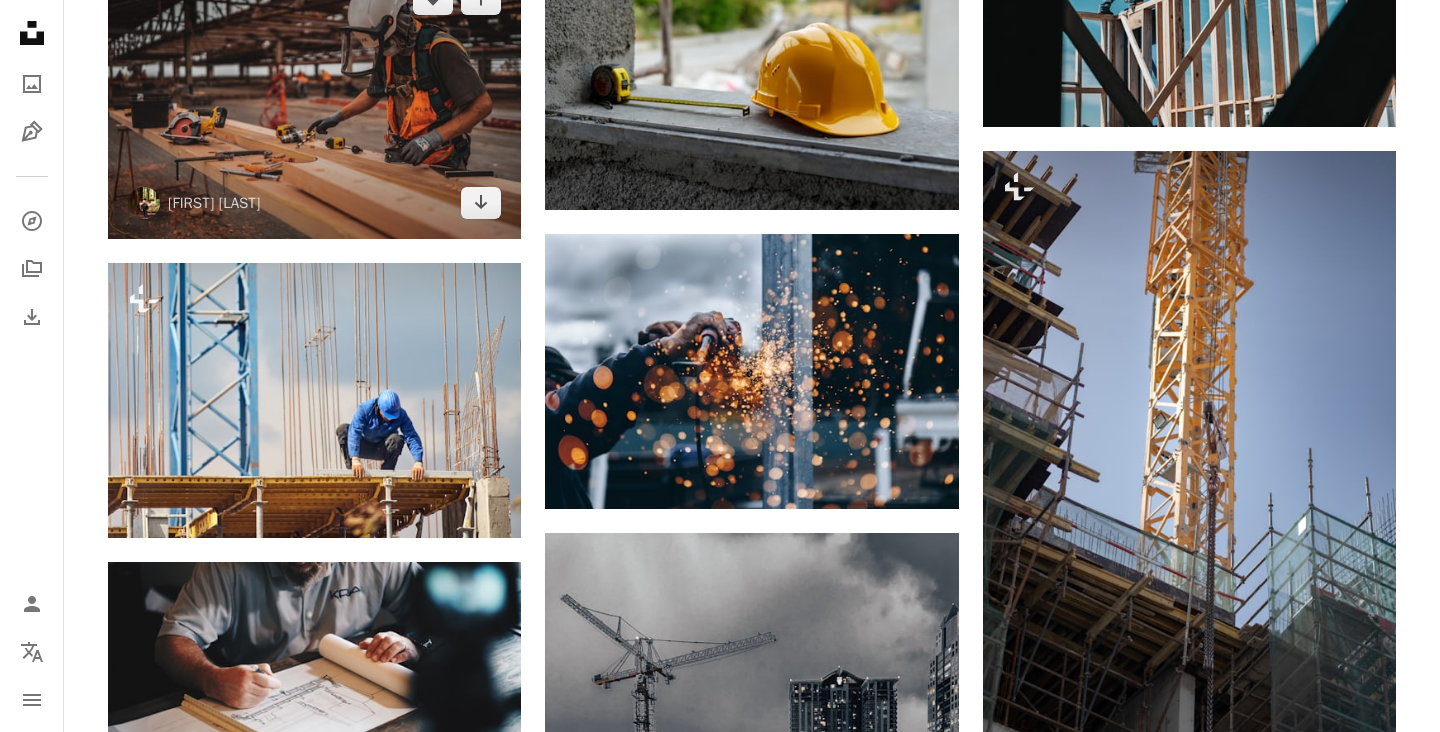 click at bounding box center [314, 100] 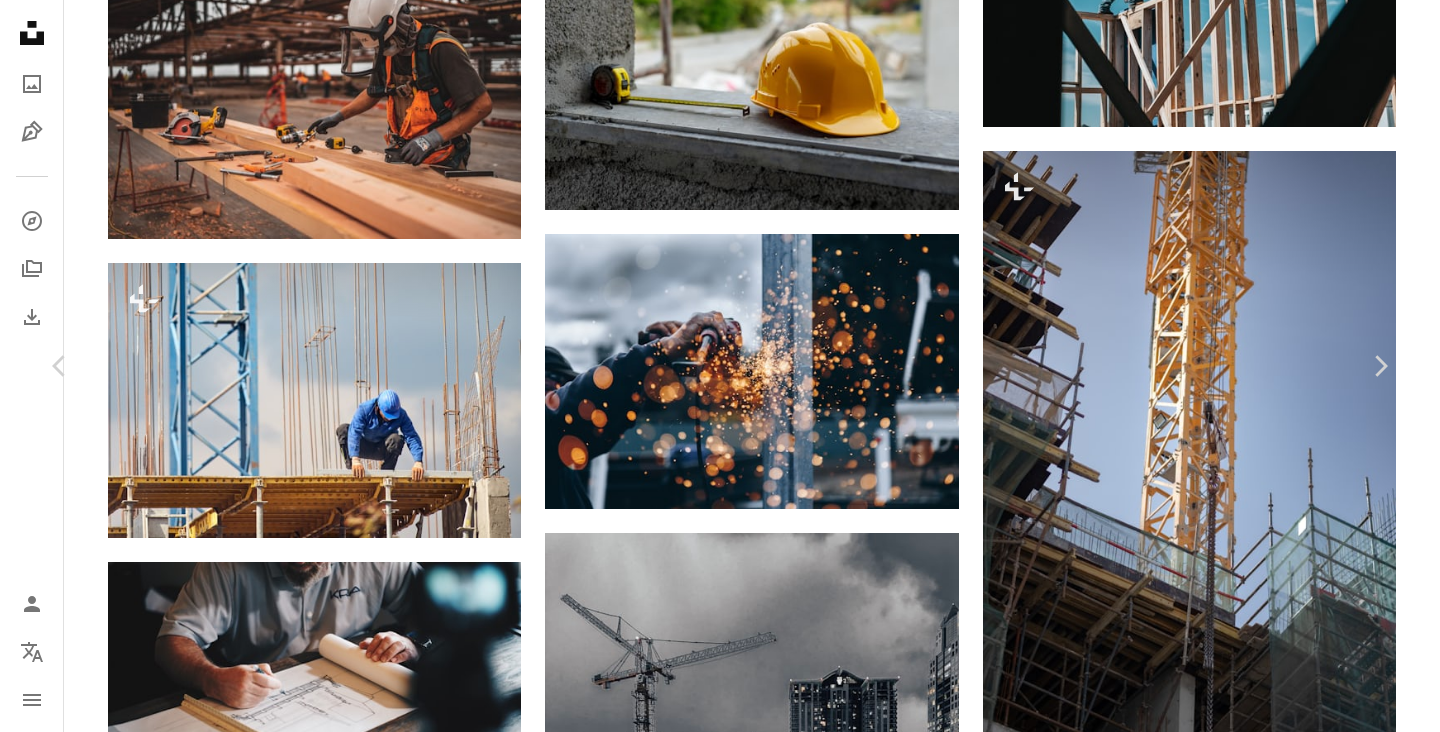 click on "Download free" at bounding box center (1191, 5671) 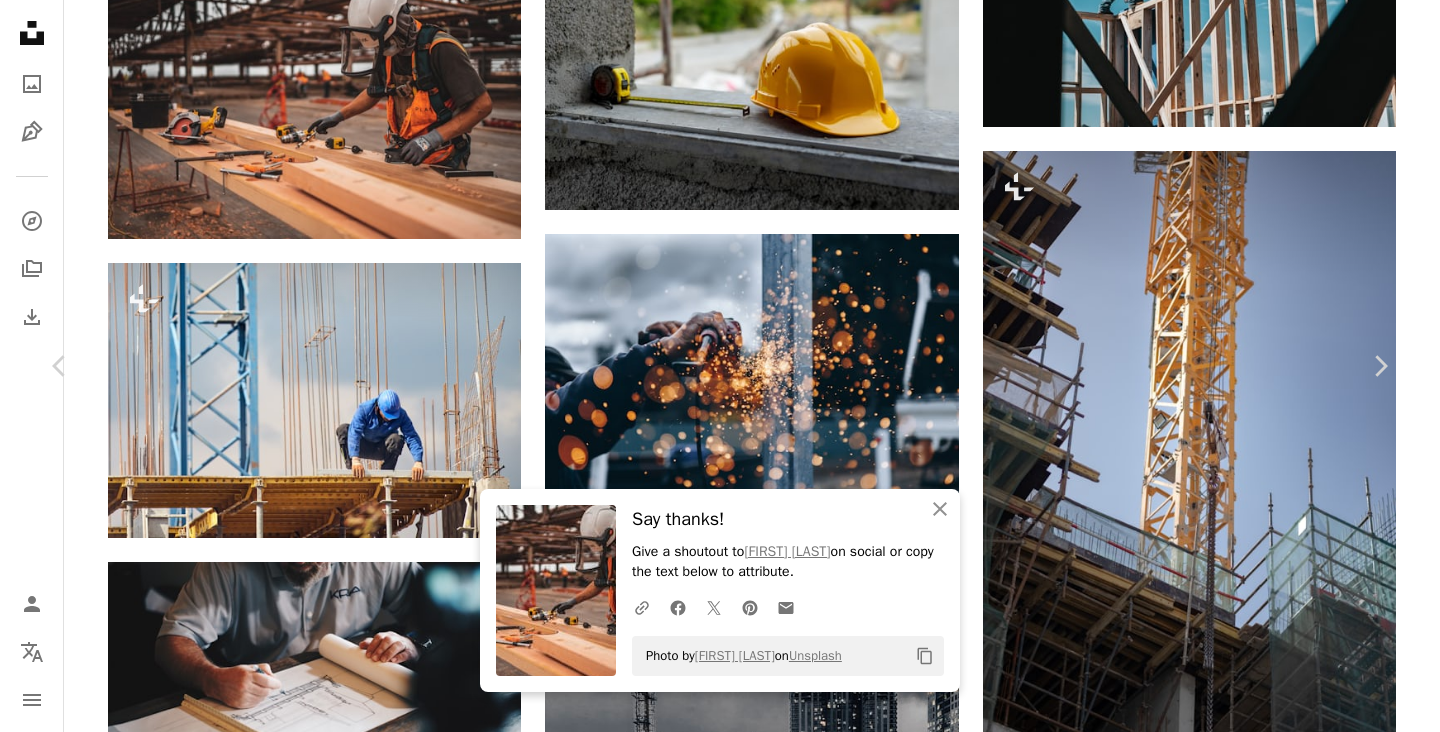 click on "An X shape Chevron left Chevron right An X shape Close Say thanks! Give a shoutout to  [FIRST] [LAST]  on social or copy the text below to attribute. A URL sharing icon (chains) Facebook icon X (formerly Twitter) icon Pinterest icon An envelope Photo by  [FIRST] [LAST]  on  Unsplash
Copy content [FIRST] [LAST] jeriden94 A heart A plus sign Download free Chevron down Zoom in Views 11,064,098 Downloads 130,714 Featured in Work ,  Business & Work A forward-right arrow Share Info icon Info More Actions A map marker [CITY], [STATE], [COUNTRY] Calendar outlined Published on  May 20, 2020 Camera SONY, ILCE-7M2 Safety Free to use under the  Unsplash License business indoors human construction clothing wood san francisco worker united states apparel helmet plywood hardhat Backgrounds Browse premium related images on iStock  |  Save 20% with code UNSPLASH20  ↗ Related images A heart A plus sign Mina Rad Available for hire A checkmark inside of a circle A heart For" at bounding box center [720, 5990] 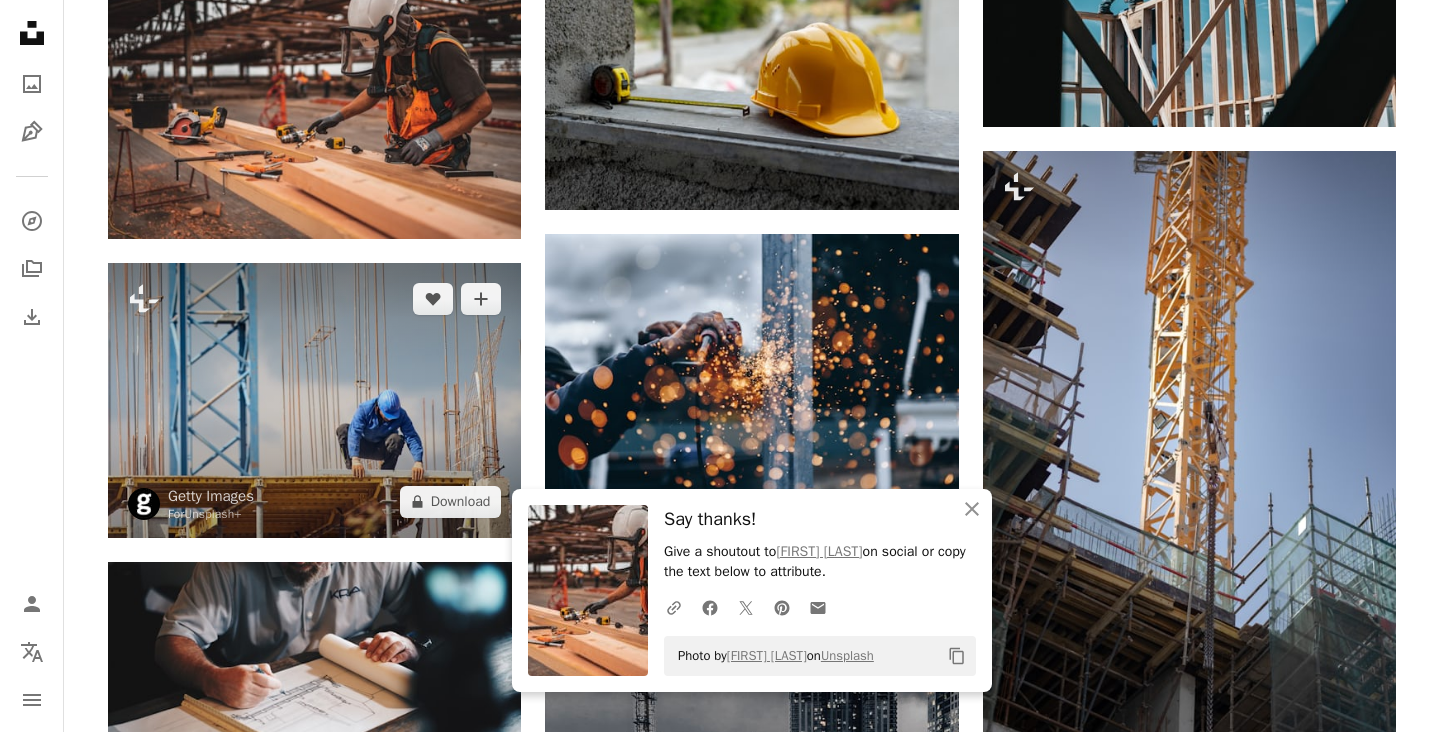 click at bounding box center [314, 400] 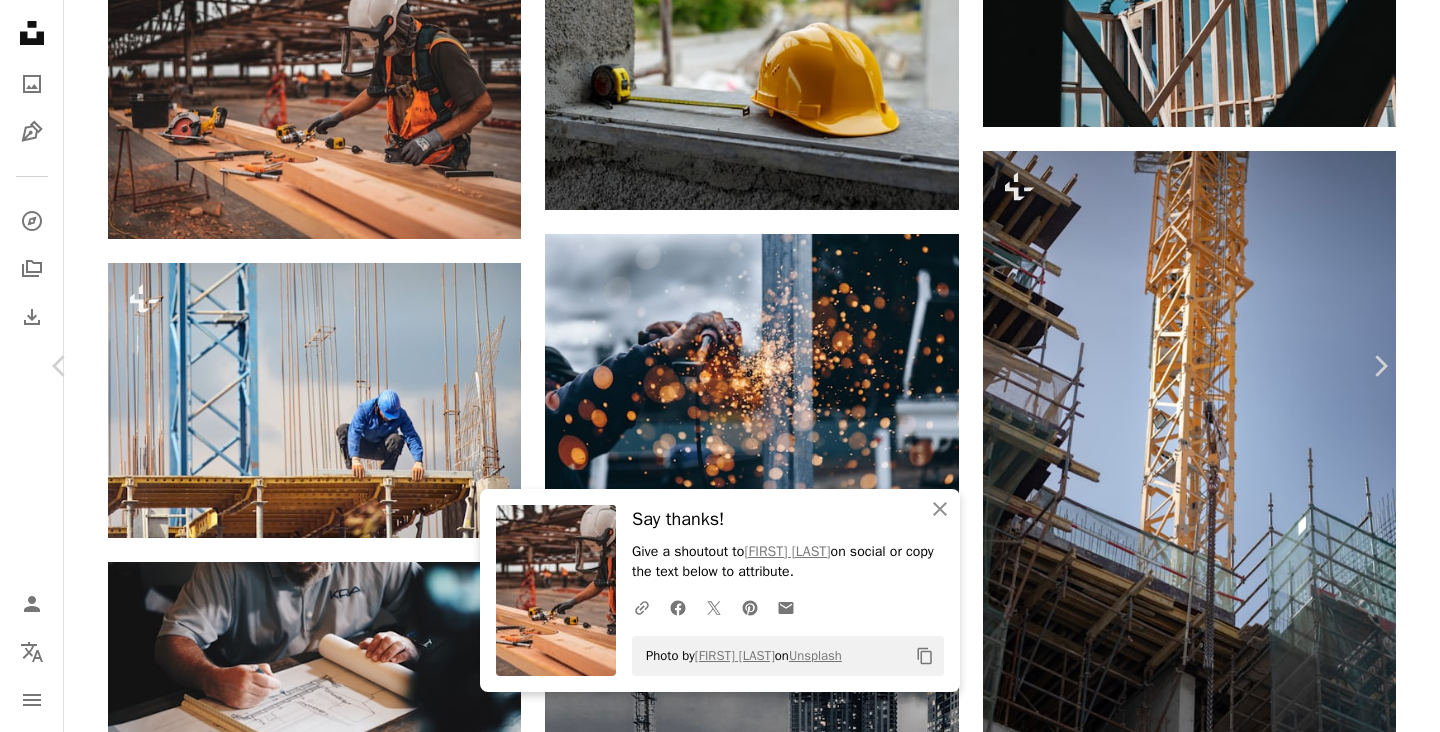 click on "An X shape Chevron left Chevron right An X shape Close Say thanks! Give a shoutout to [FIRST] [LAST] on social or copy the text below to attribute. A URL sharing icon (chains) Facebook icon X (formerly Twitter) icon Pinterest icon An envelope Photo by [FIRST] [LAST] on Unsplash Copy content Getty Images For Unsplash+ A heart A plus sign A lock Download Zoom in A forward-right arrow Share More Actions Calendar outlined Published on [MONTH] [DAY], [YEAR] Safety Licensed under the Unsplash+ License construction adults only concrete construction worker renovation steel flooring uniform occupation construction material cement floor males rebuilding protective workwear high up HD Wallpapers Related images Plus sign for Unsplash+ A heart A plus sign [FIRST] [LAST] For Unsplash+ A lock Download Plus sign for Unsplash+ A heart A plus sign JSB Co. For Unsplash+ A lock Download Plus sign for Unsplash+ A heart A plus sign [FIRST] [LAST] For Unsplash+ A lock Download Plus sign for Unsplash+ A heart A plus sign" at bounding box center (720, 5990) 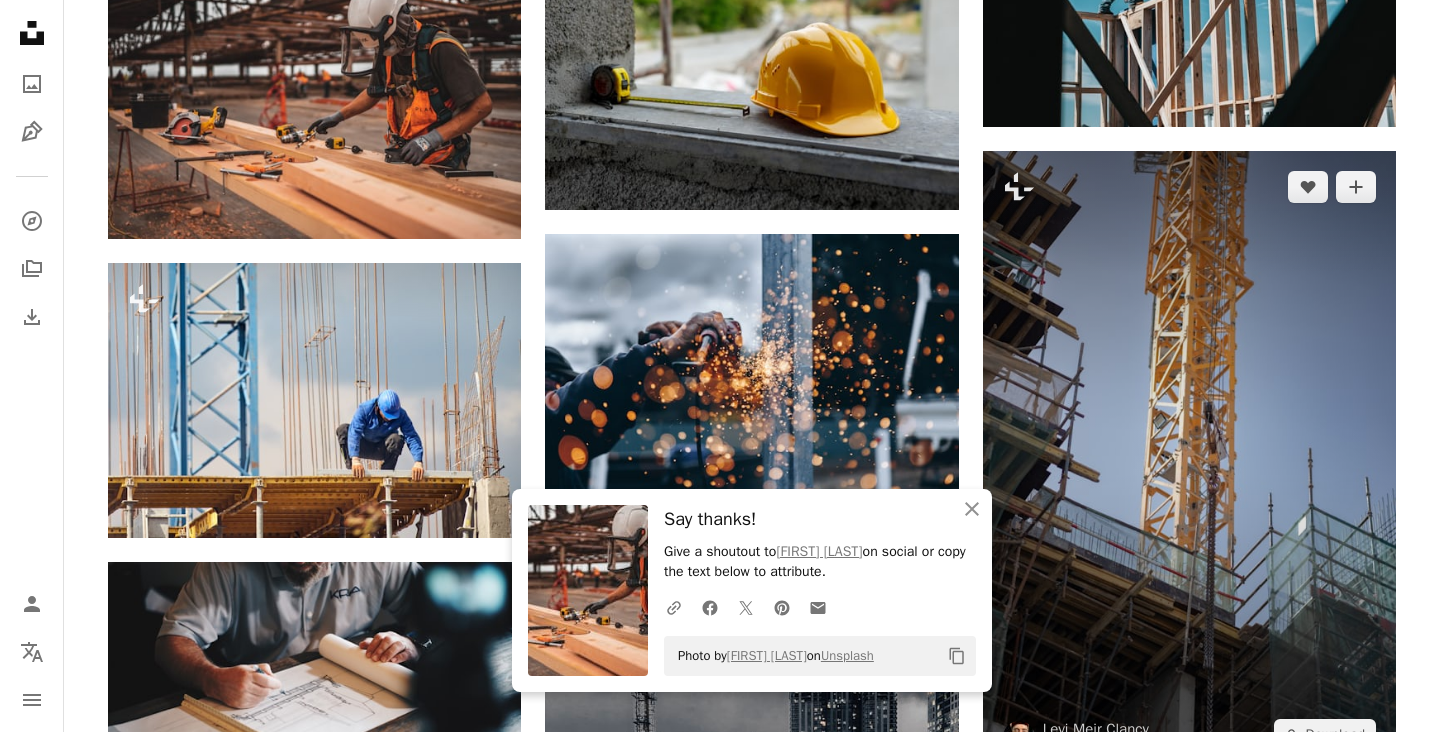click at bounding box center [1189, 461] 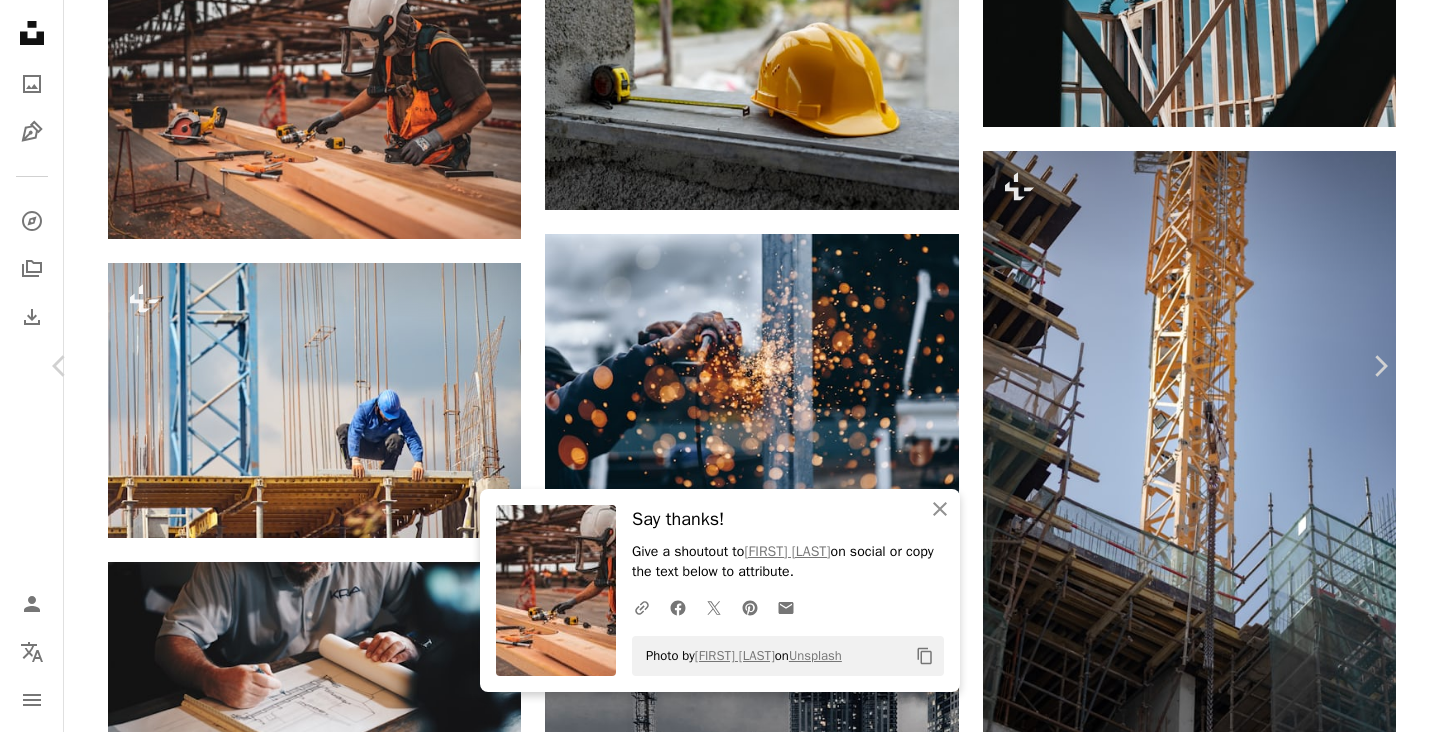 click on "An X shape Chevron left Chevron right An X shape Close Say thanks! Give a shoutout to  [FIRST] [LAST]  on social or copy the text below to attribute. A URL sharing icon (chains) Facebook icon X (formerly Twitter) icon Pinterest icon An envelope Photo by  [FIRST] [LAST]  on  Unsplash
Copy content [FIRST] [LAST] For  Unsplash+ A heart A plus sign A lock Download Zoom in A forward-right arrow Share More Actions Cranes towering over new high-rise construction. Calendar outlined Published on  [DATE] Safety Licensed under the  Unsplash+ License building construction industry industrial construction site building construction under construction crane scaffolding site building site construction equipment construction company construction crane new building construction building beam scaffold Free images From this series Plus sign for Unsplash+ Plus sign for Unsplash+ Plus sign for Unsplash+ Related images Plus sign for Unsplash+ A heart A plus sign Curated Lifestyle For  Unsplash+ A lock Download" at bounding box center [720, 5990] 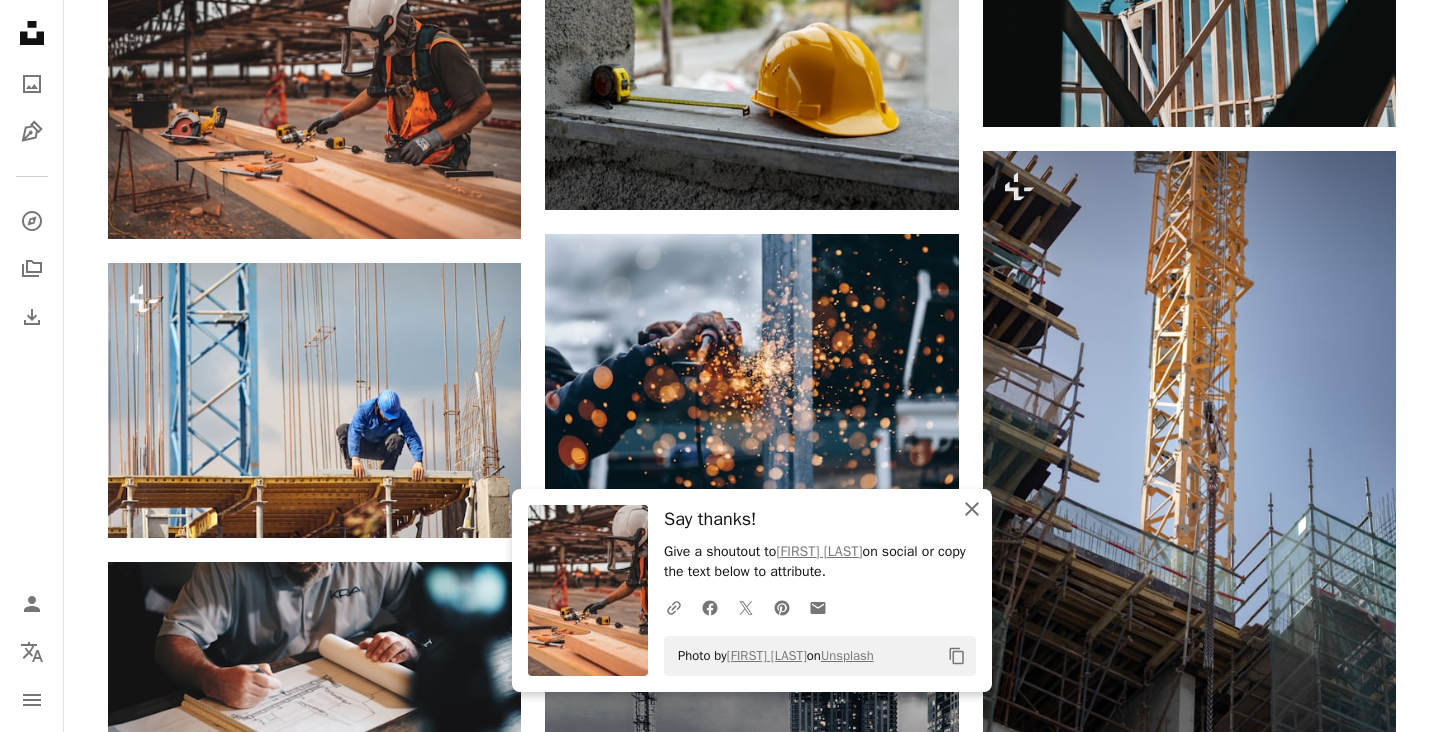 click on "An X shape" 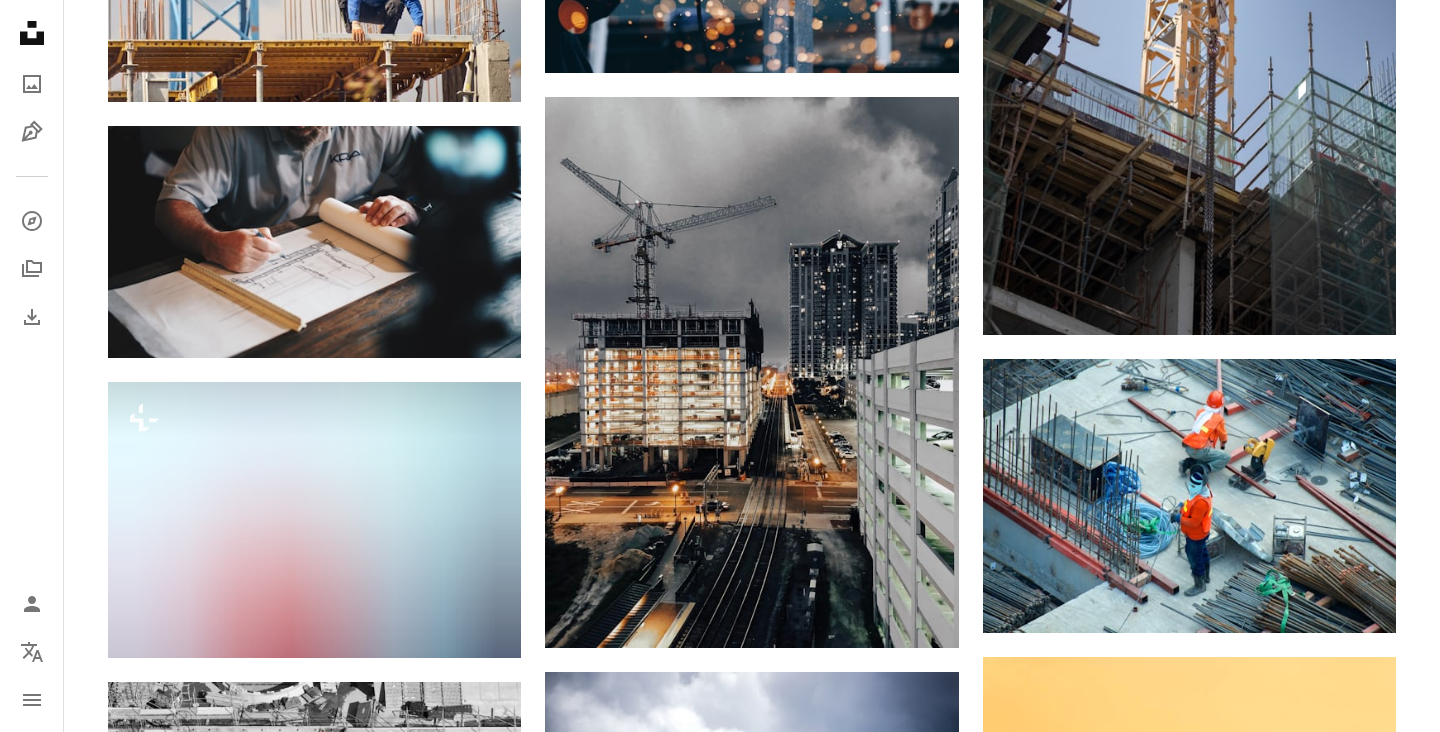 scroll, scrollTop: 2440, scrollLeft: 0, axis: vertical 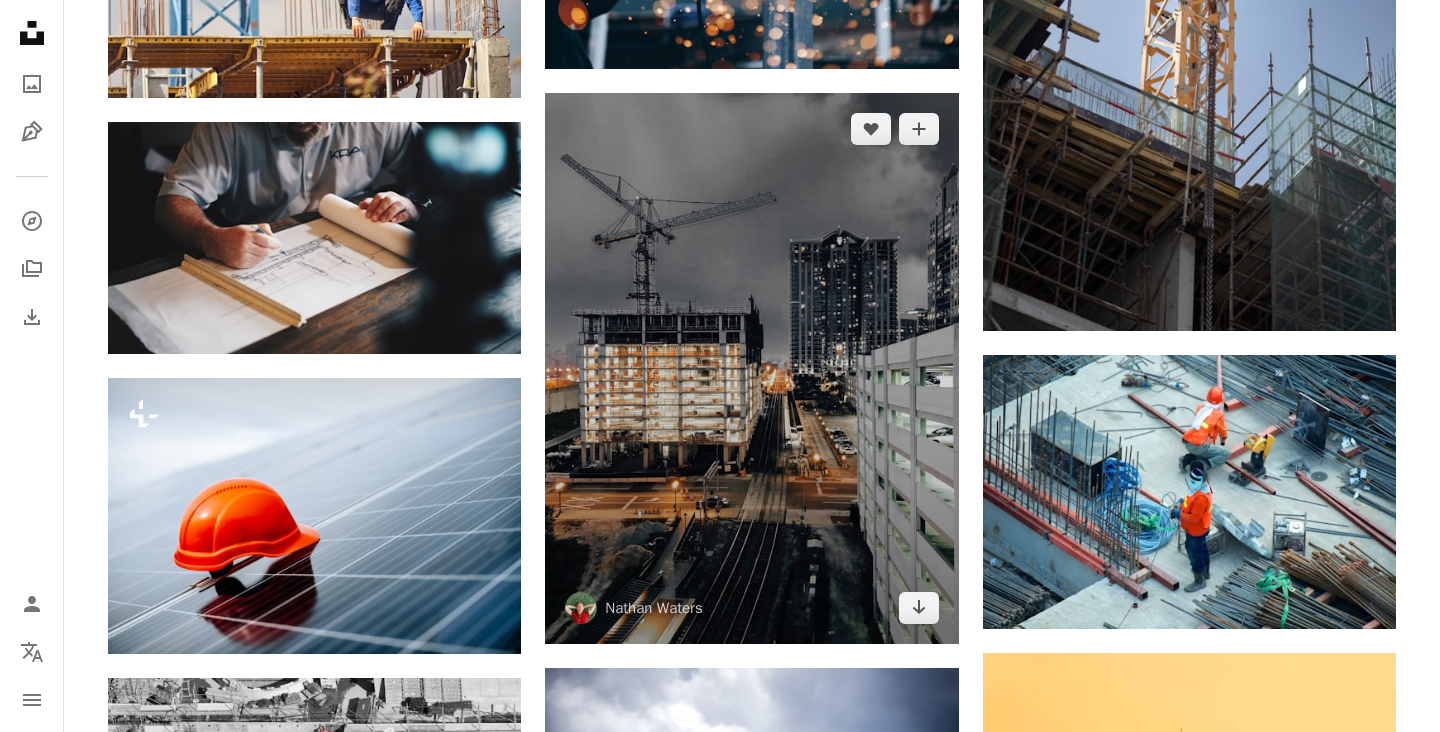 click at bounding box center [751, 368] 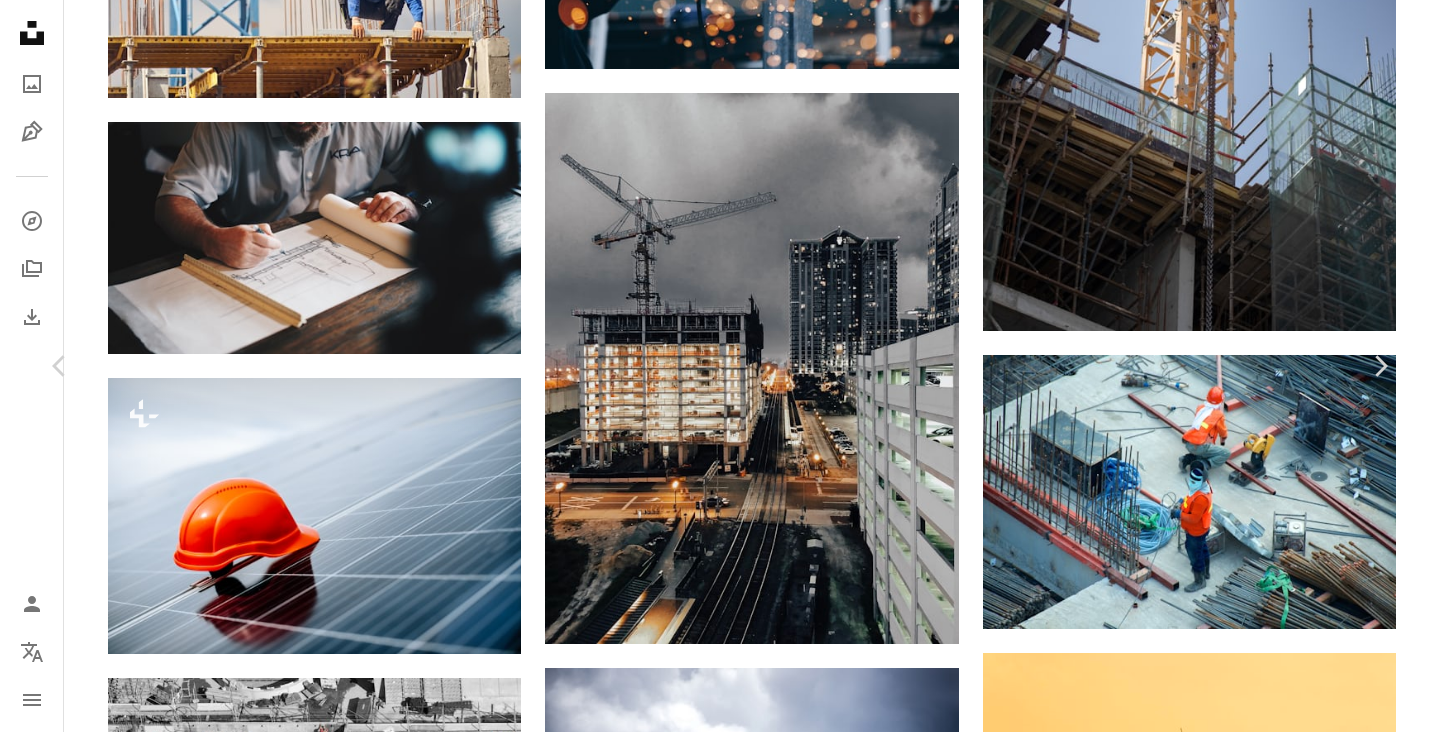 click on "Download free" at bounding box center [1191, 5231] 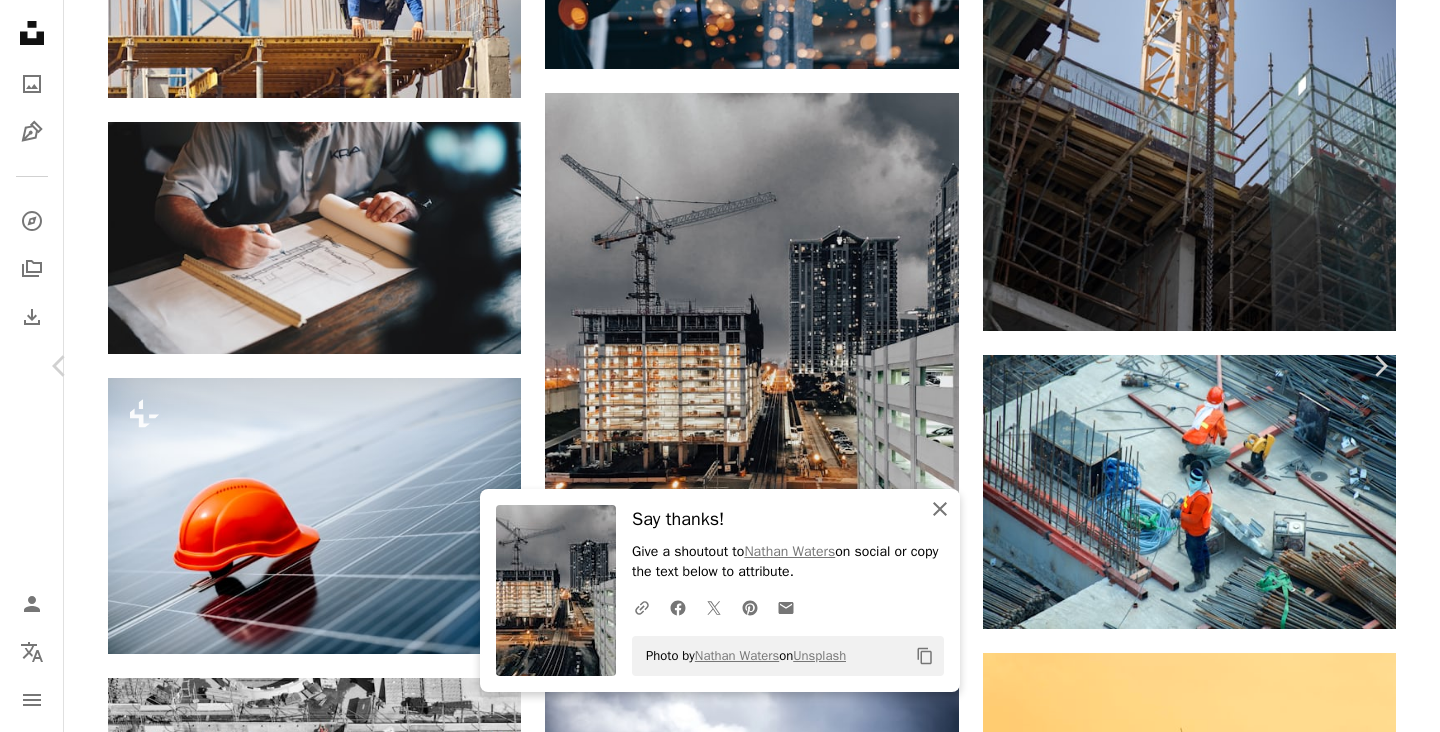 click on "An X shape" 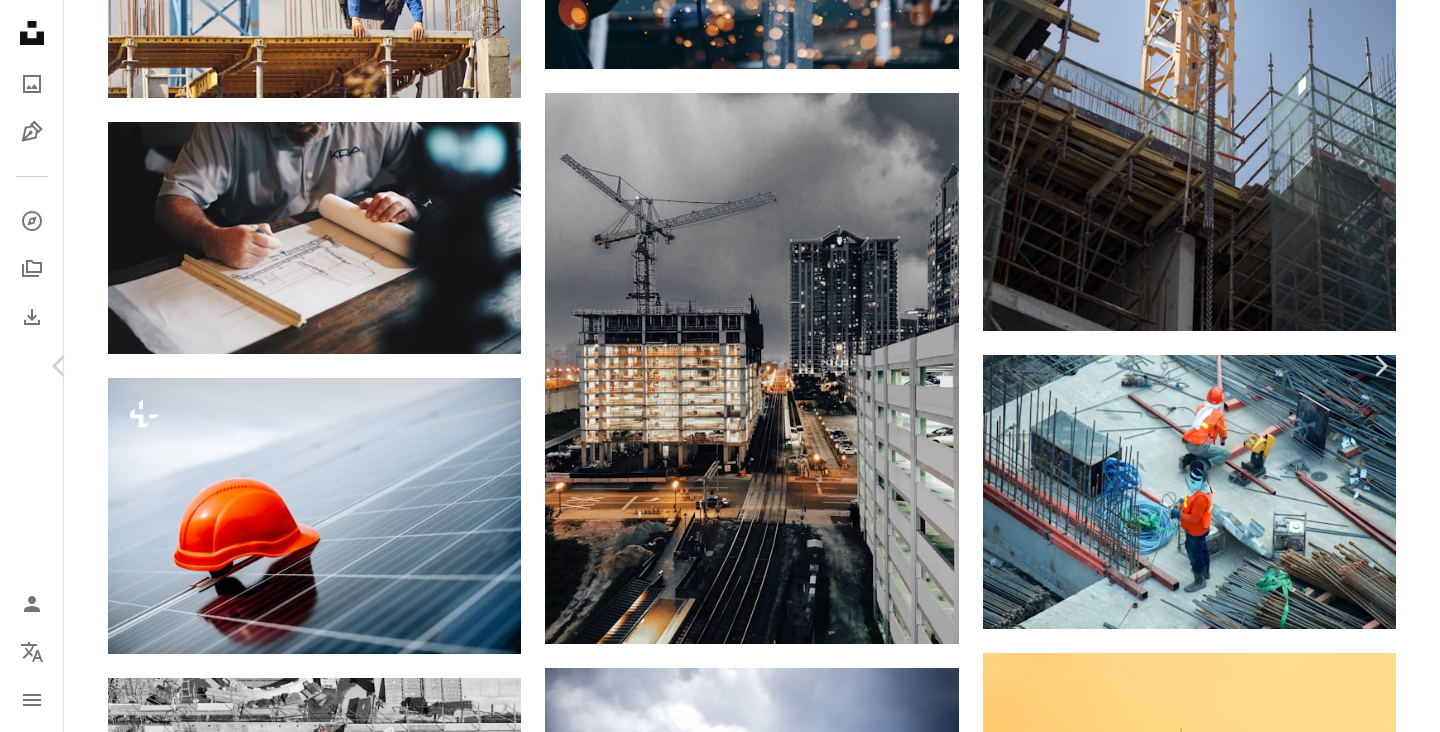click on "[CITY]" at bounding box center [720, 5550] 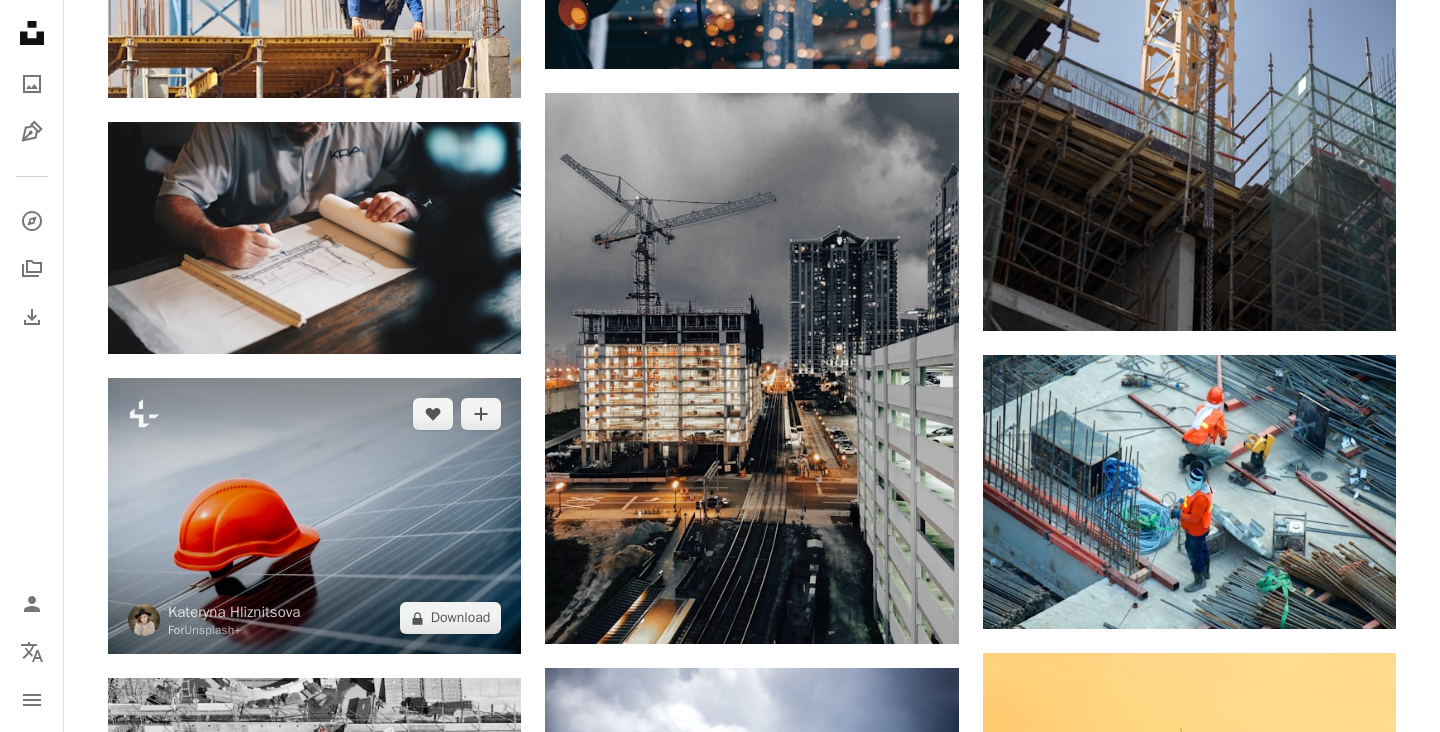 click at bounding box center (314, 516) 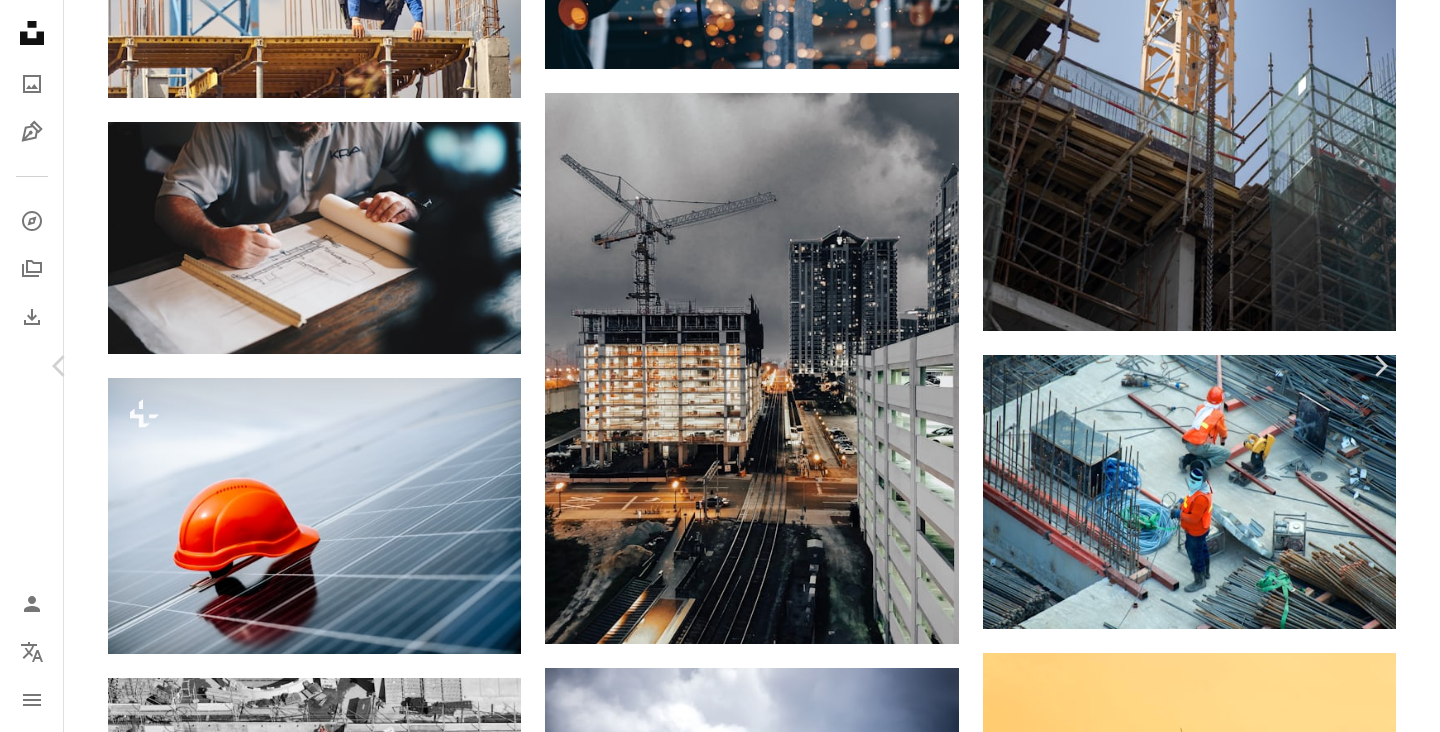 click on "An X shape Chevron left Chevron right [FIRST] [LAST] For  Unsplash+ A heart A plus sign A lock Download Zoom in A forward-right arrow Share More Actions Calendar outlined Published on  [DATE] Safety Licensed under the  Unsplash+ License construction professional solar panel construction site renewable energy job solar energy photovoltaic hard hat negative space sustainable energy profession copy space solar module Free pictures From this series Chevron right Plus sign for Unsplash+ Plus sign for Unsplash+ Plus sign for Unsplash+ Plus sign for Unsplash+ Plus sign for Unsplash+ Plus sign for Unsplash+ Plus sign for Unsplash+ Plus sign for Unsplash+ Plus sign for Unsplash+ Plus sign for Unsplash+ Related images Plus sign for Unsplash+ A heart A plus sign [FIRST] [LAST] For  Unsplash+ A lock Download Plus sign for Unsplash+ A heart A plus sign Getty Images For  Unsplash+ A lock Download Plus sign for Unsplash+ A heart A plus sign Getty Images For  Unsplash+ For" at bounding box center (720, 5550) 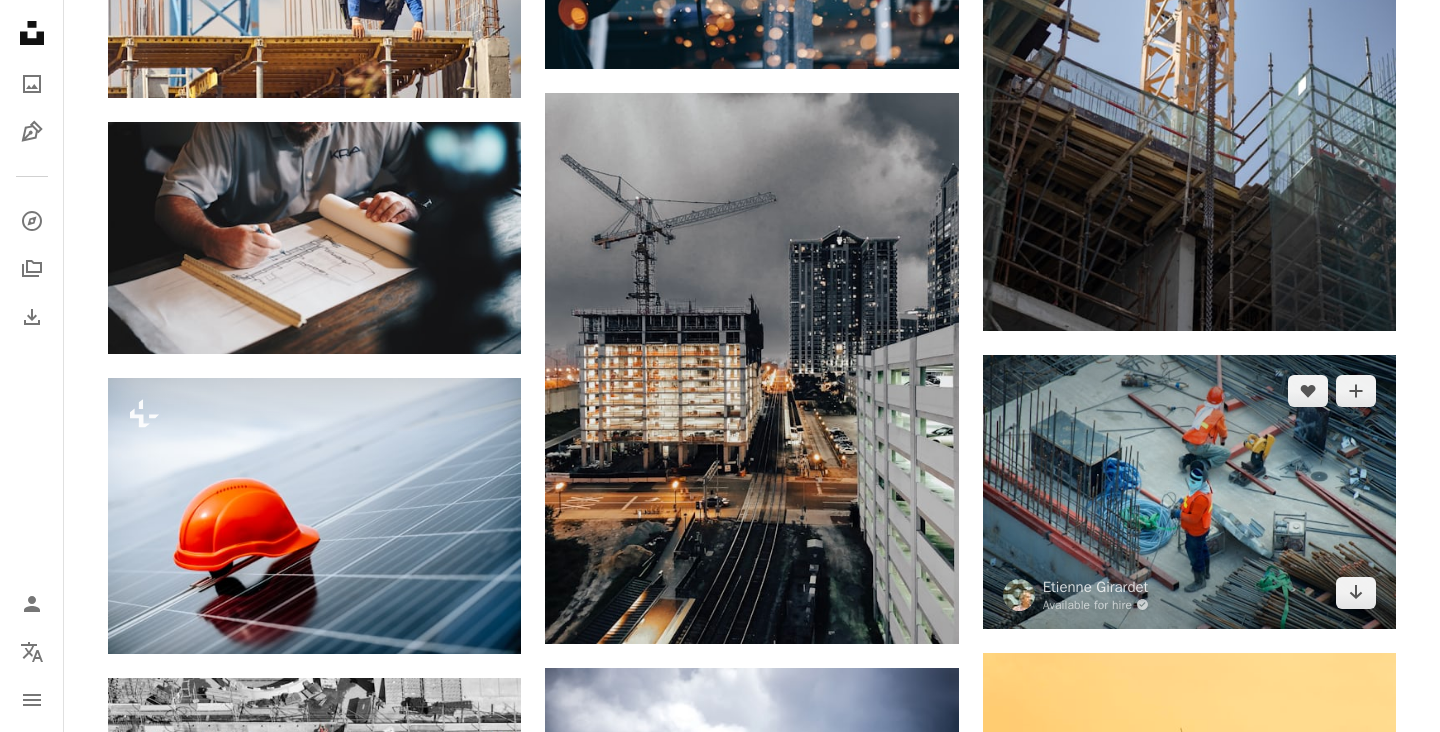 click at bounding box center (1189, 492) 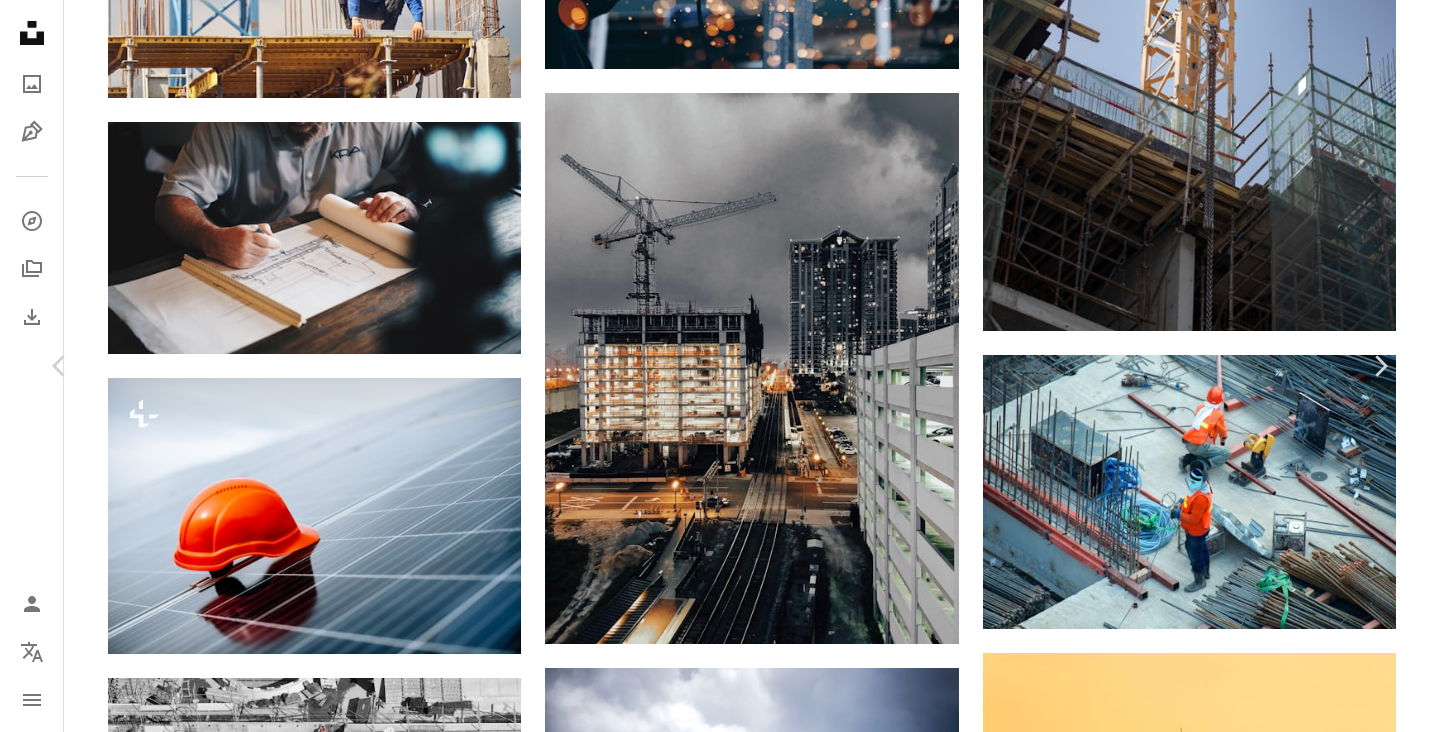 click on "Download free" at bounding box center [1191, 5231] 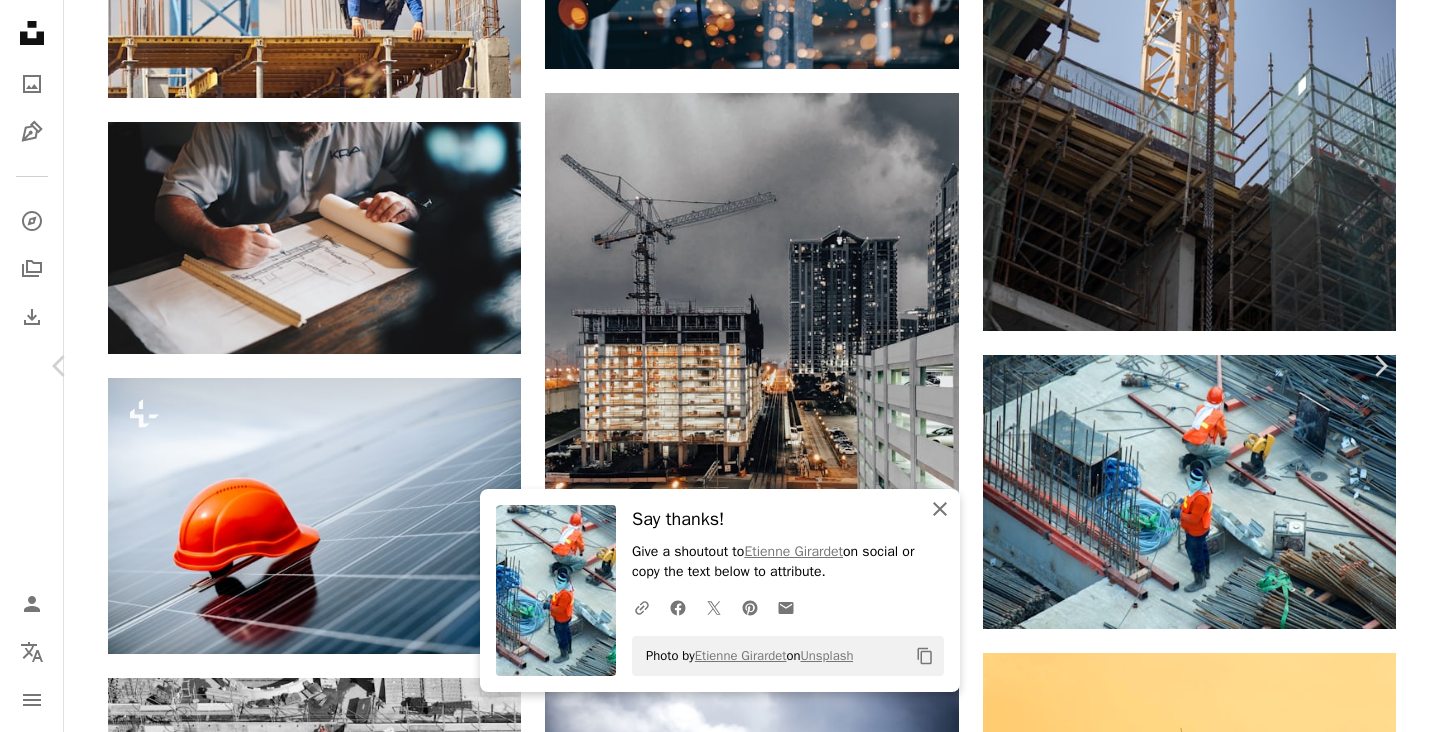 click on "An X shape" 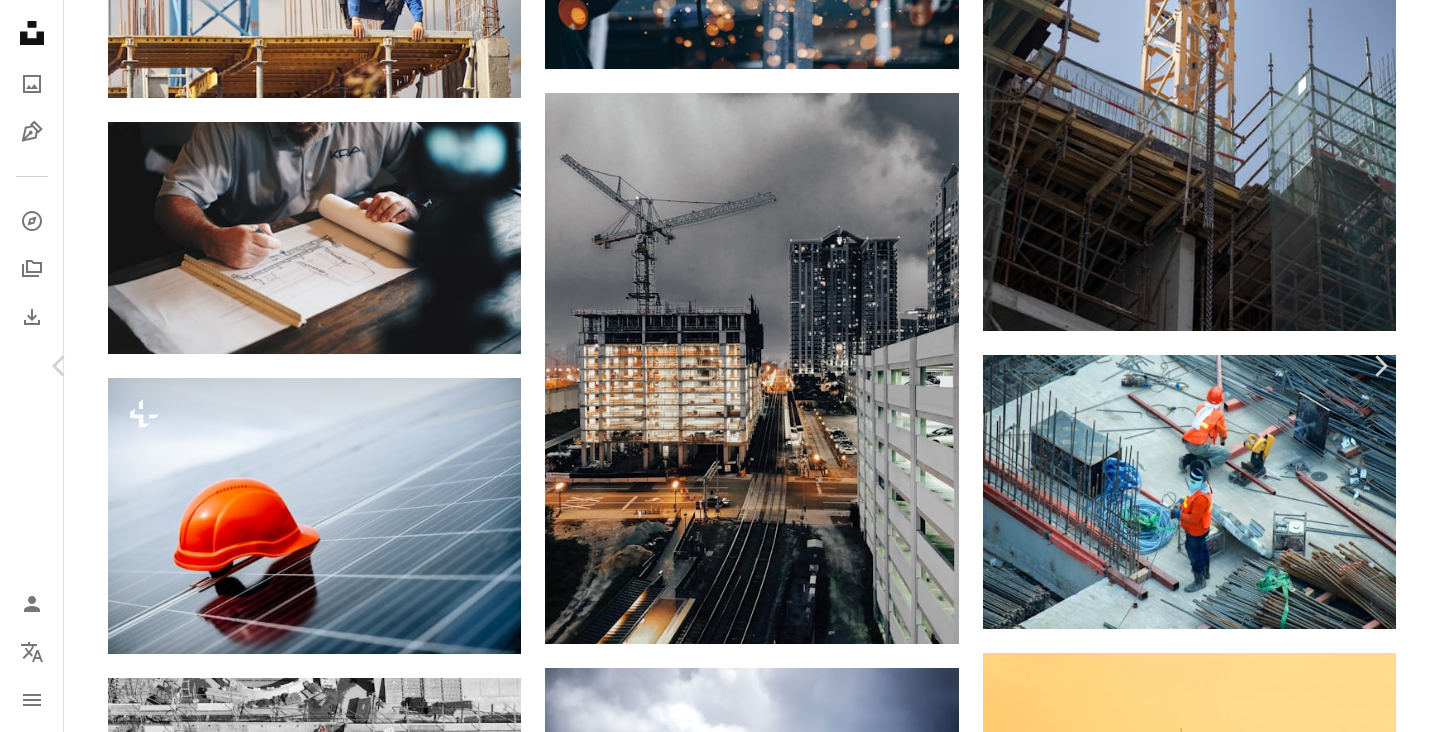 click on "foreign workers are building the highest skyscrapers of the world in southeast asia. often under precarious working conditions. A map marker [CITY], [COUNTRY]" at bounding box center (720, 5550) 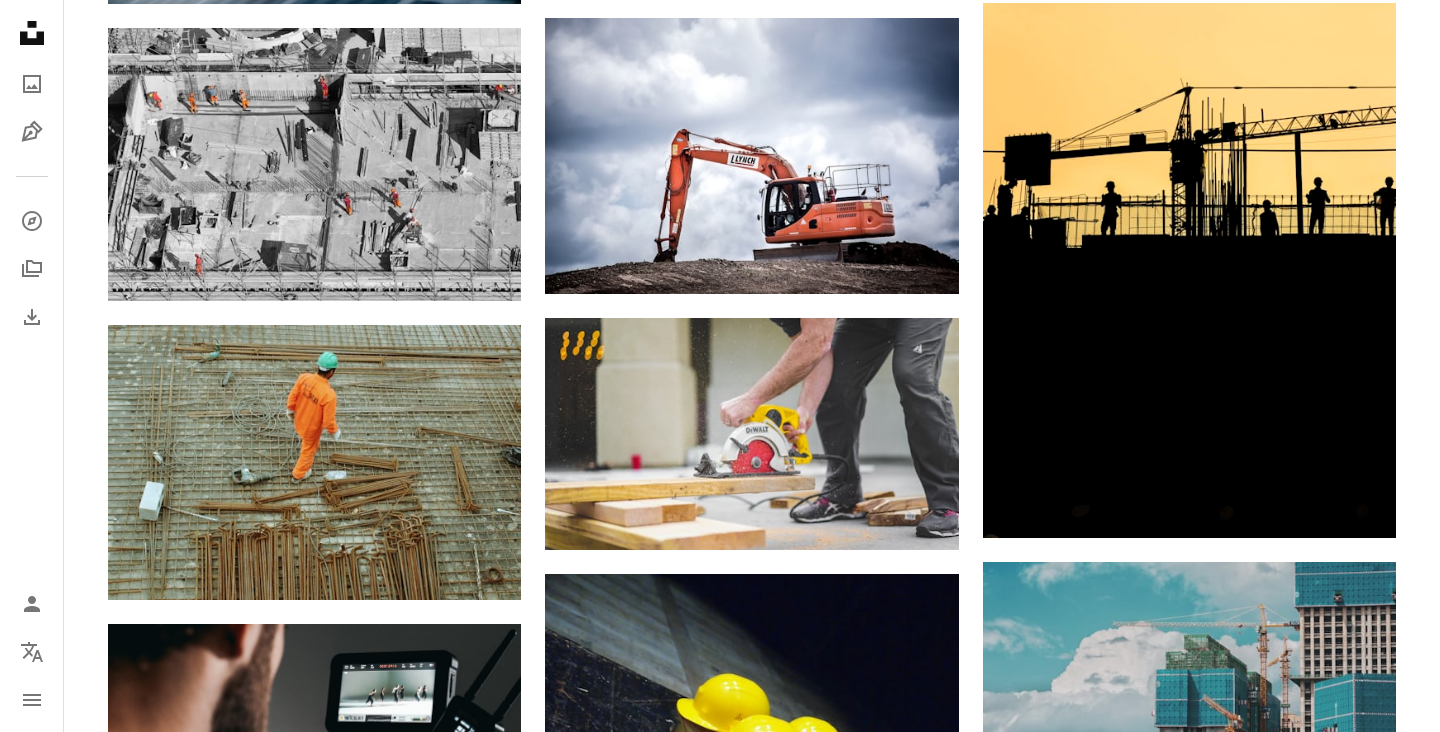 scroll, scrollTop: 3120, scrollLeft: 0, axis: vertical 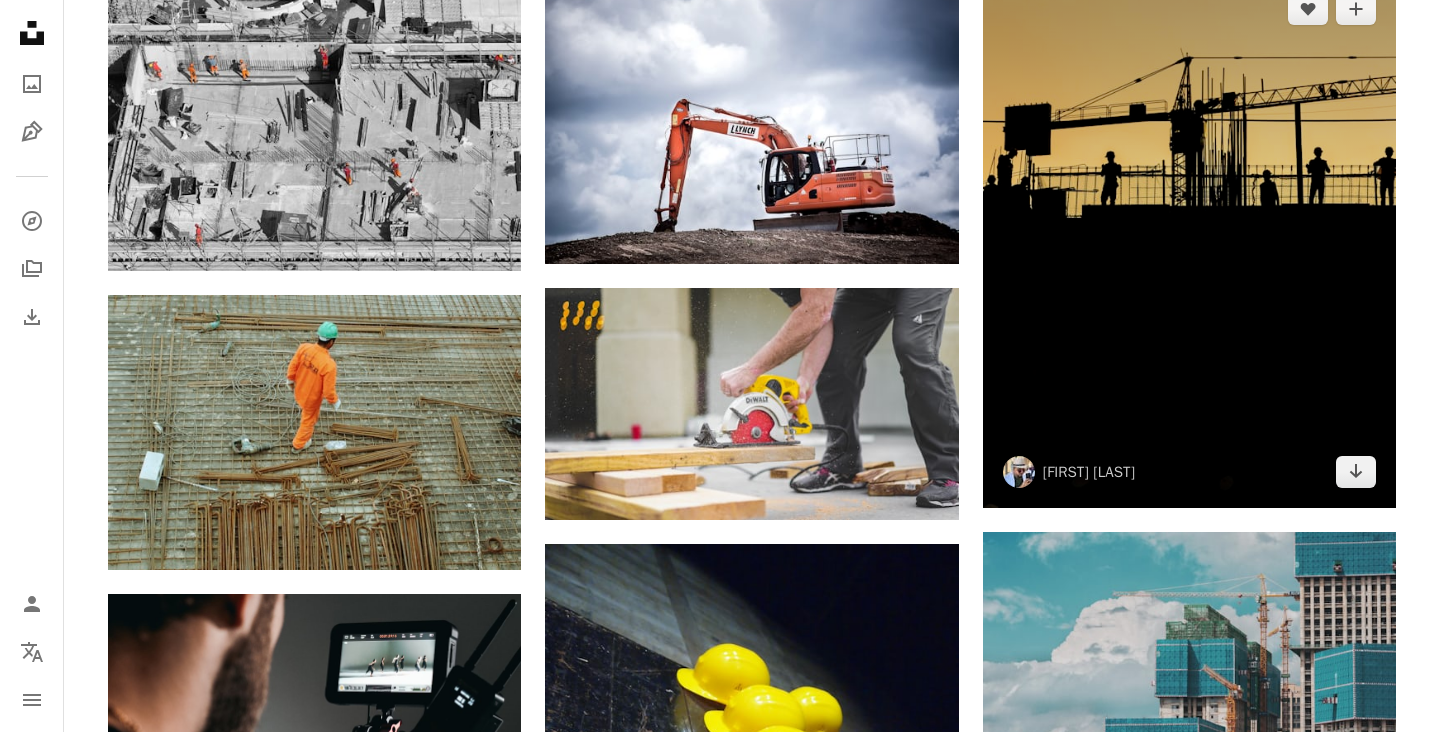 click at bounding box center [1189, 240] 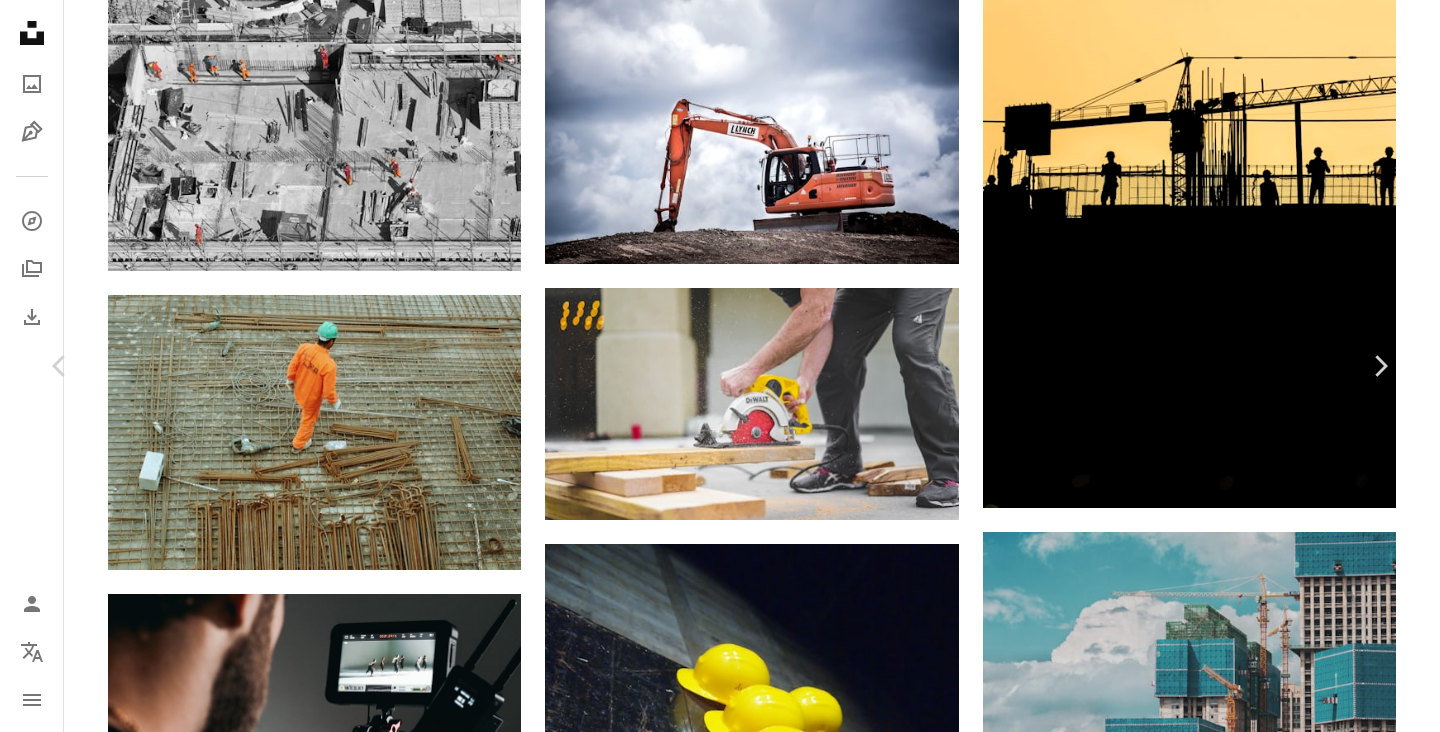 click on "Download free" at bounding box center [1191, 4551] 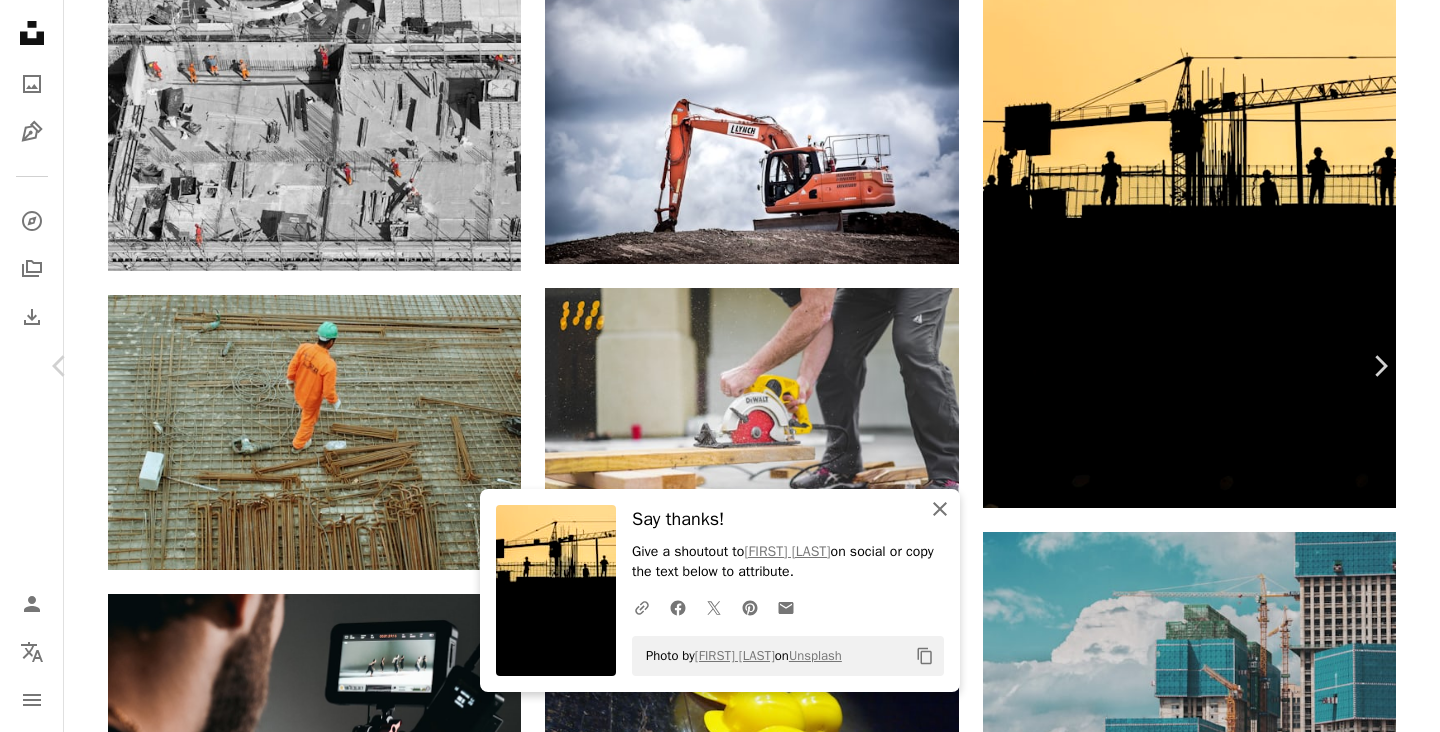 click 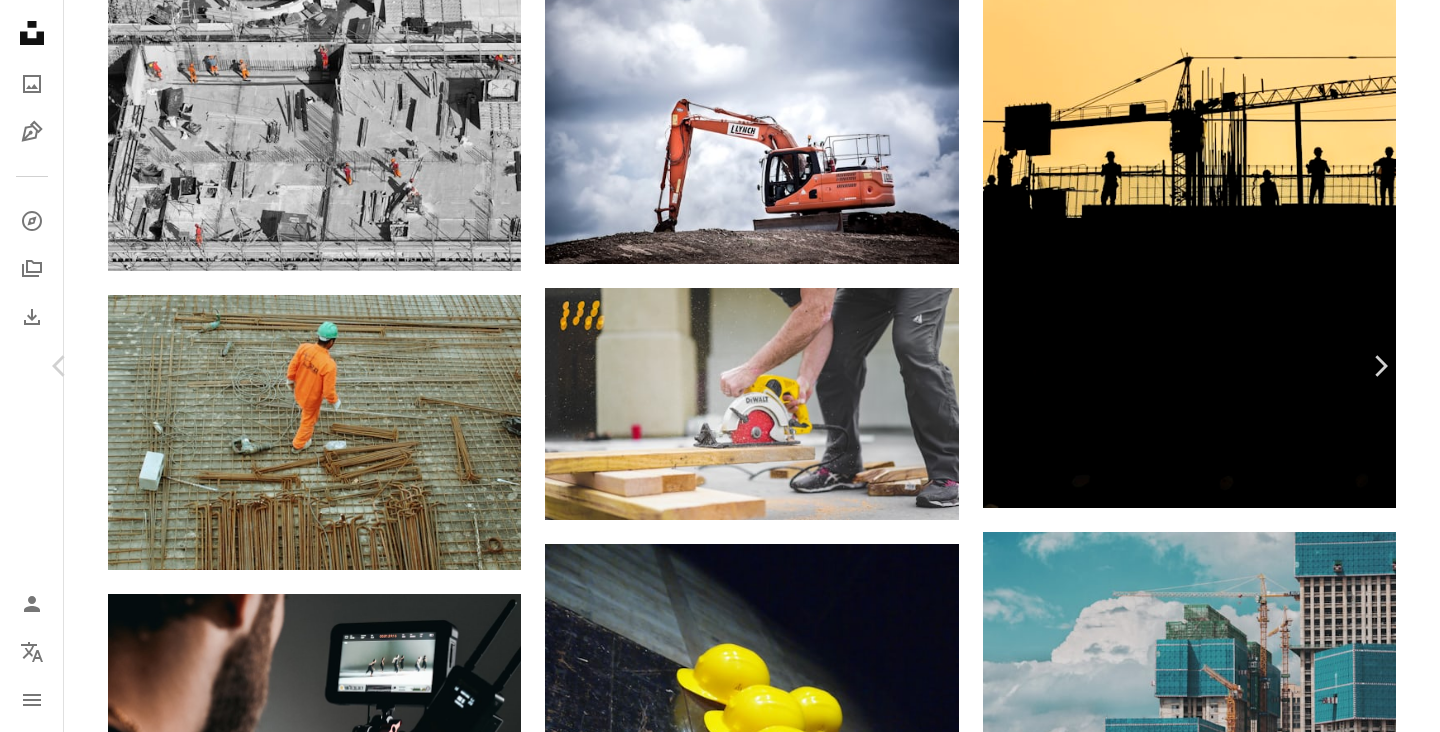 click on "An X shape Chevron left Chevron right Shivendu Shukla shivendushukla A heart A plus sign Download free Chevron down Zoom in Views 5,045,133 Downloads 98,532 Featured in Business & Work A forward-right arrow Share Info icon Info More Actions Shifts Calendar outlined Published on January 24, [YEAR] Safety Free to use under the Unsplash License business construction men silhouette men at work working men human construction crane Free pictures Browse premium related images on iStock  |  Save 20% with code UNSPLASH20 View more on iStock  ↗ Related images A heart A plus sign Nicolas Beuret Arrow pointing down Plus sign for Unsplash+ A heart A plus sign Getty Images For Unsplash+ A lock Download A heart A plus sign Edil Mukish Arrow pointing down A heart A plus sign Danny Lau Arrow pointing down Plus sign for Unsplash+ A heart A plus sign Getty Images For Unsplash+ A lock Download A heart A plus sign SIVASURYA SA Arrow pointing down A heart A plus sign Xiong Yan Arrow pointing down A heart A plus sign Tao Yuan" at bounding box center (720, 4870) 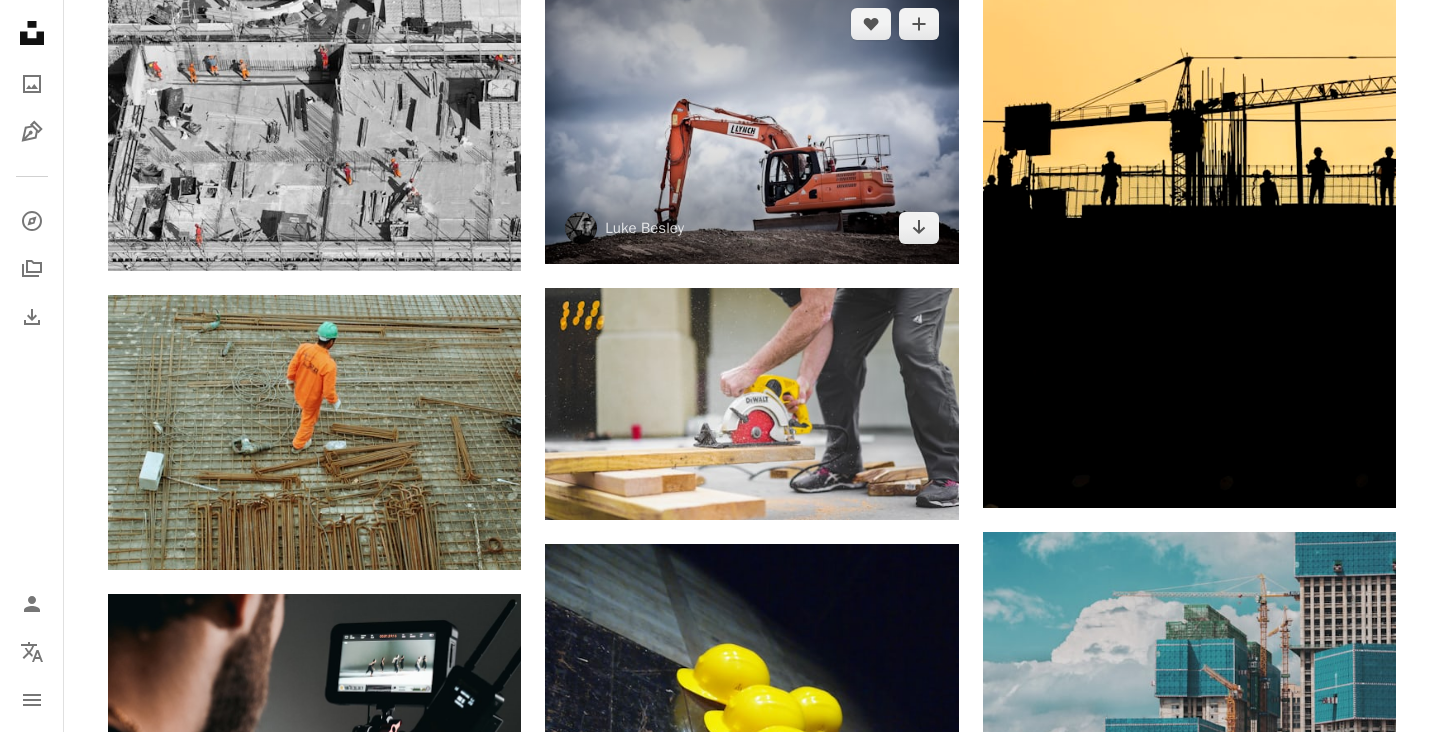 click at bounding box center (751, 125) 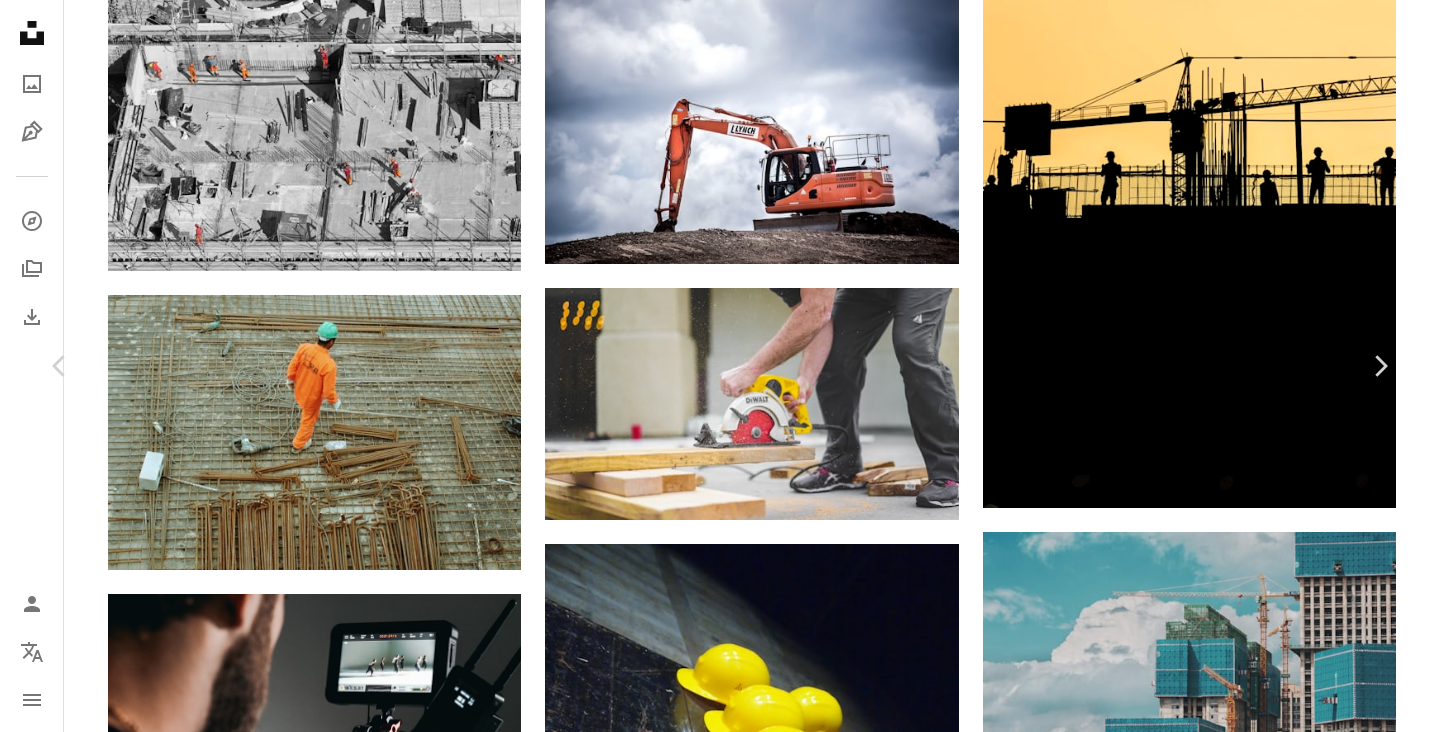 click on "Download free" at bounding box center (1191, 4551) 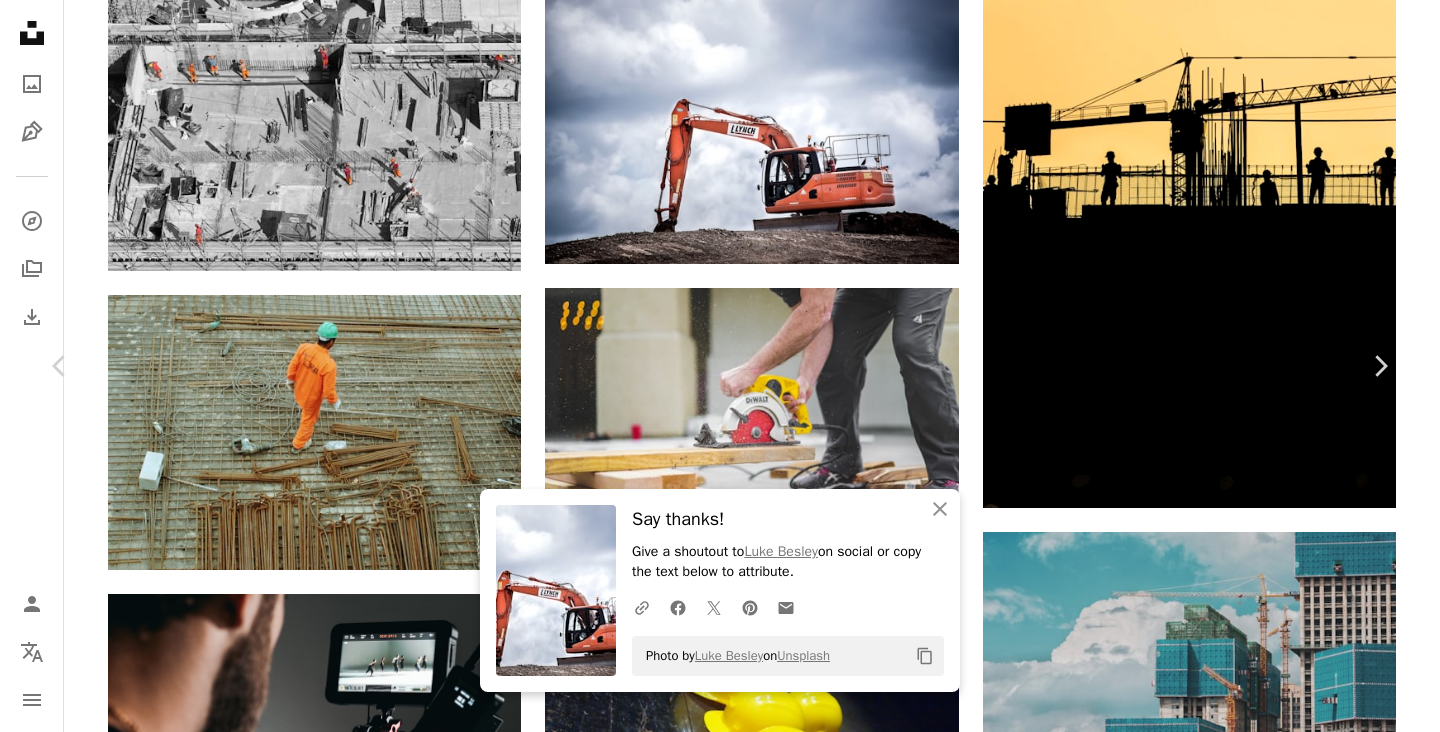 click on "An X shape Chevron left Chevron right An X shape Close Say thanks! Give a shoutout to Luke Besley on social or copy the text below to attribute. A URL sharing icon (chains) Facebook icon X (formerly Twitter) icon Pinterest icon An envelope Photo by Luke Besley on Unsplash
Copy content Luke Besley besluk A heart A plus sign Download free Chevron down Zoom in Views 7,759,636 Downloads 73,592 Featured in Photos A forward-right arrow Share Info icon Info More Actions Orange excavator Calendar outlined Published on May 17, [YEAR] Safety Free to use under the Unsplash License construction clouds cloud orange vehicle machine crane digger overcast colour contrast transportation tractor bulldozer Free stock photos Browse premium related images on iStock  |  Save 20% with code UNSPLASH20 View more on iStock  ↗ Related images A heart A plus sign Team Kiesel Arrow pointing down Plus sign for Unsplash+ A heart A plus sign Getty Images For Unsplash+ A lock Download A heart A plus sign Anatol Rurac A heart" at bounding box center [720, 4870] 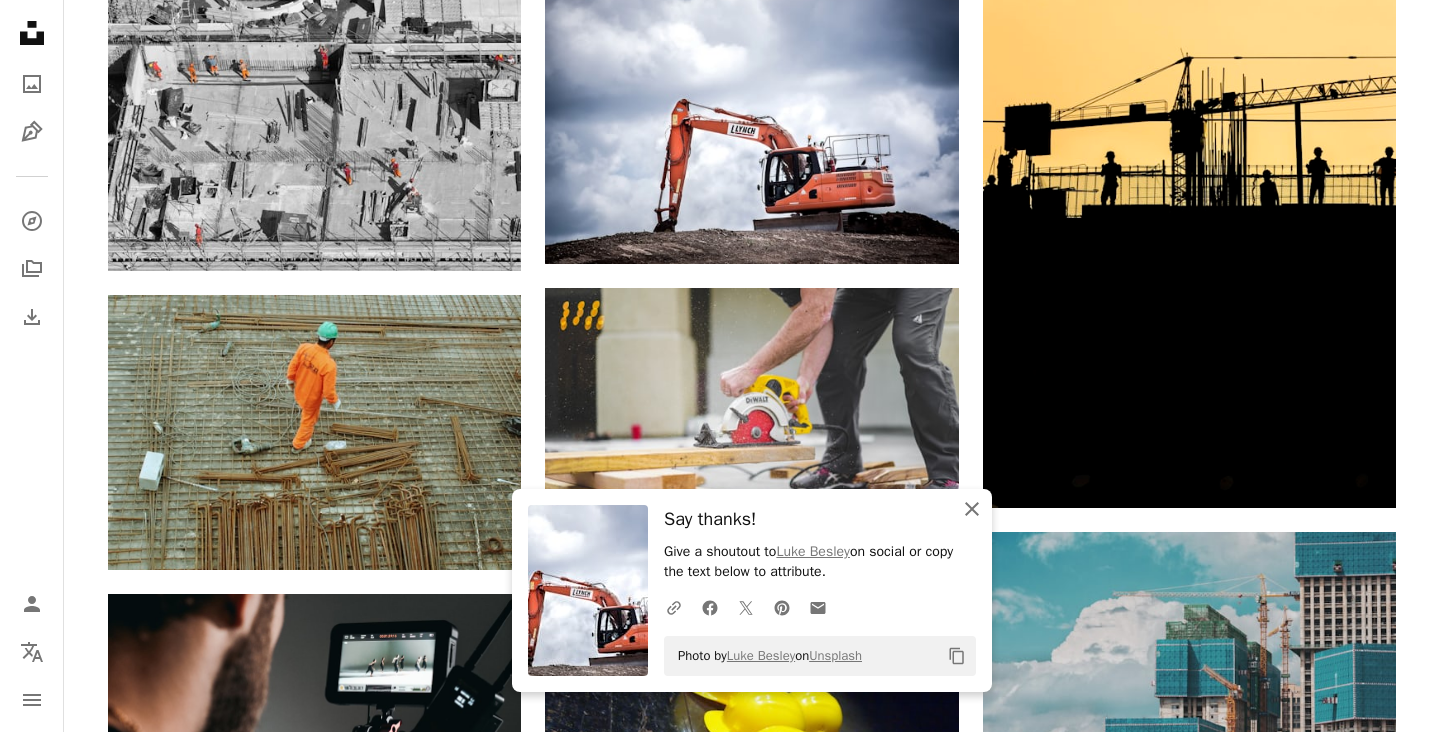 click 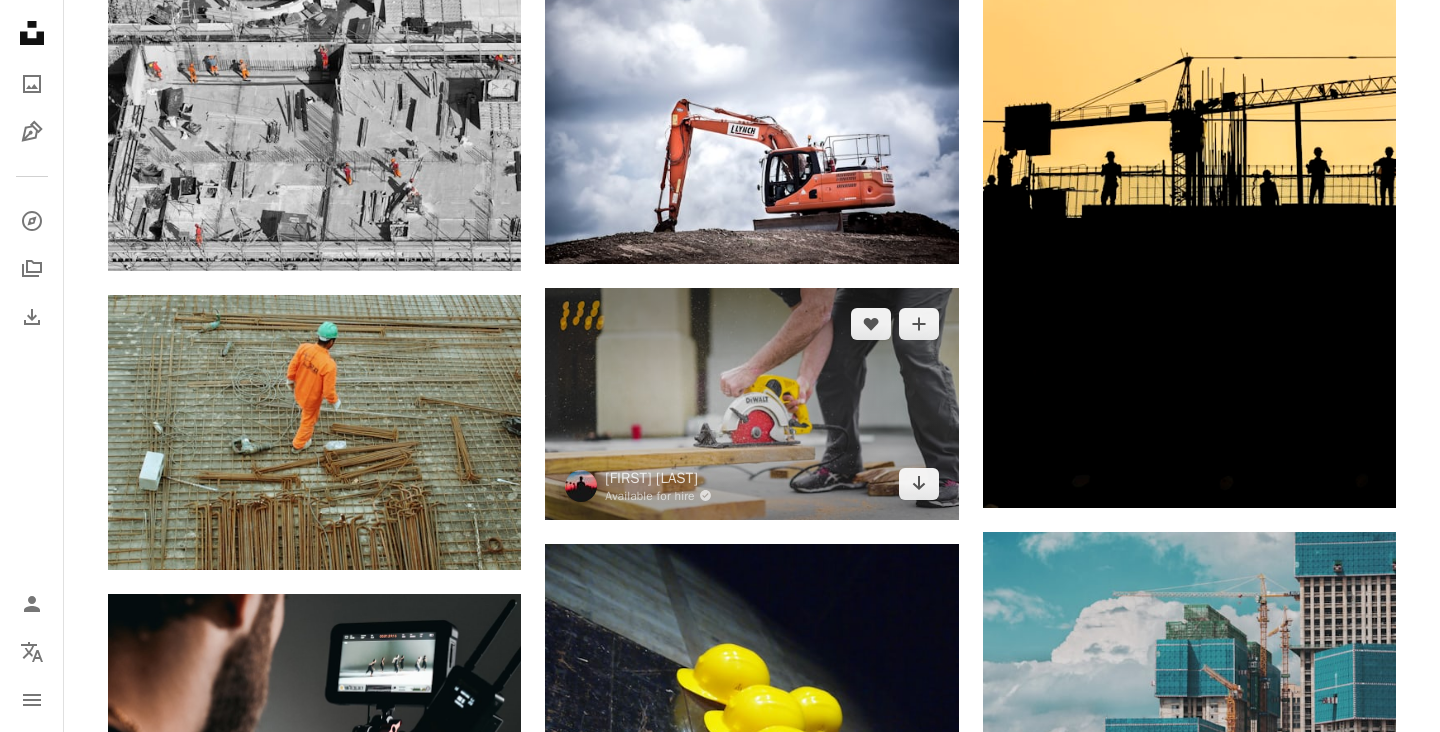click at bounding box center [751, 404] 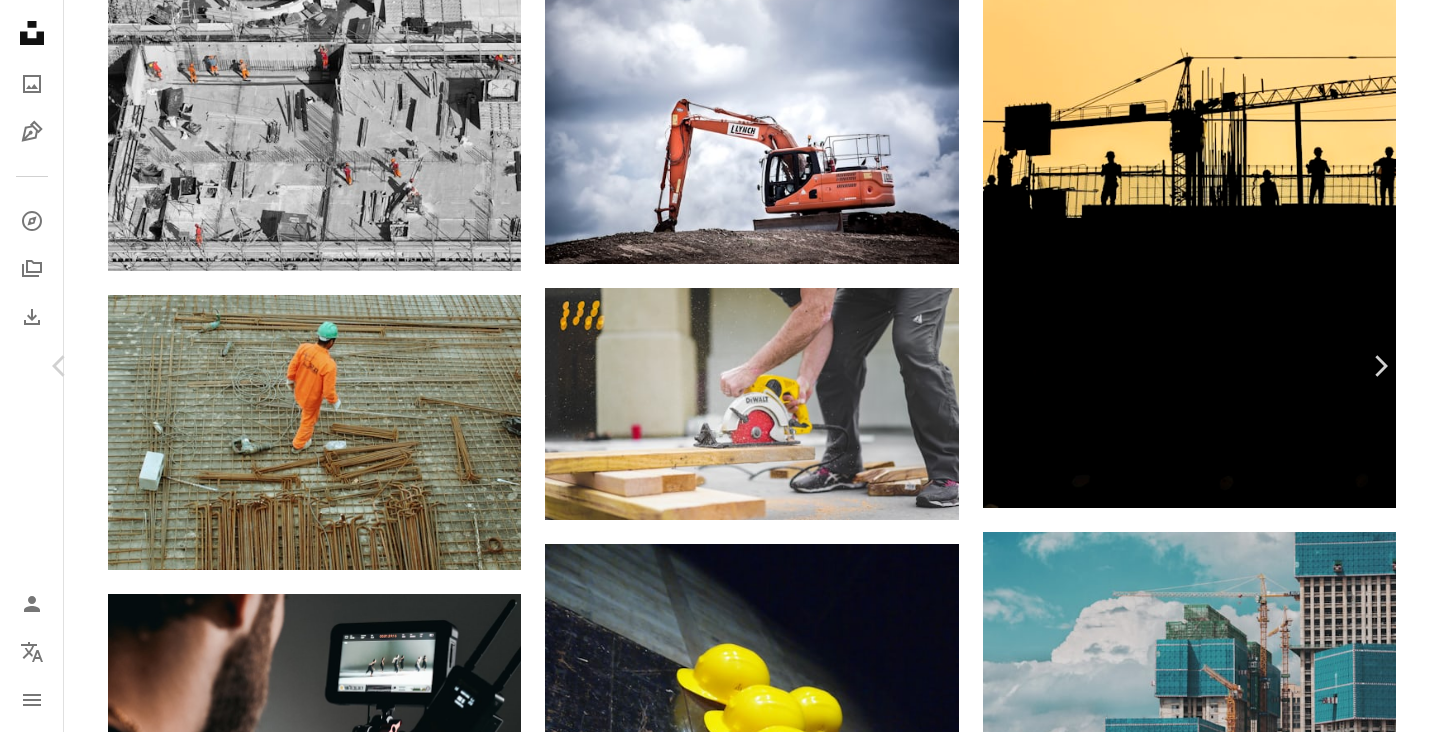 click on "Download free" at bounding box center [1191, 4551] 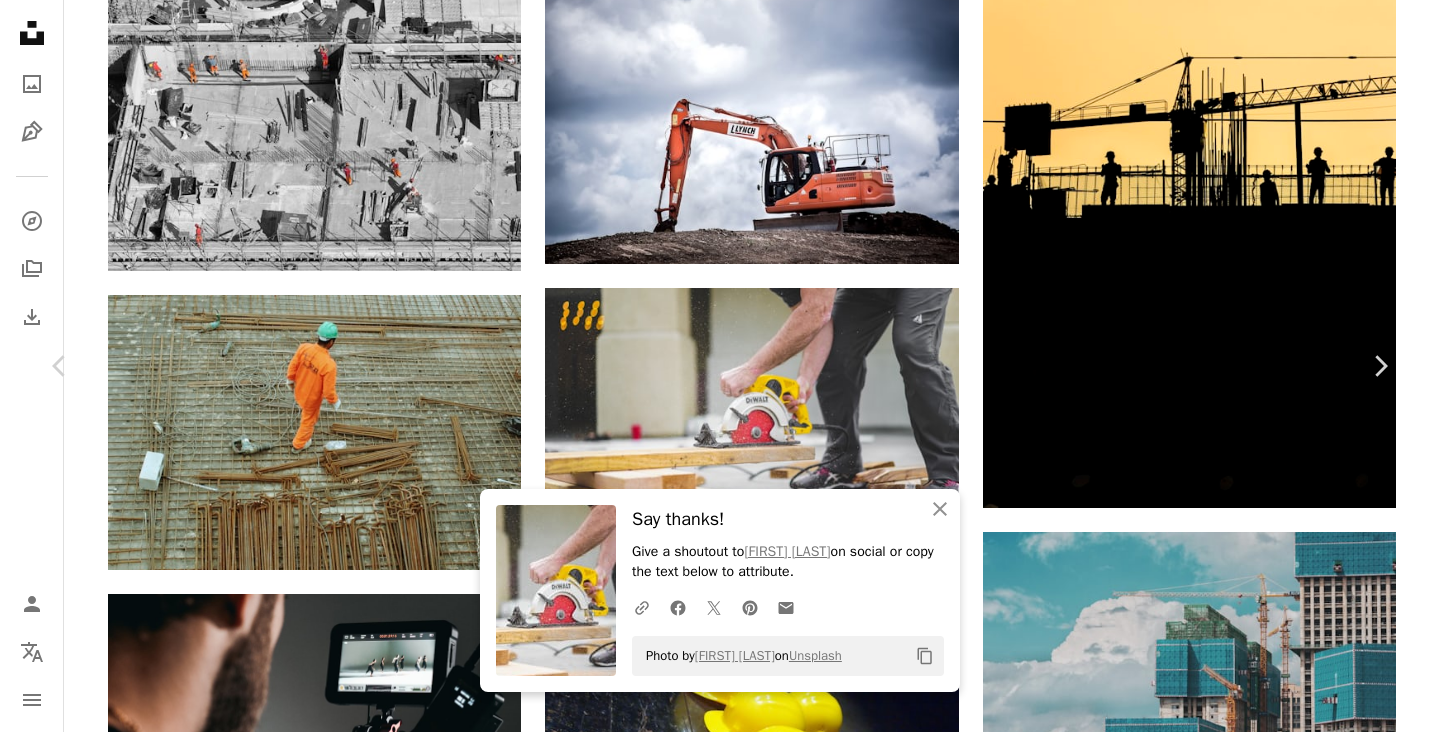 click on "An X shape Chevron left Chevron right An X shape Close Say thanks! Give a shoutout to  [FIRST] [LAST]  on social or copy the text below to attribute. A URL sharing icon (chains) Facebook icon X (formerly Twitter) icon Pinterest icon An envelope Photo by  [FIRST] [LAST]  on  Unsplash
Copy content [FIRST] [LAST] Available for hire A checkmark inside of a circle A heart A plus sign Download free Chevron down Zoom in Views 13,928,372 Downloads 123,017 Featured in Photos A forward-right arrow Share Info icon Info More Actions Construction Calendar outlined Published on  December 17, 2017 Camera SONY, ILCE-7SM2 Safety Free to use under the  Unsplash License man construction wood male workshop power tools tool holding saw cutting sawdust dewalt human people work home website clothing handyman Backgrounds Browse premium related images on iStock  |  Save 20% with code UNSPLASH20 View more on iStock  ↗ Related images A heart A plus sign [FIRST] [LAST] Available for hire Arrow pointing down A heart" at bounding box center [720, 4870] 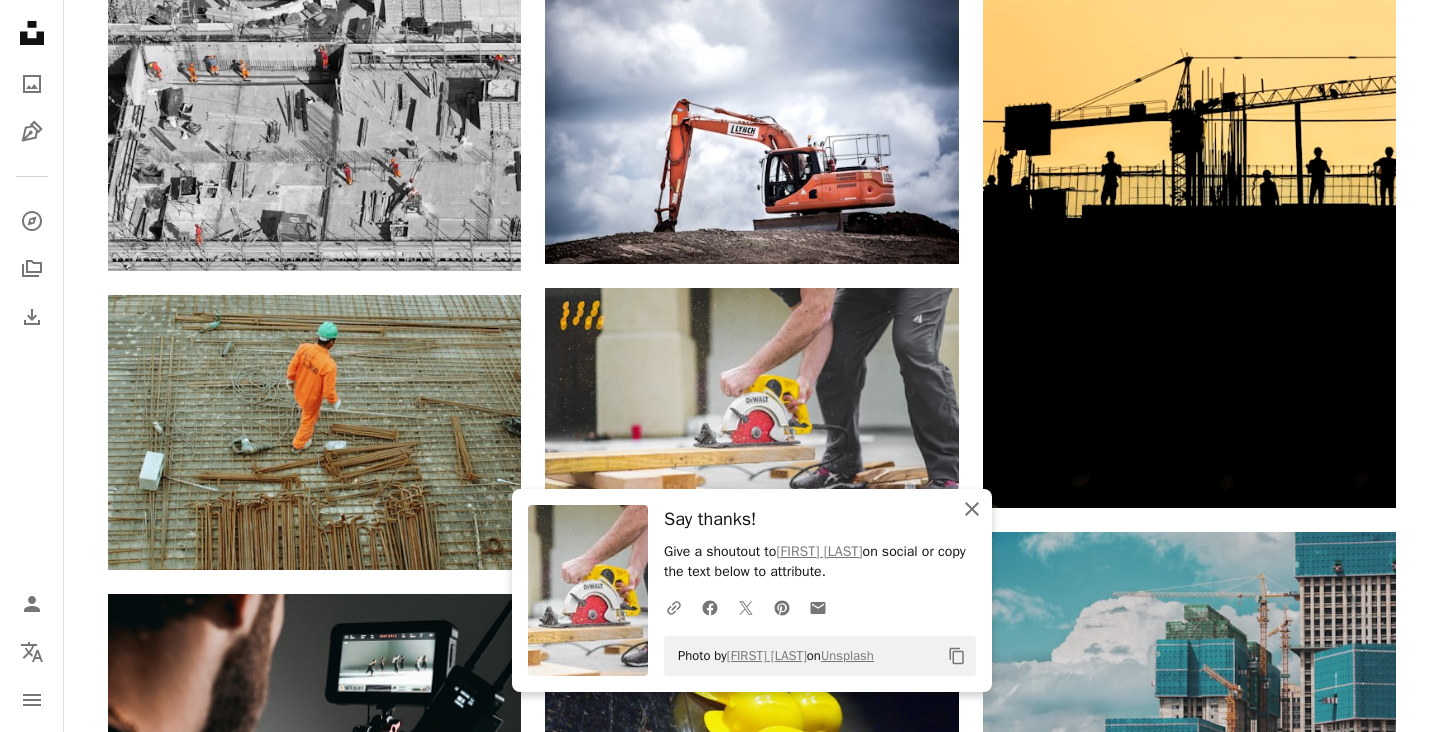 click on "An X shape" 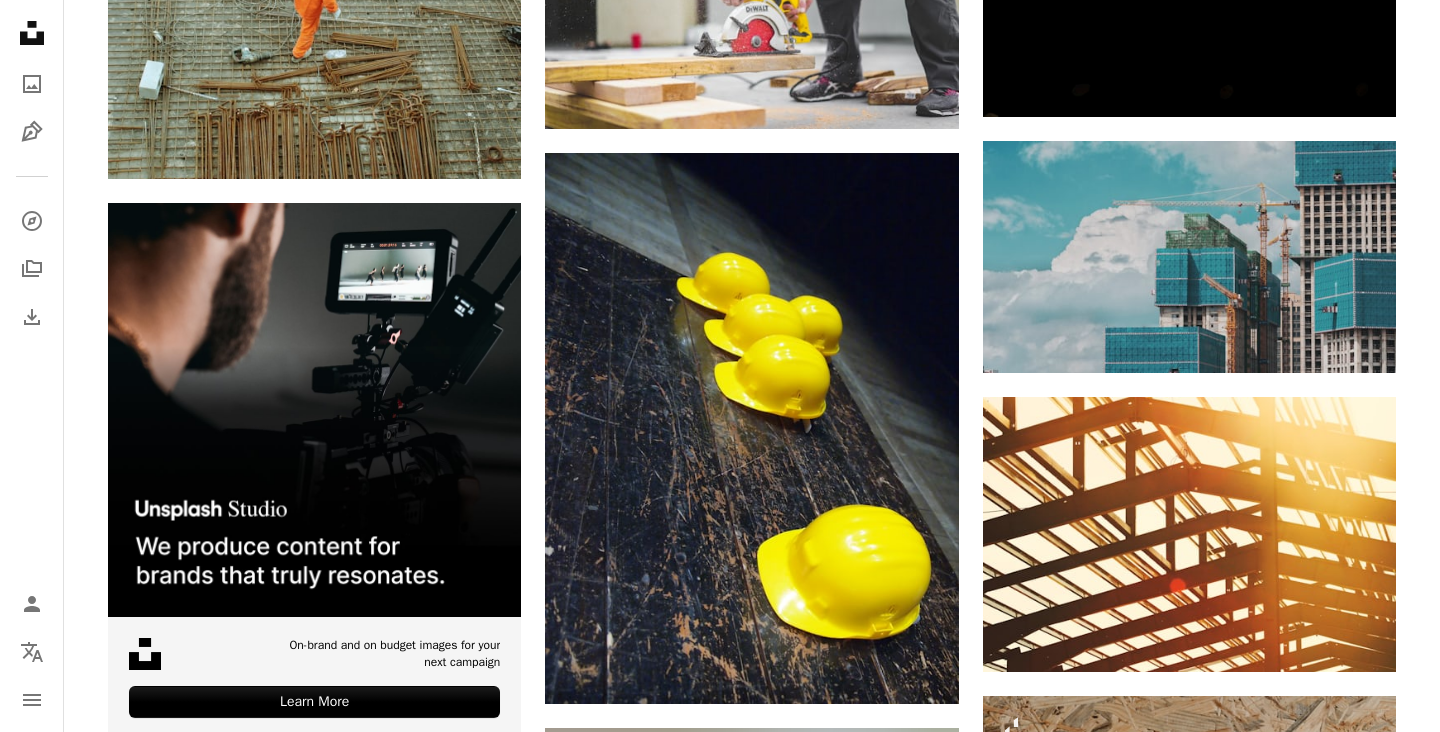 scroll, scrollTop: 3520, scrollLeft: 0, axis: vertical 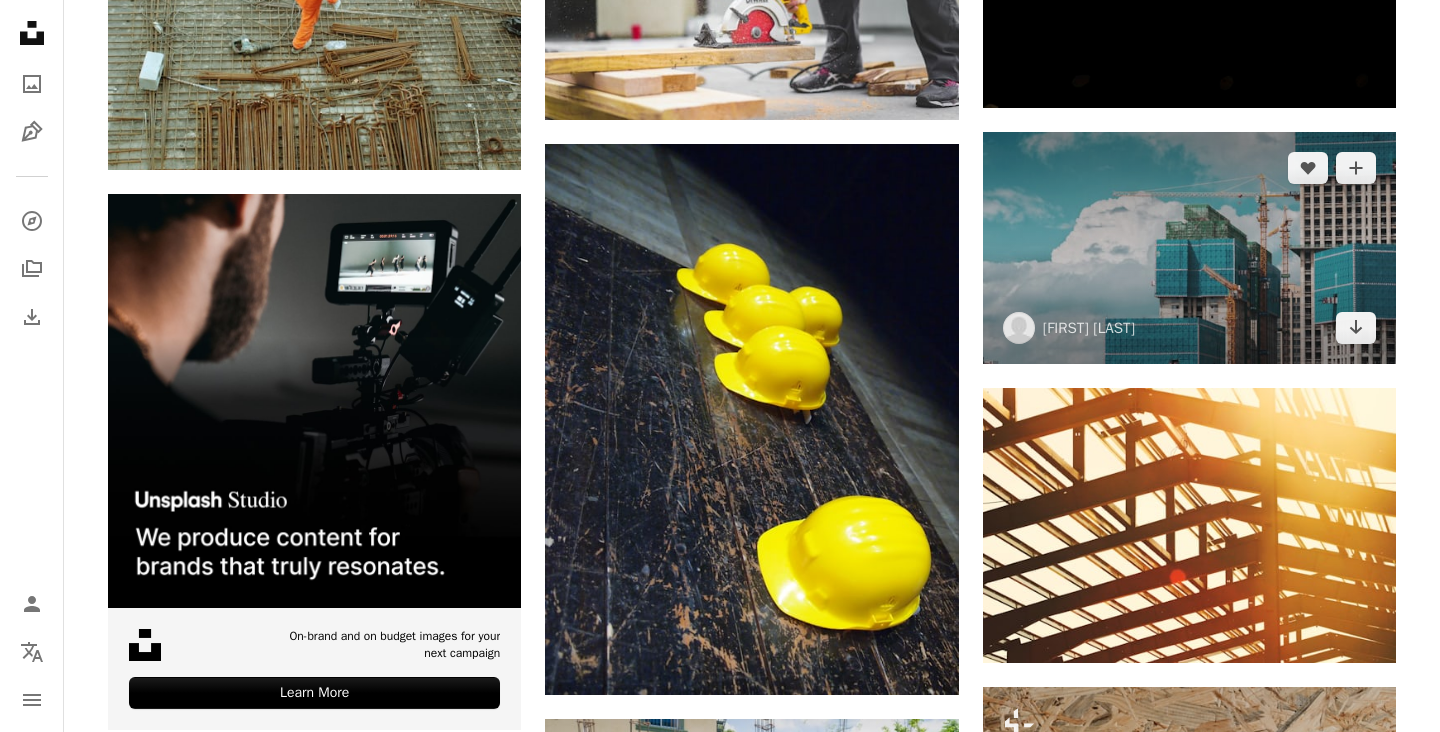 click at bounding box center [1189, 248] 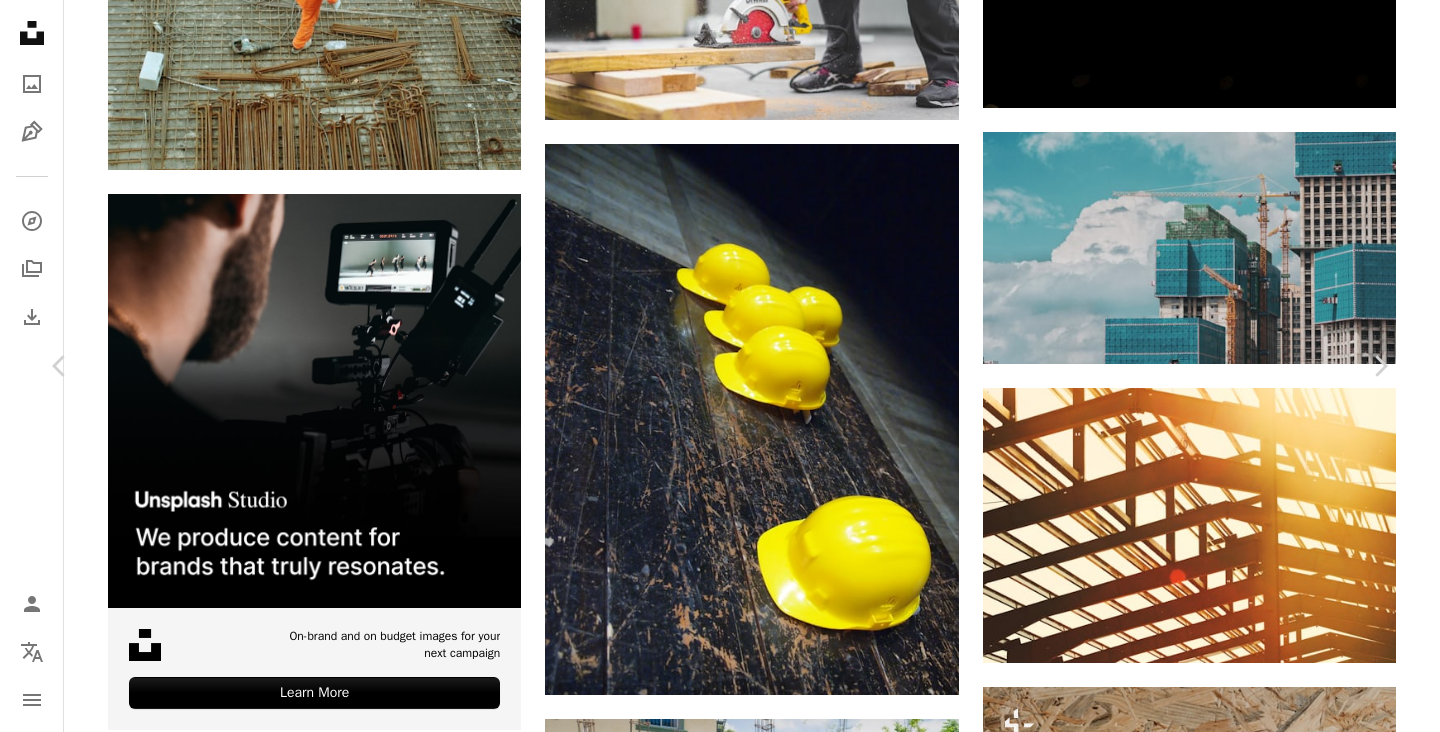 click on "Download free" at bounding box center (1191, 4151) 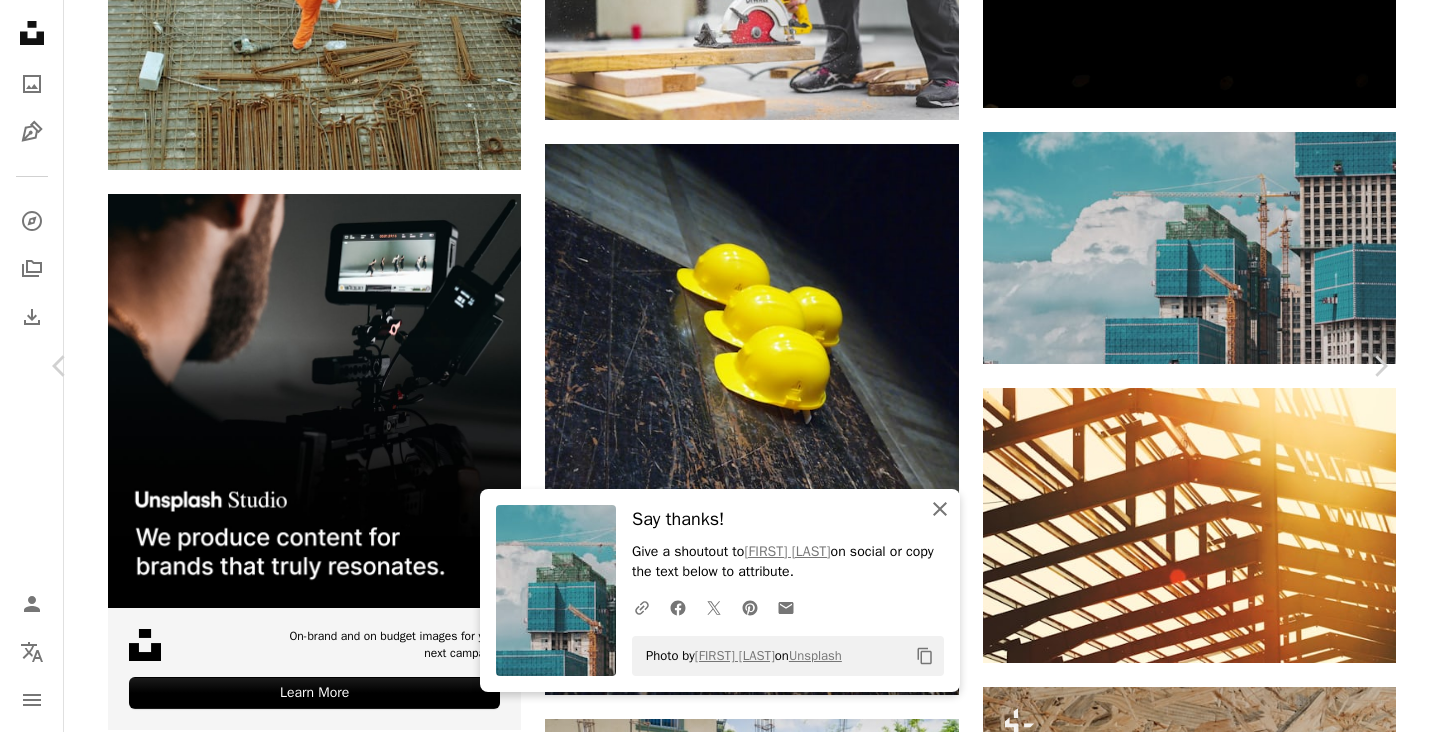 click on "An X shape" 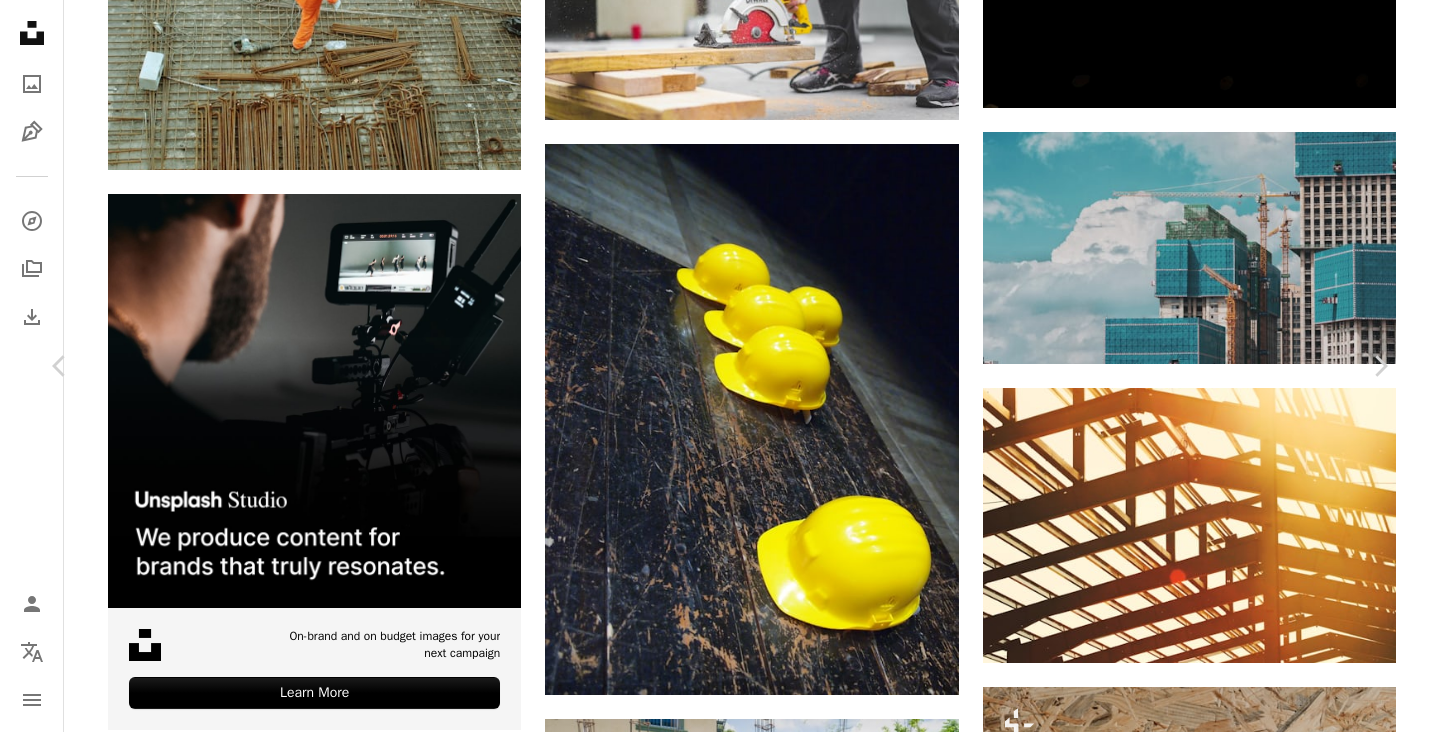 click on "A new high-rise under construction." at bounding box center [720, 4470] 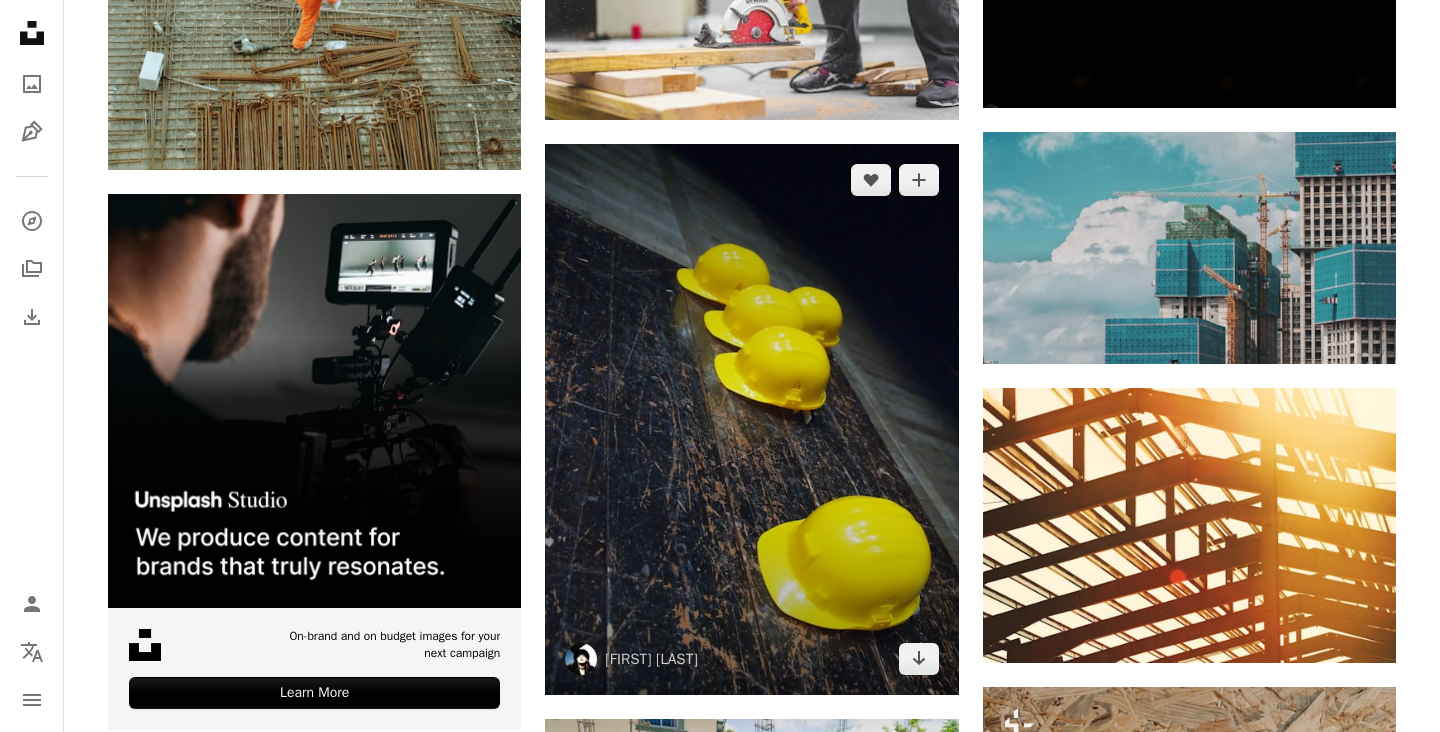 click at bounding box center [751, 419] 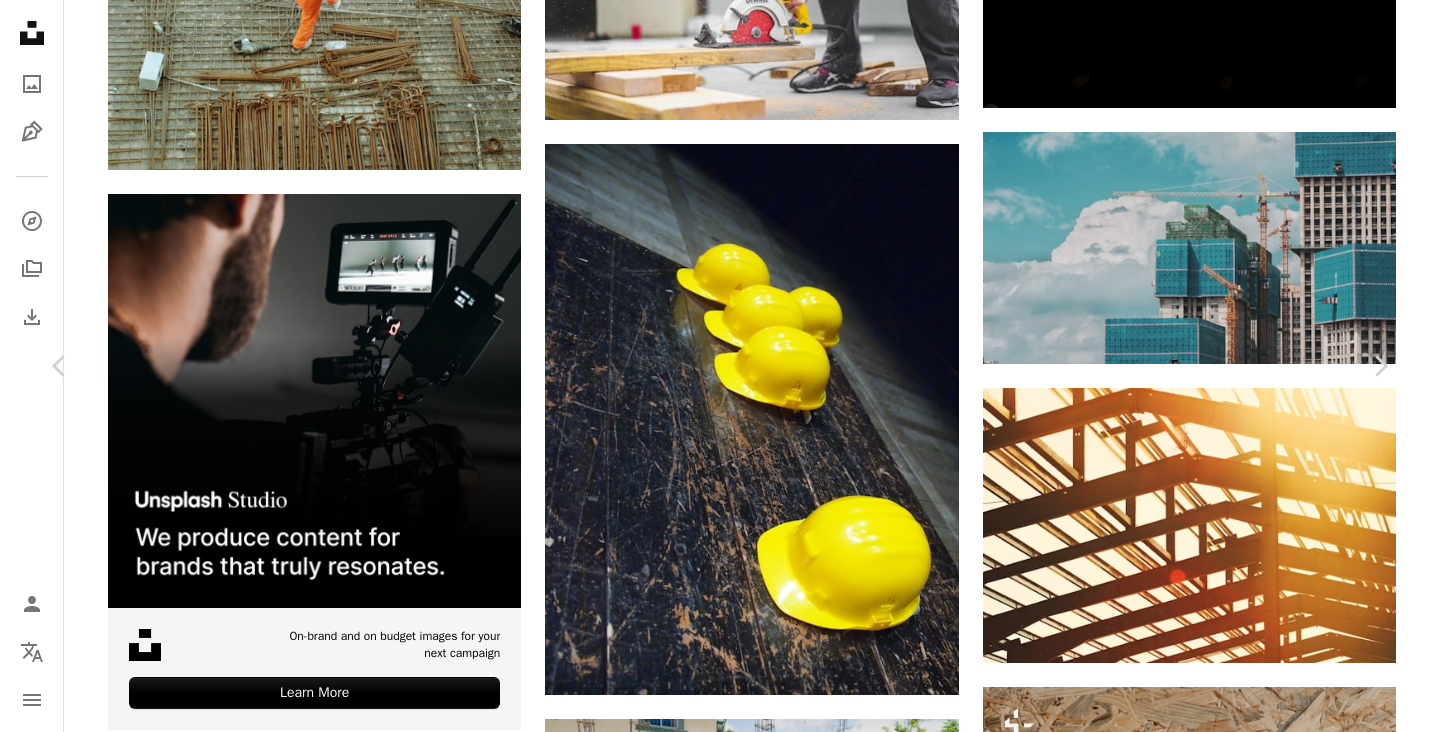 click on "Download free" at bounding box center (1191, 4151) 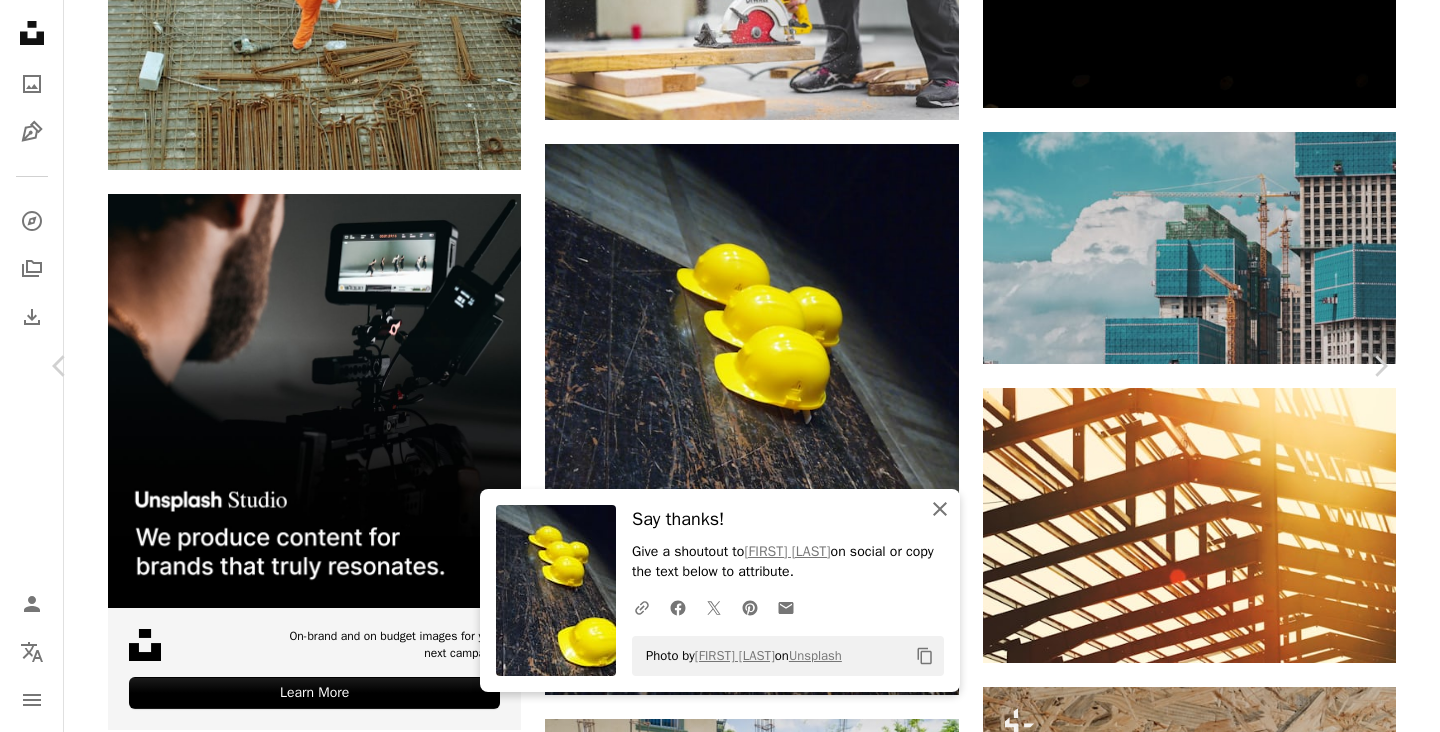click on "An X shape" 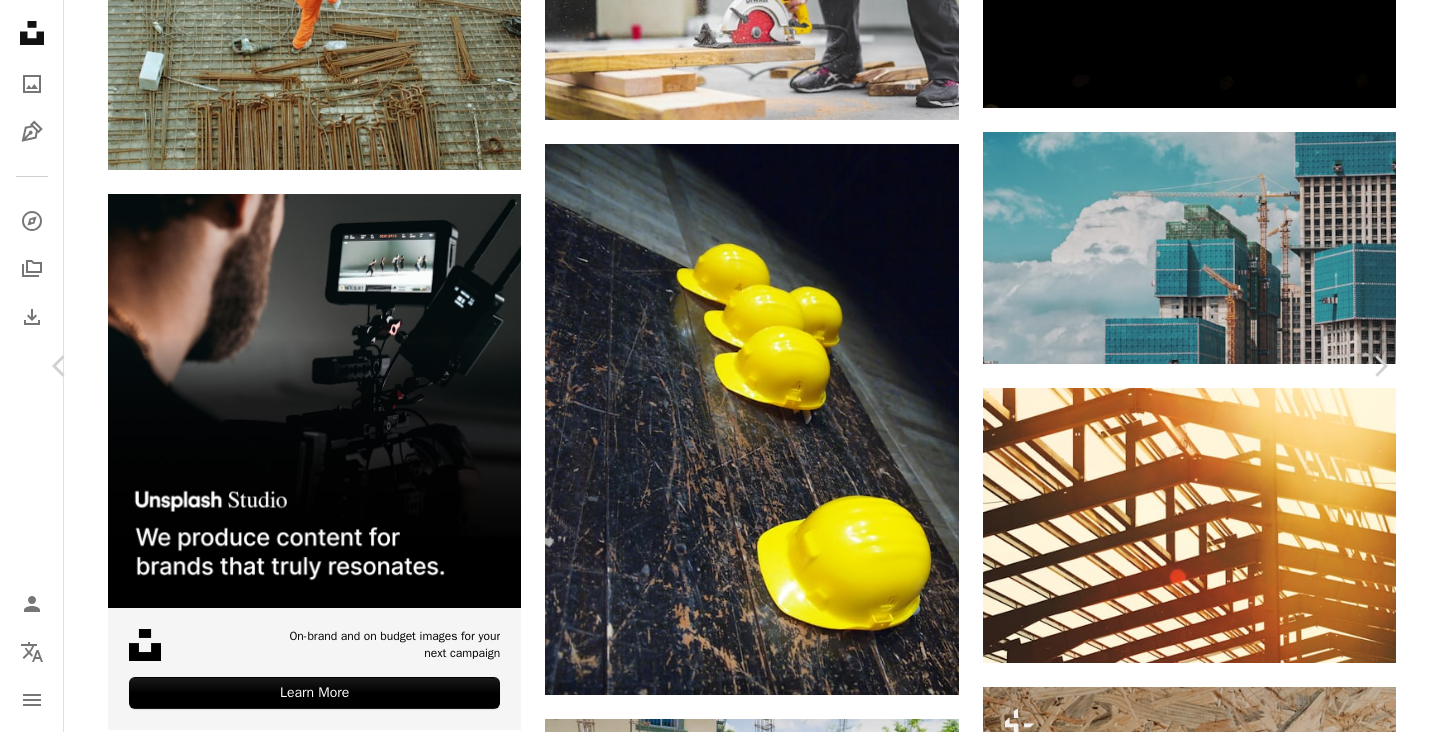 click on "An X shape Chevron left Chevron right Silvia Brazzoduro scdisilviabrazzoduro A heart A plus sign Download free Chevron down Zoom in Views 12,669,633 Downloads 136,598 A forward-right arrow Share Info icon Info More Actions Scoprire il gioiello di arte, architettura, storia che si nasconde dentro le mura del Teatro Grande di Brescia è un’esperienza da vivere.
Amo questa città dal passato ricco ed interessante. Read more A map marker Teatro Grande, [CITY], [COUNTRY] Calendar outlined Published on  October 31, 2017 Camera OLYMPUS IMAGING CORP., E-PL1 Safety Free to use under the  Unsplash License construction yellow plastic theater hat helmet costume brescia floorboard food work plant website italy vegetable pepper bell pepper Free pictures Browse premium related images on iStock  |  Save 20% with code UNSPLASH20 View more on iStock  ↗ Related images A heart A plus sign Glen Carrie Available for hire A checkmark inside of a circle Arrow pointing down Plus sign for Unsplash+ A heart A plus sign" at bounding box center (720, 4470) 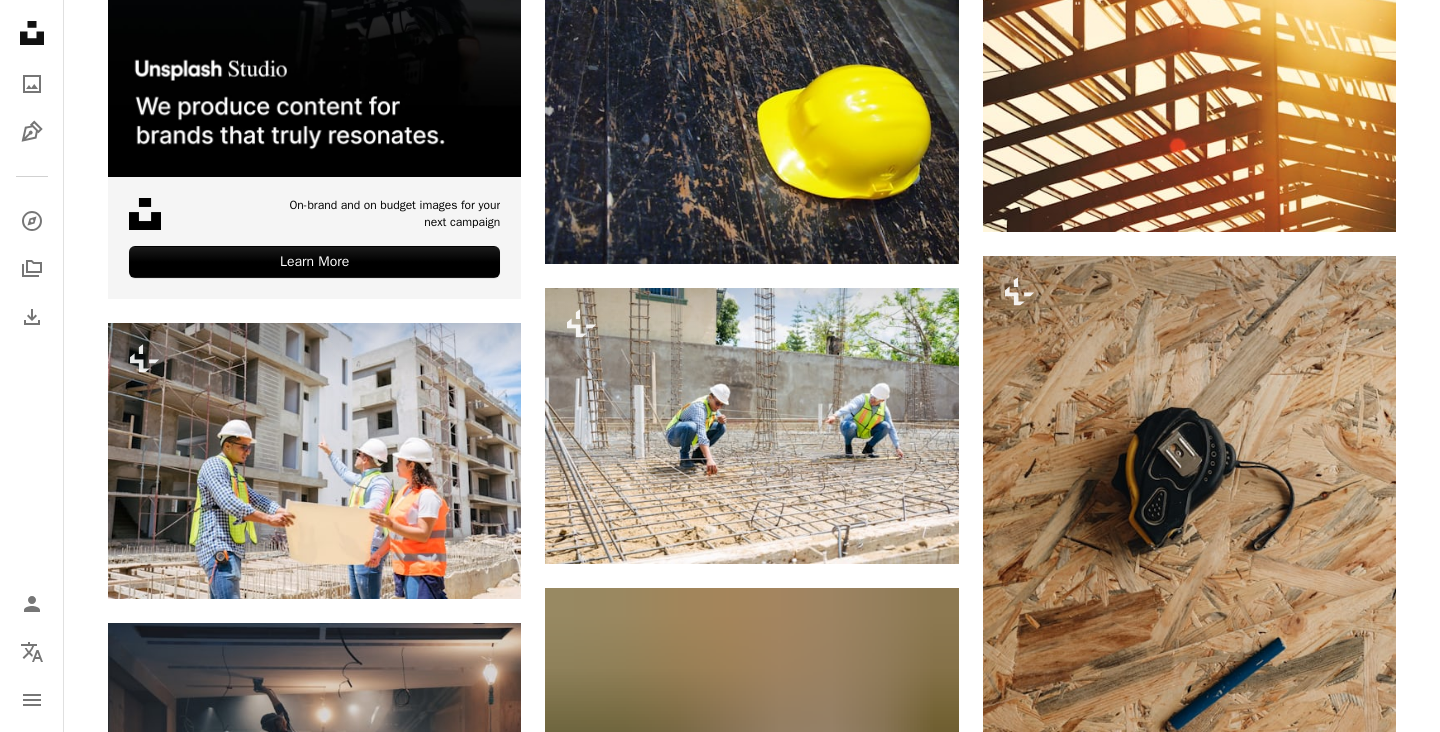 scroll, scrollTop: 3960, scrollLeft: 0, axis: vertical 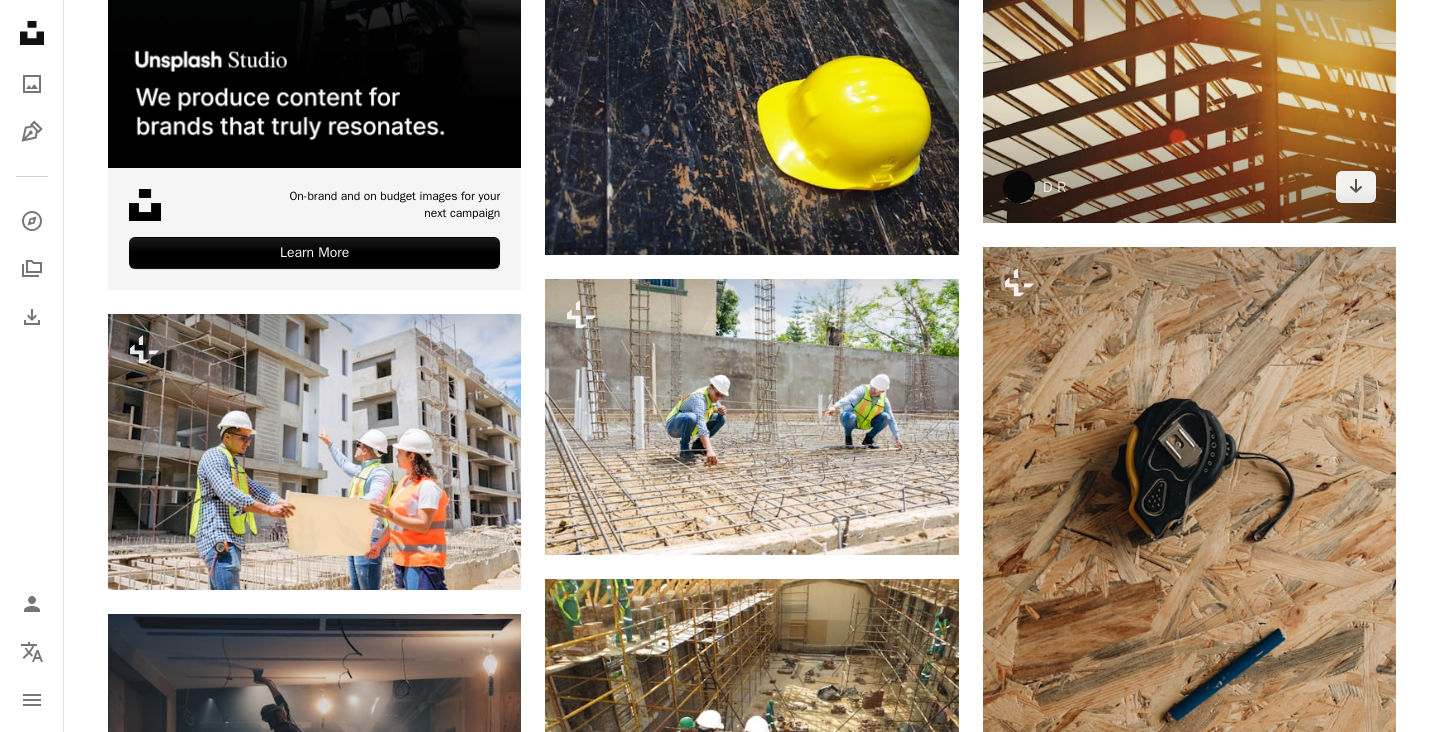 click at bounding box center (1189, 85) 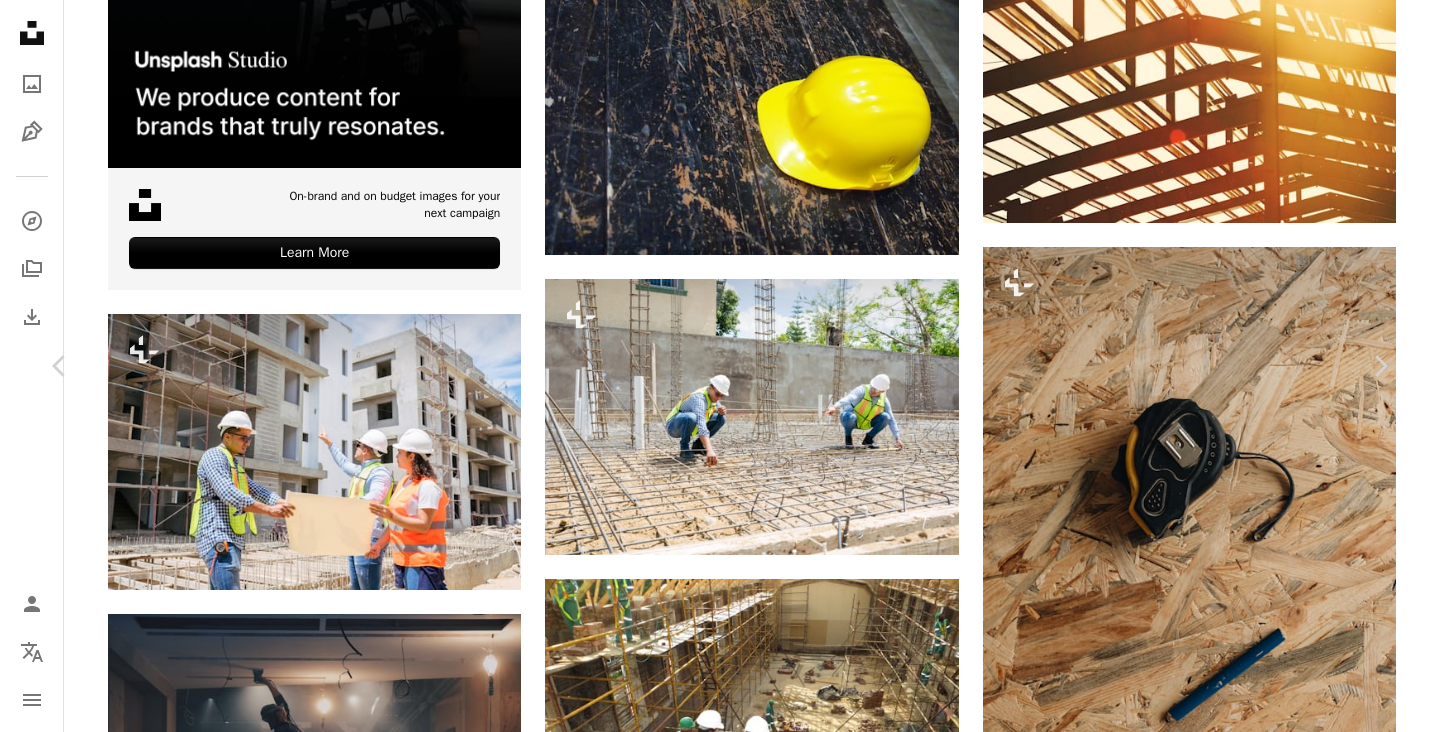 click on "Download free" at bounding box center (1191, 3711) 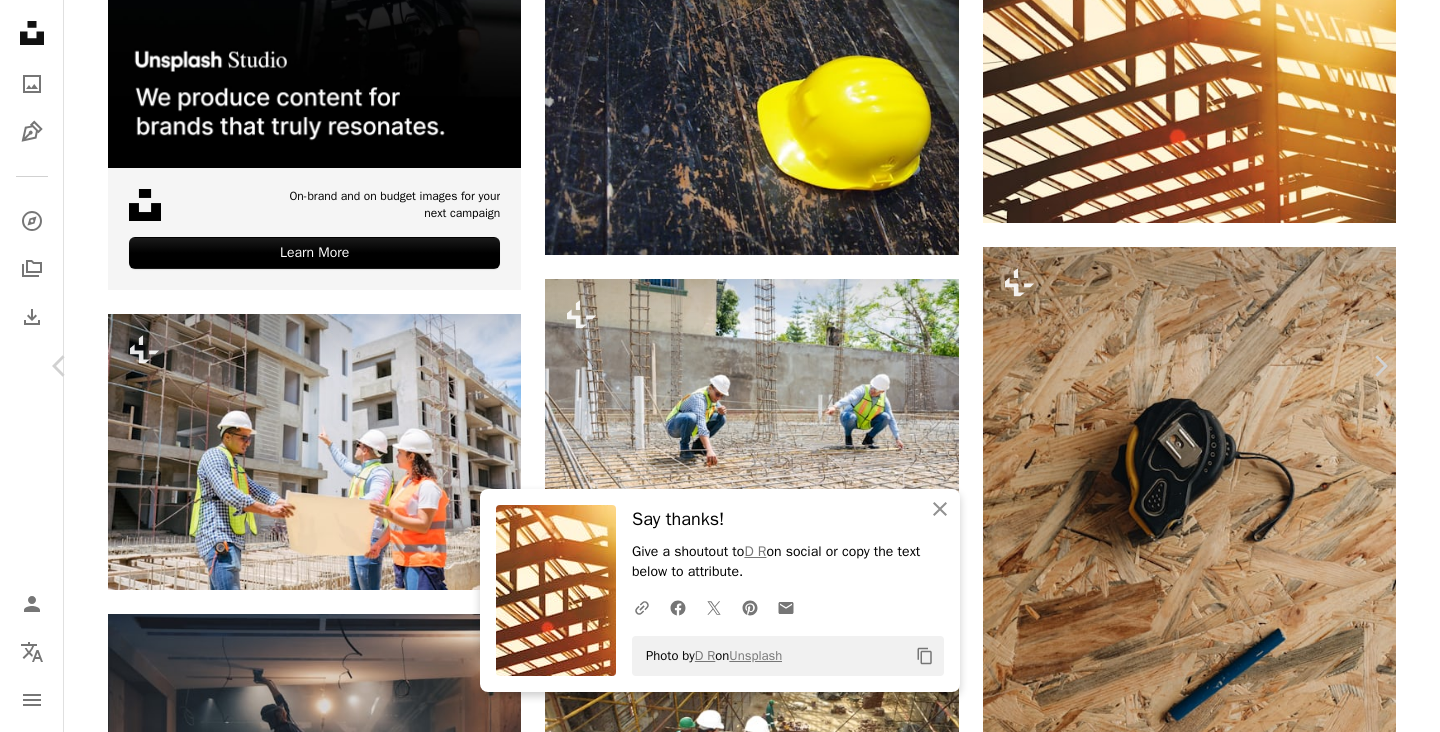 click on "An X shape Chevron left Chevron right An X shape Close Say thanks! Give a shoutout to  [FIRST] [LAST]  on social or copy the text below to attribute. A URL sharing icon (chains) Facebook icon X (formerly Twitter) icon Pinterest icon An envelope Photo by  [FIRST] [LAST]  on  Unsplash
Copy content [FIRST] [LAST] [INITIALS] A heart A plus sign Download free Chevron down Zoom in Views 11,574,003 Downloads 125,660 Featured in Photos A forward-right arrow Share Info icon Info More Actions Calendar outlined Published on  October 4, 2014 Camera SONY, SLT-A65V Safety Free to use under the  Unsplash License texture building architecture sunrise sun light orange gold urban yellow skyscraper roof modern lines minimalistic flare framework beams lensflare abstratc Public domain images Browse premium related images on iStock  |  Save 20% with code UNSPLASH20 View more on iStock  ↗ Related images A heart A plus sign [FIRST] [LAST] Available for hire A checkmark inside of a circle Arrow pointing down A heart A plus sign [FIRST] [LAST] A heart A heart" at bounding box center [720, 4030] 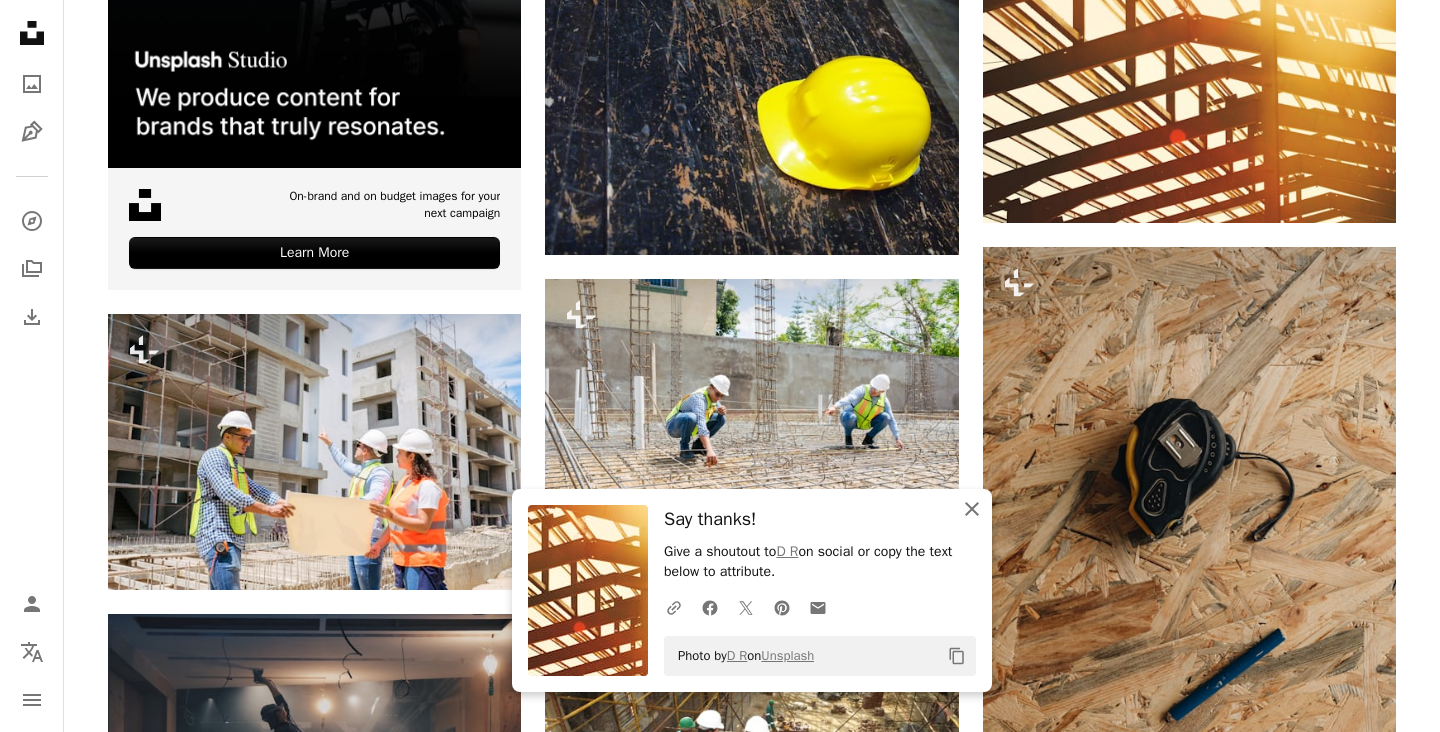 click on "An X shape" 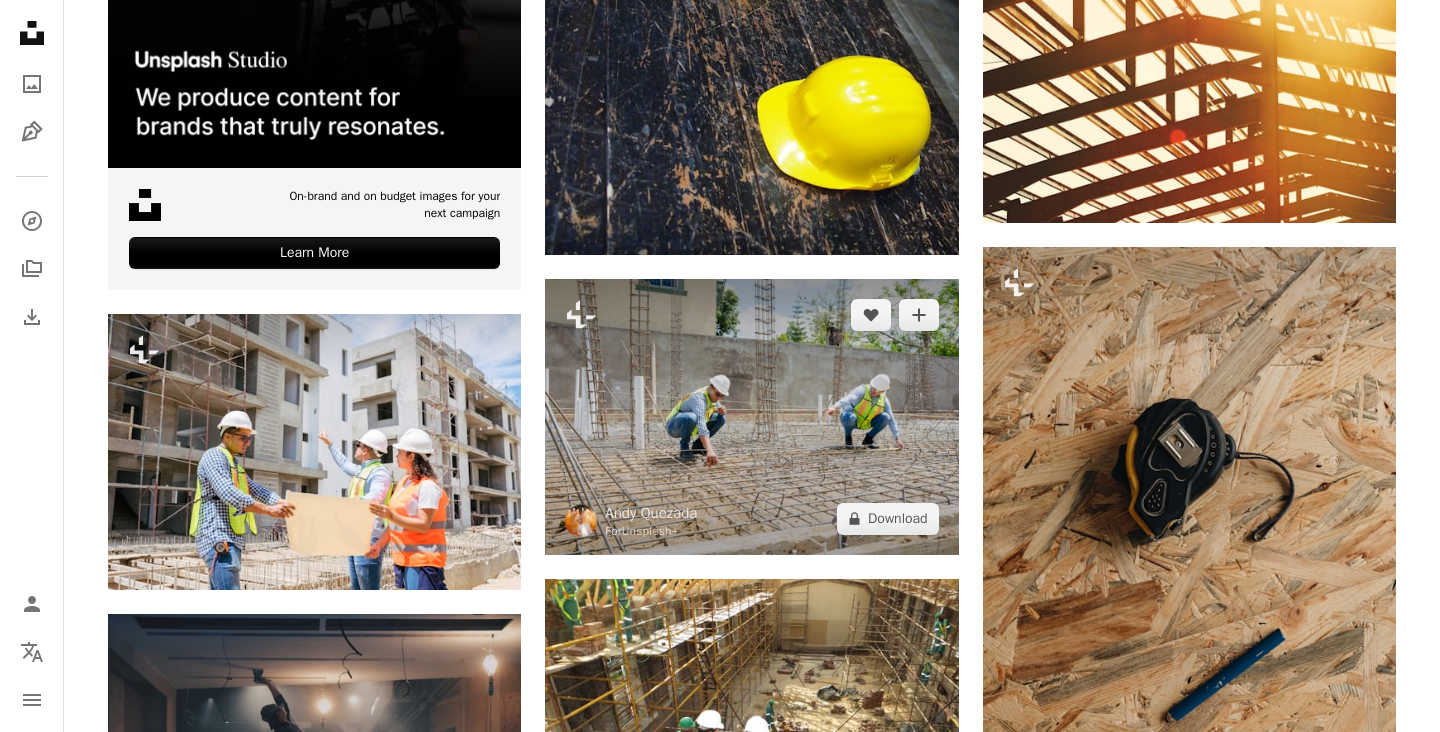 click at bounding box center [751, 416] 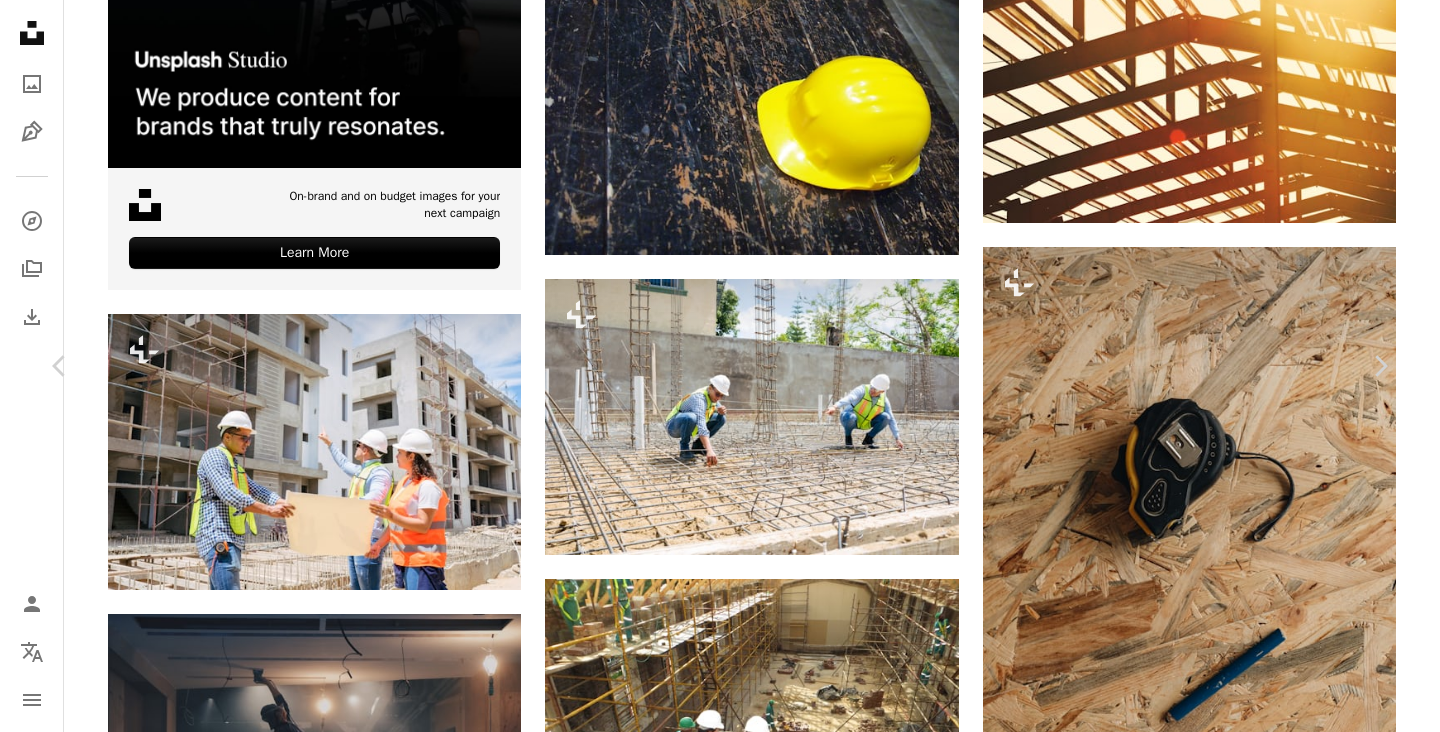 click on "An X shape Chevron left Chevron right [FIRST] [LAST] For Unsplash+ A heart A plus sign A lock Download Zoom in A forward-right arrow Share More Actions A map marker [CITY] De Los [CITY], [COUNTRY] Calendar outlined Published on [MONTH] [DAY], [YEAR] Safety Licensed under the Unsplash+ License construction concrete engineer construction site architect renovation labour builders building site building materials construction work construction company foundations construction industry construction material building work obra [CITY] de los [CITY] HD Wallpapers From this series Chevron right Plus sign for Unsplash+ Plus sign for Unsplash+ Plus sign for Unsplash+ Plus sign for Unsplash+ Plus sign for Unsplash+ Plus sign for Unsplash+ Plus sign for Unsplash+ Plus sign for Unsplash+ Plus sign for Unsplash+ Plus sign for Unsplash+ Related images Plus sign for Unsplash+ A heart A plus sign [FIRST] [LAST] For Unsplash+ A lock Download Plus sign for Unsplash+ A heart A plus sign [FIRST] [LAST] For A lock" at bounding box center [720, 4030] 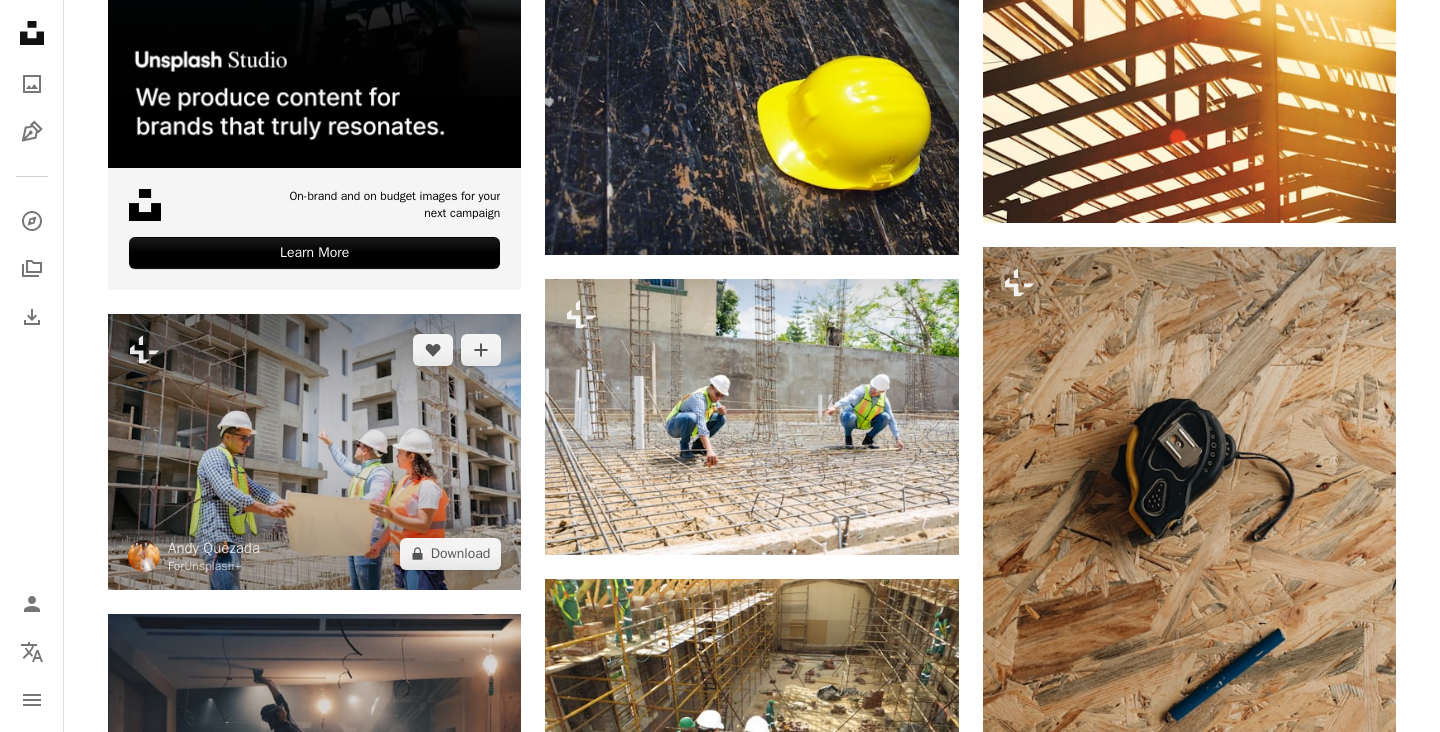 click at bounding box center [314, 451] 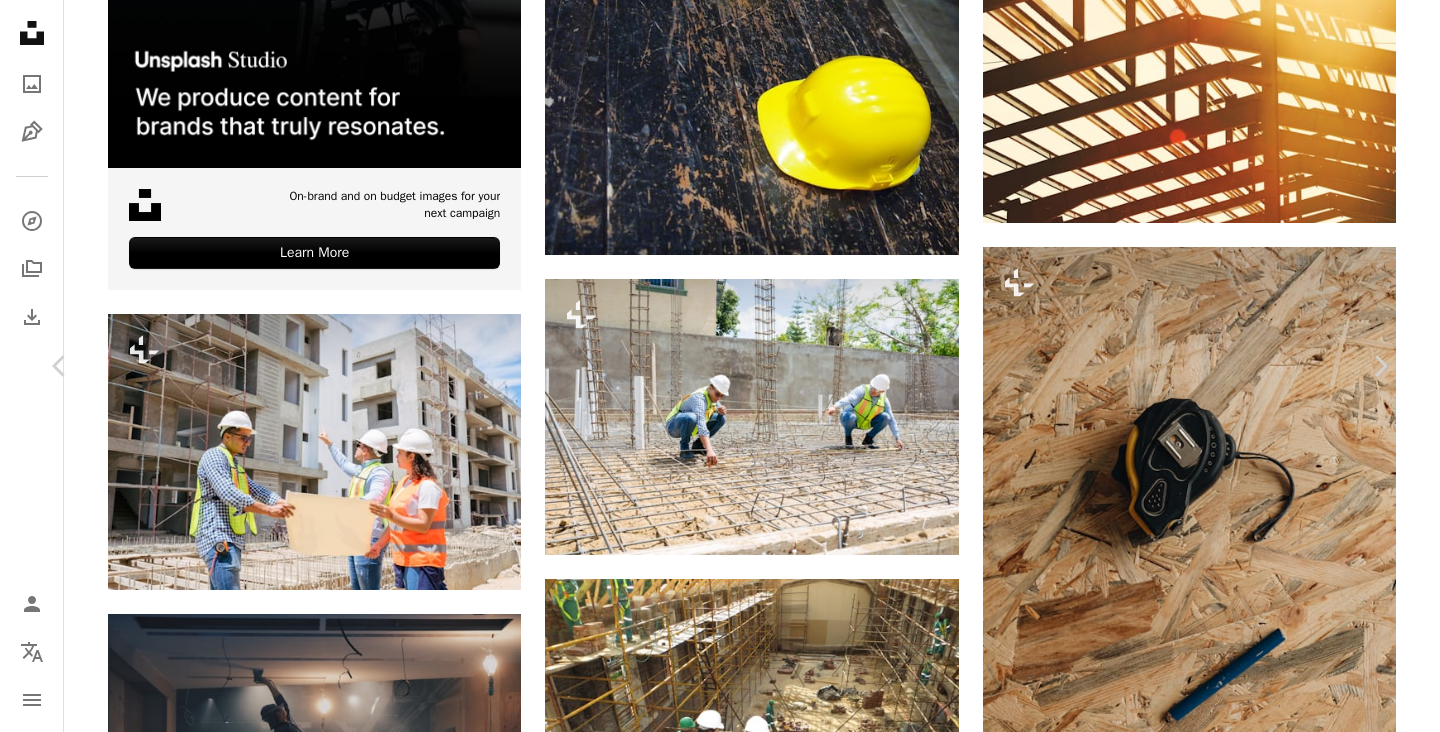 click on "An X shape Chevron left Chevron right [FIRST] [LAST] For Unsplash+ A heart A plus sign A lock Download Zoom in A forward-right arrow Share More Actions A map marker [CITY] De Los [CITY], [COUNTRY] Calendar outlined Published on [MONTH] [DAY], [YEAR] Safety Licensed under the Unsplash+ License construction concrete engineer construction site architect renovation building site building materials construction work house renovation concrete construction building work ingeniero [CITY] de los [CITY] Free stock photos From this series Chevron right Plus sign for Unsplash+ Plus sign for Unsplash+ Plus sign for Unsplash+ Plus sign for Unsplash+ Plus sign for Unsplash+ Plus sign for Unsplash+ Plus sign for Unsplash+ Plus sign for Unsplash+ Plus sign for Unsplash+ Plus sign for Unsplash+ Related images Plus sign for Unsplash+ A heart A plus sign [FIRST] [LAST] For Unsplash+ A lock Download Plus sign for Unsplash+ A heart A plus sign Getty Images For Unsplash+ A lock Download Plus sign for Unsplash+" at bounding box center (720, 4030) 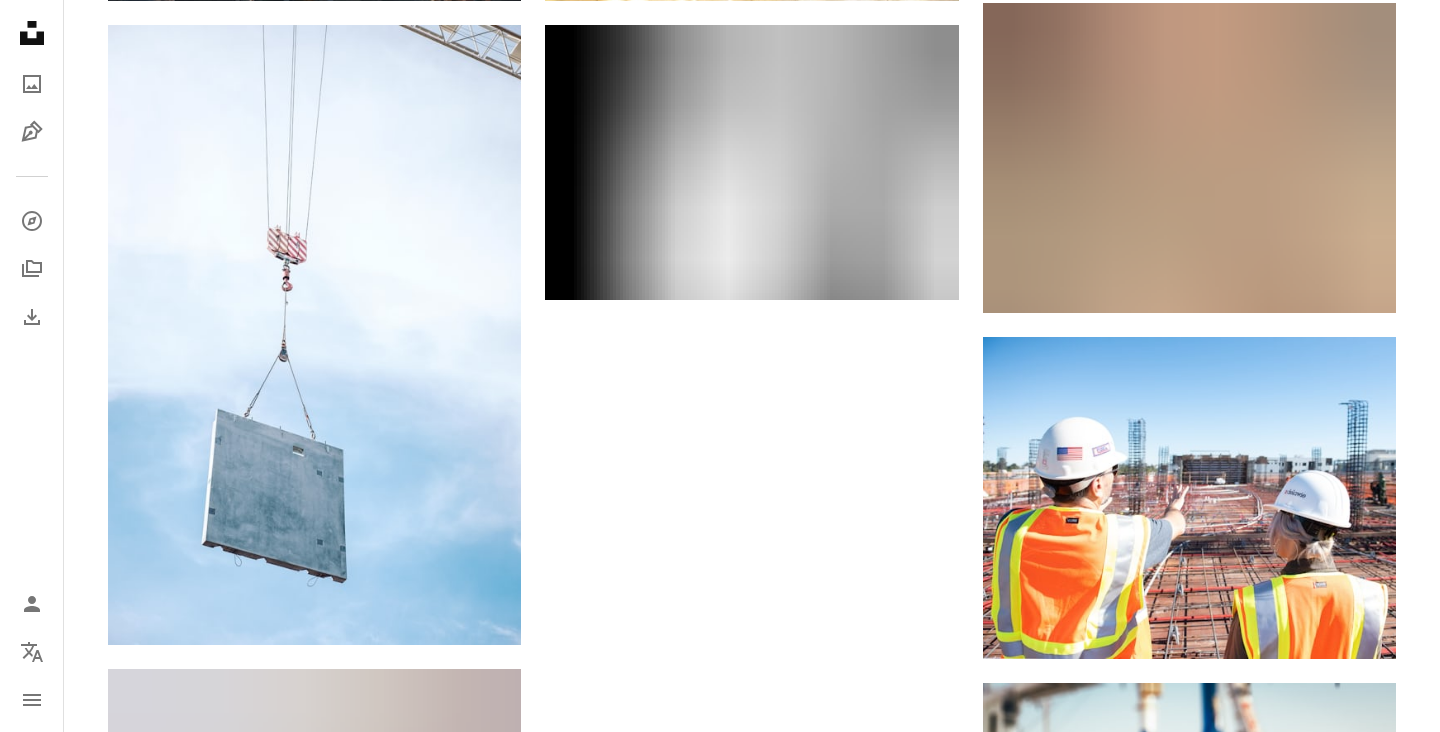 scroll, scrollTop: 4920, scrollLeft: 0, axis: vertical 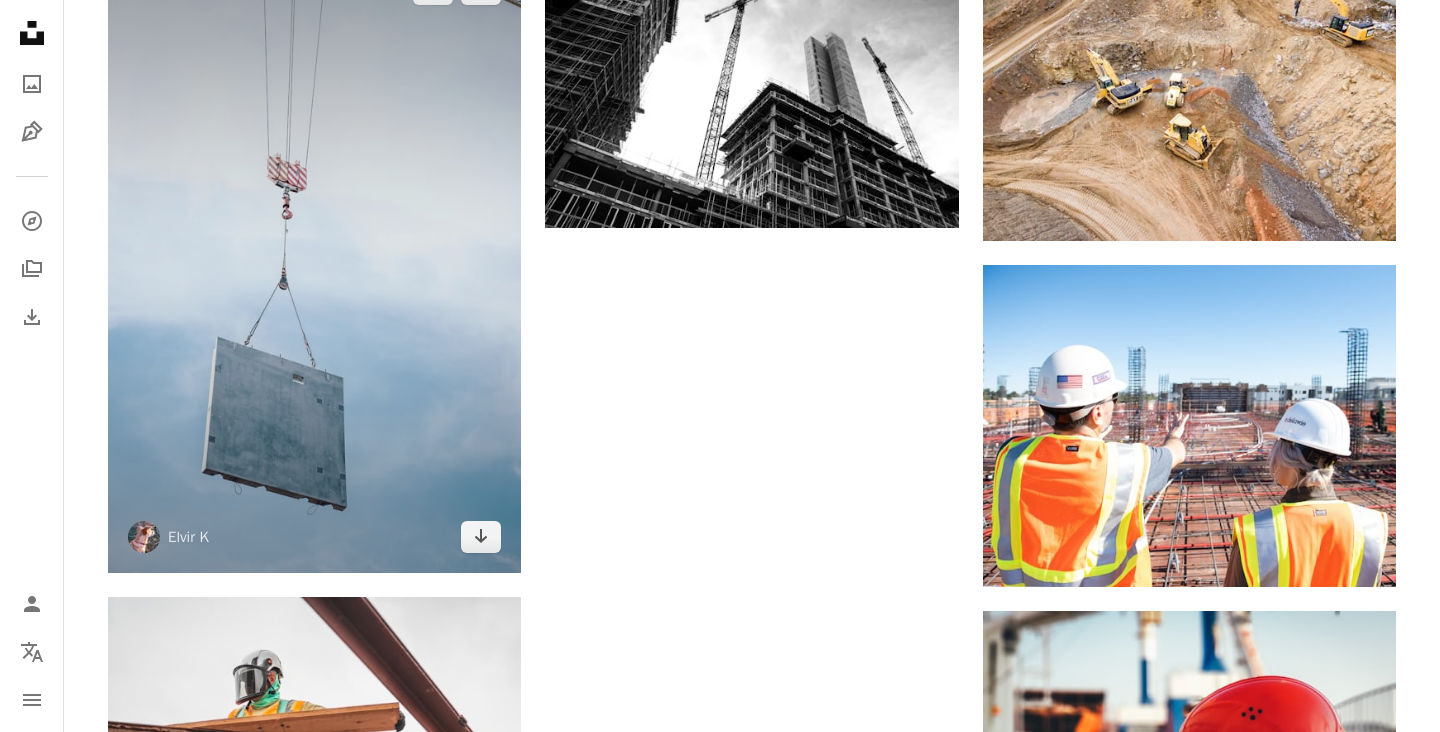 click at bounding box center [314, 263] 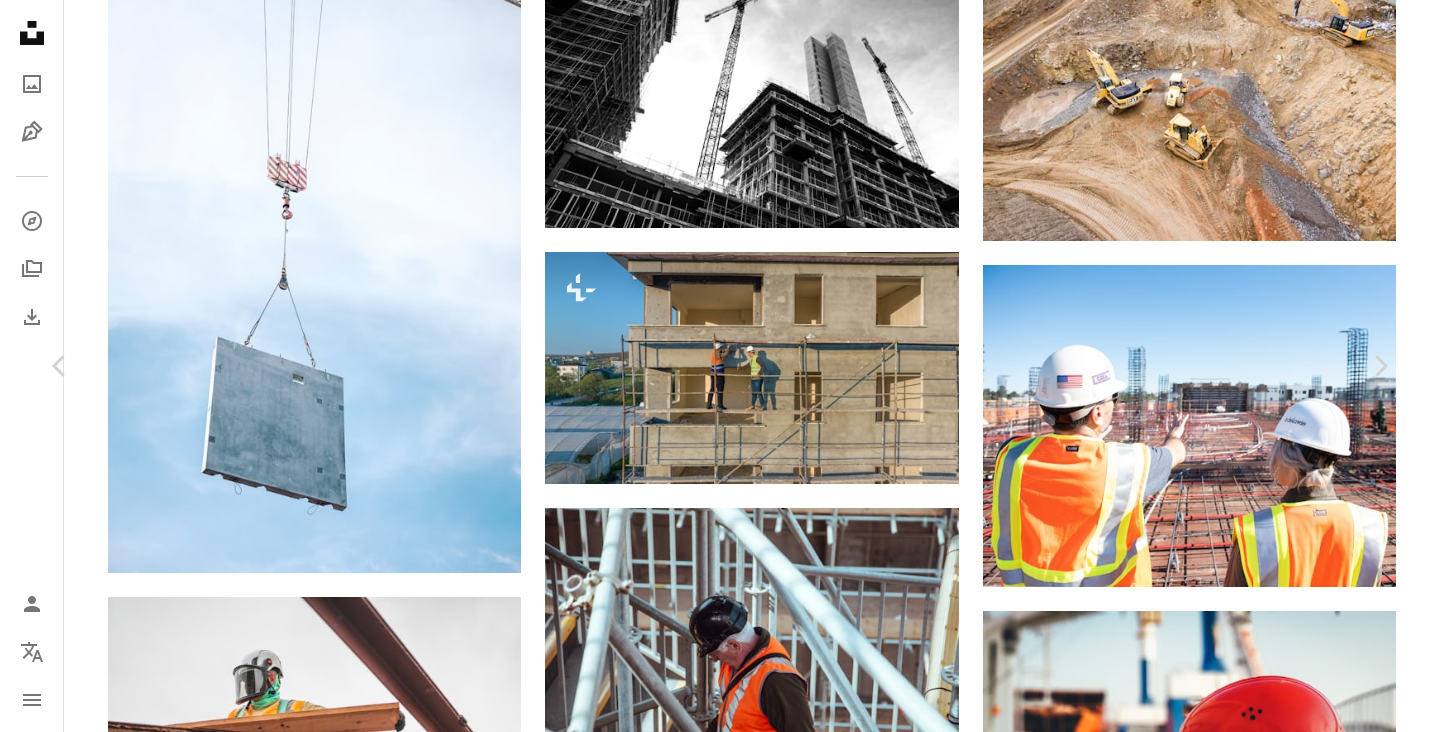 click on "Download free" at bounding box center [1191, 5465] 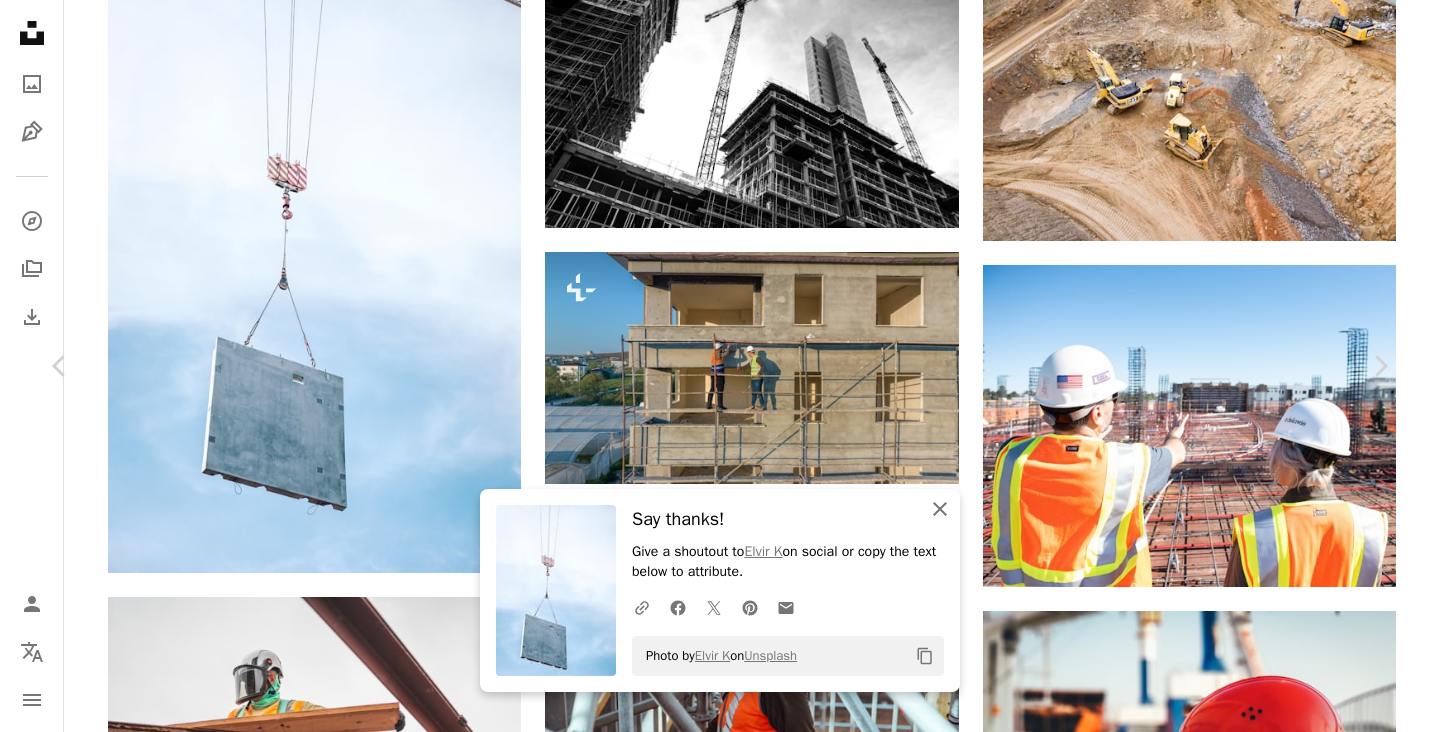 click 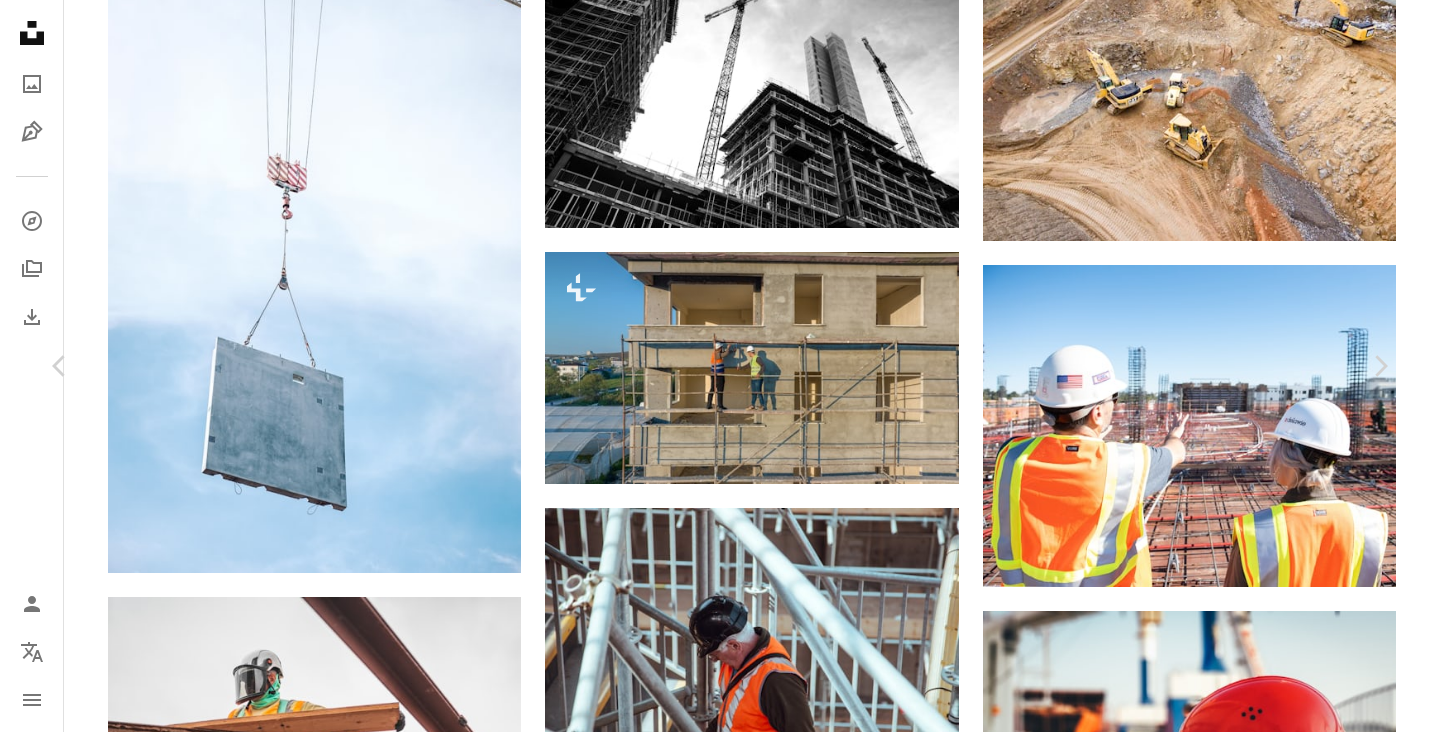 click on "An X shape Chevron left Chevron right [FIRST] [LAST] A heart A plus sign Download free Chevron down Zoom in Views 6,090,889 Downloads 51,978 A forward-right arrow Share Info icon Info More Actions Recent building and urban construction in [CITY] [COUNTRY]. A map marker [CITY], [COUNTRY] Calendar outlined Published on [MONTH] [DAY], [YEAR] Camera FUJIFILM, X-T1 Safety Free to use under the Unsplash License building city architecture construction cloud wall street minimal urban concrete safety build crane day cable hook contruction lifting pulley blue Public domain images Browse premium related images on iStock | Save 20% with code UNSPLASH20 View more on iStock ↗ Related images A heart A plus sign [FIRST] [LAST] Arrow pointing down A heart A plus sign aboodi vesakaran Available for hire A checkmark inside of a circle Arrow pointing down A heart A plus sign [FIRST] [LAST] Arrow pointing down A heart A plus sign [FIRST] [LAST] Arrow pointing down Plus sign for Unsplash+ A heart A plus sign [FIRST] [LAST] For" at bounding box center [720, 5784] 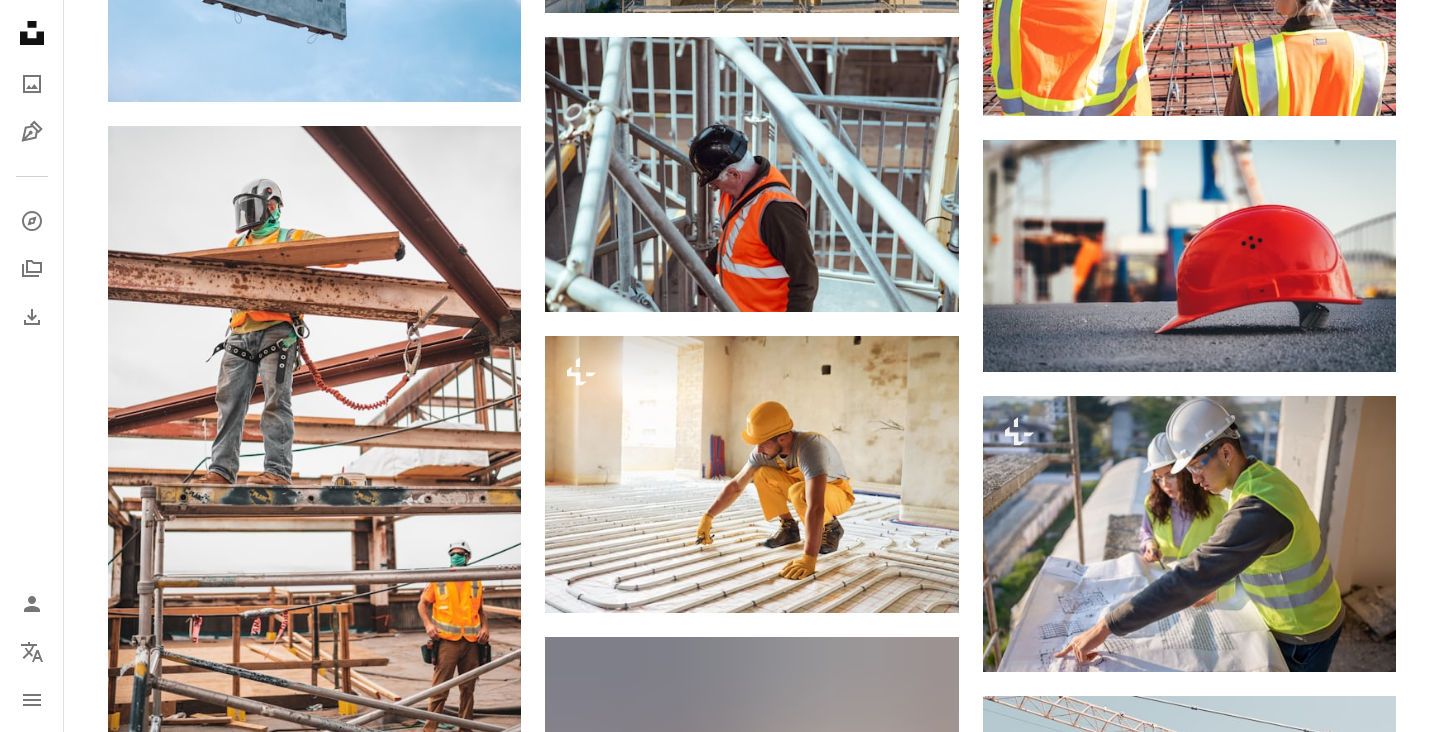 scroll, scrollTop: 5400, scrollLeft: 0, axis: vertical 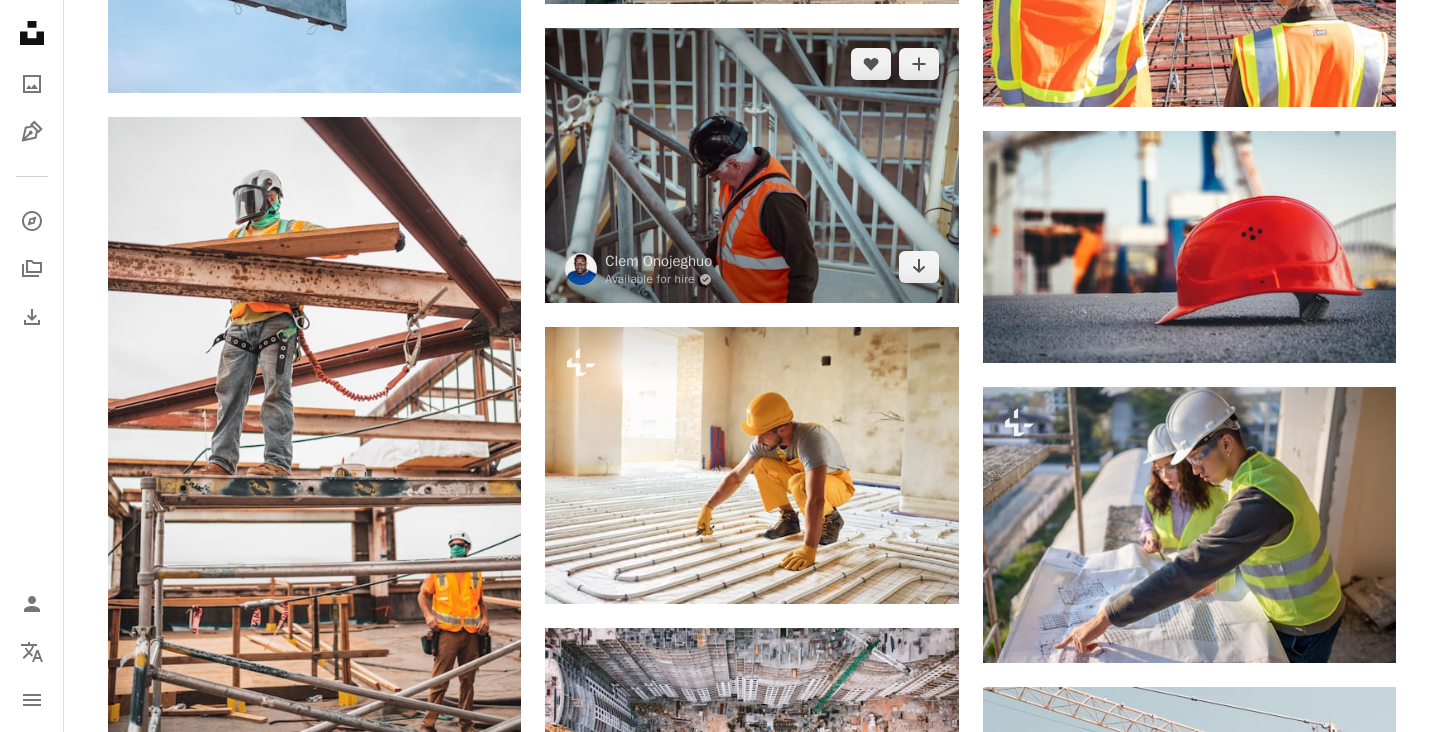 click at bounding box center [751, 165] 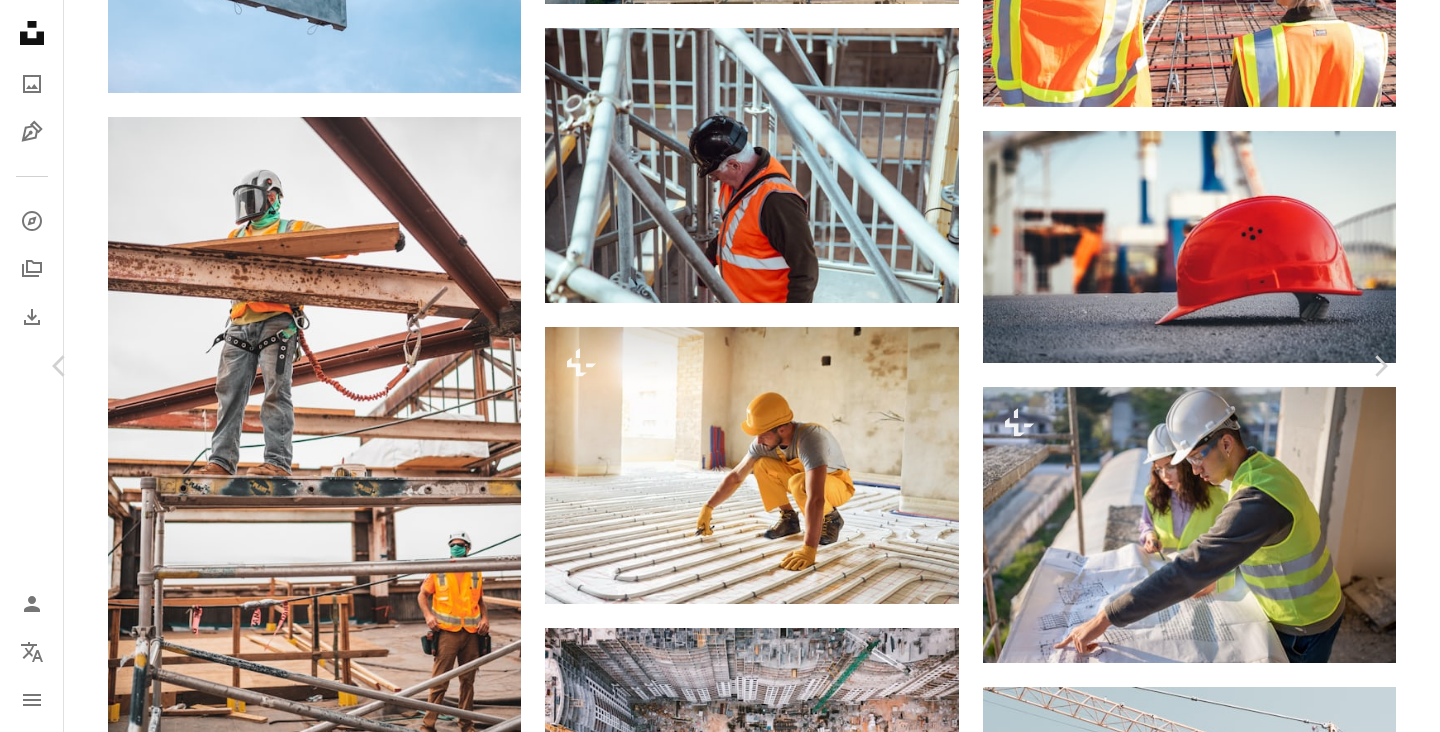 click on "Download free" at bounding box center [1191, 4985] 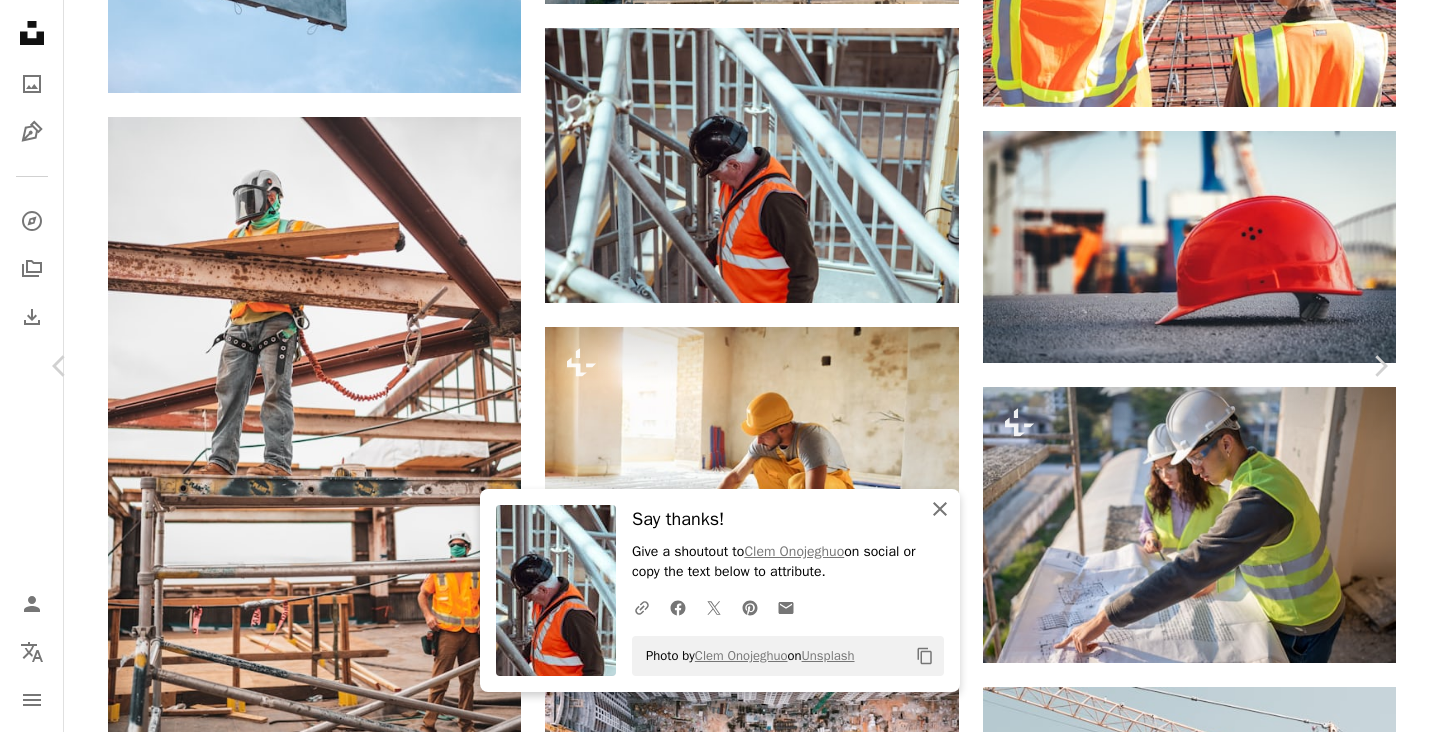 click on "An X shape" 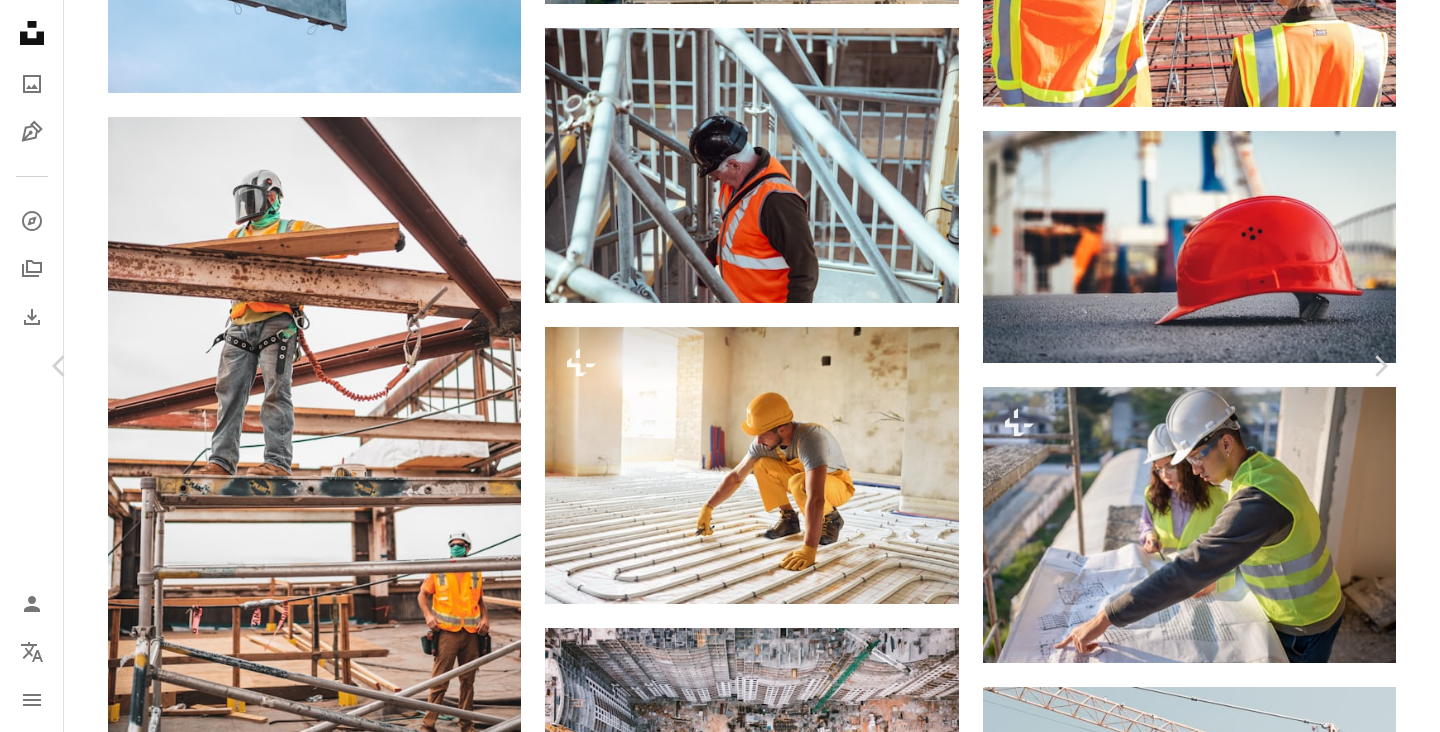 click on "A while ago I had the privilege of going into a major construction project in London to take photos of people at work. A map marker [CITY], [COUNTRY]" at bounding box center (720, 5304) 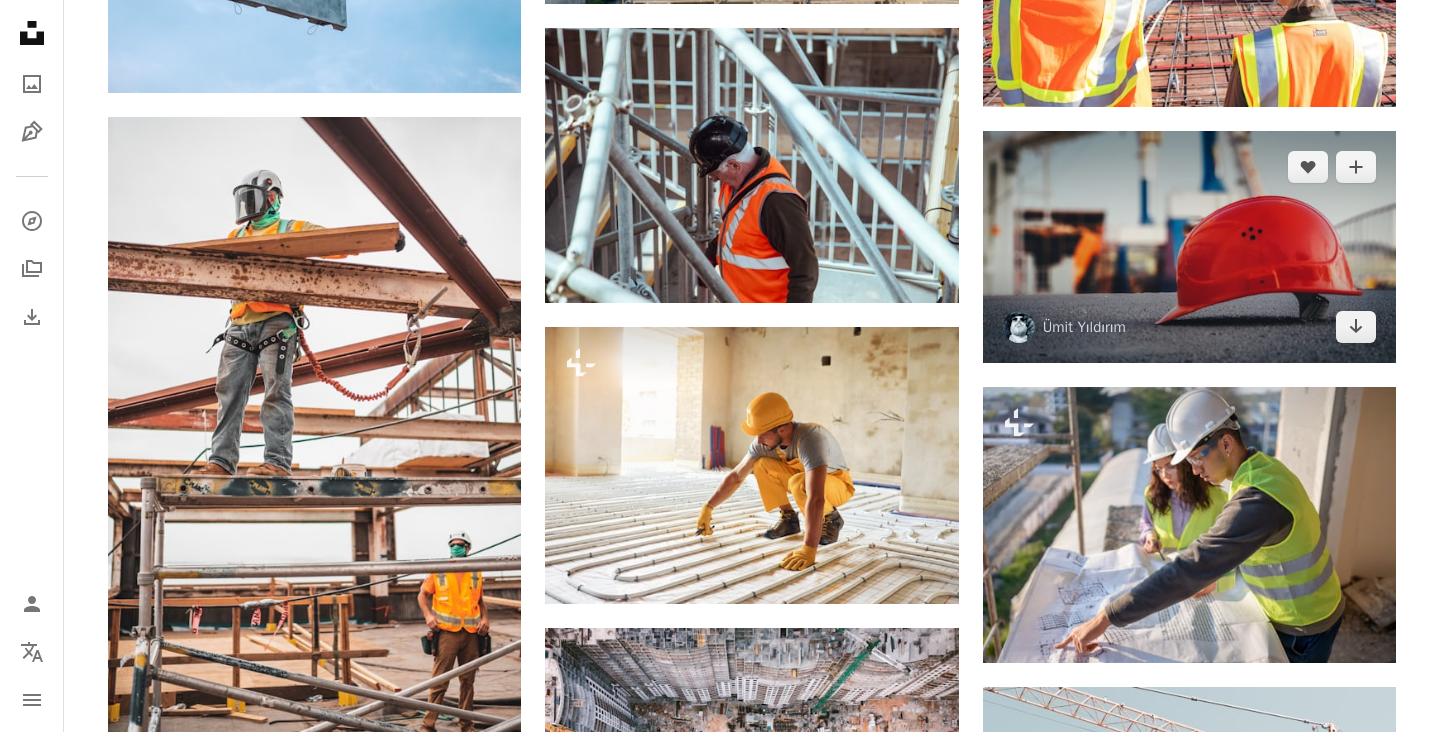 click at bounding box center (1189, 247) 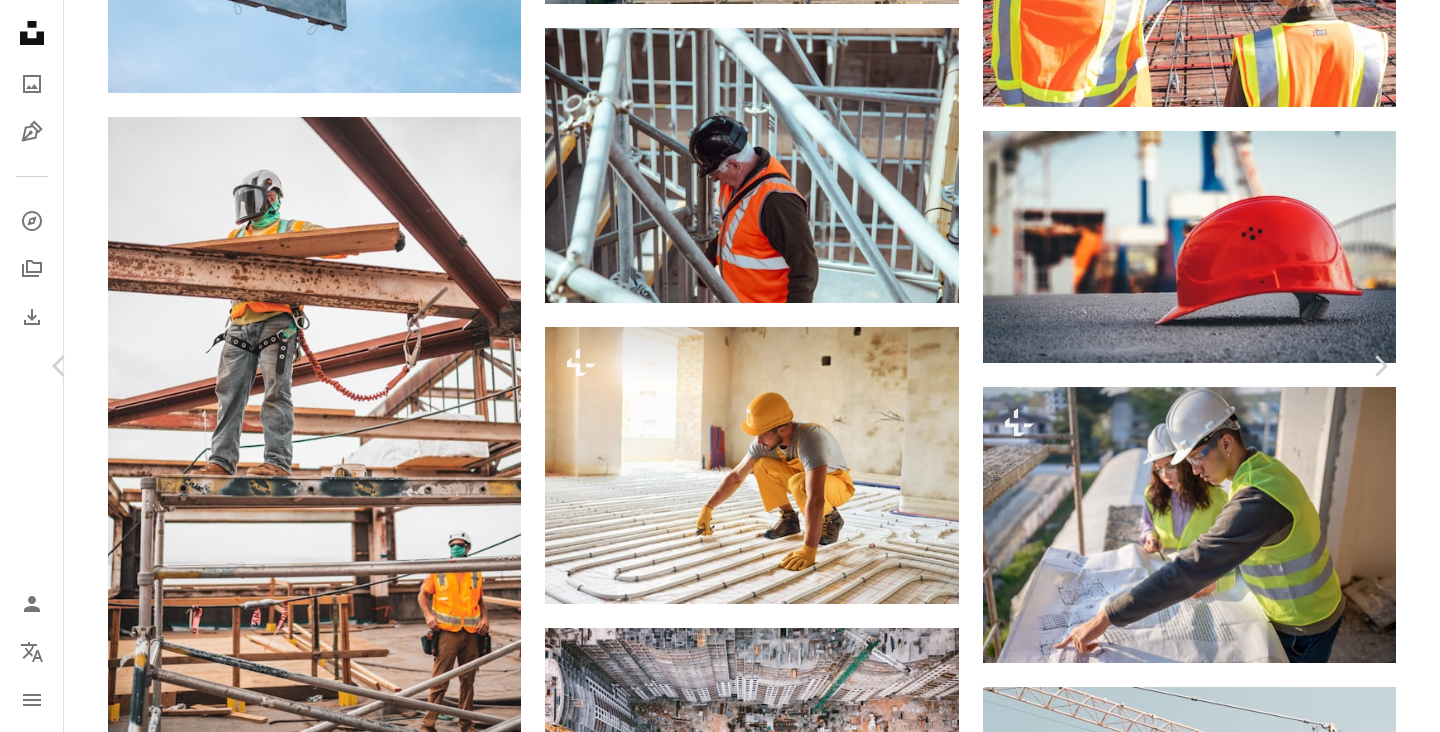click on "Download free" at bounding box center (1191, 4985) 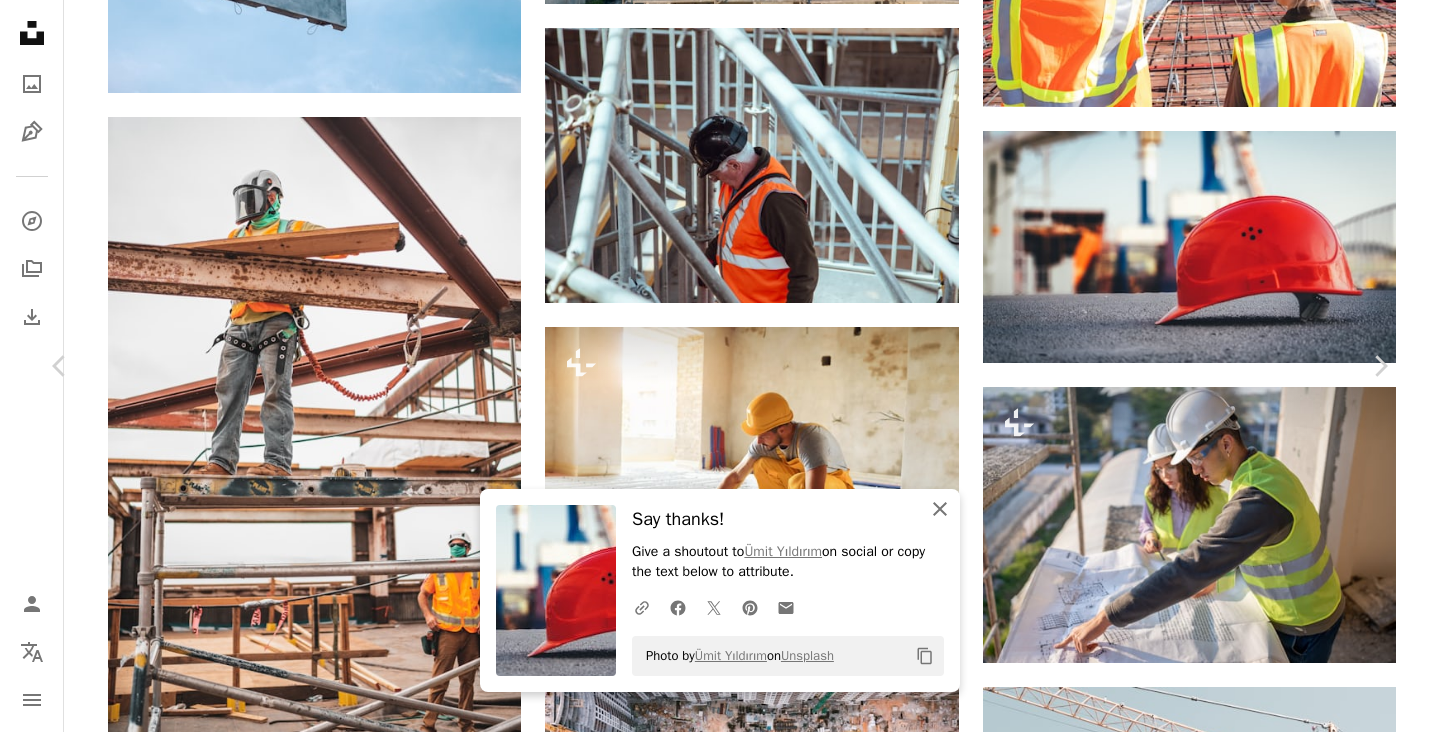 click 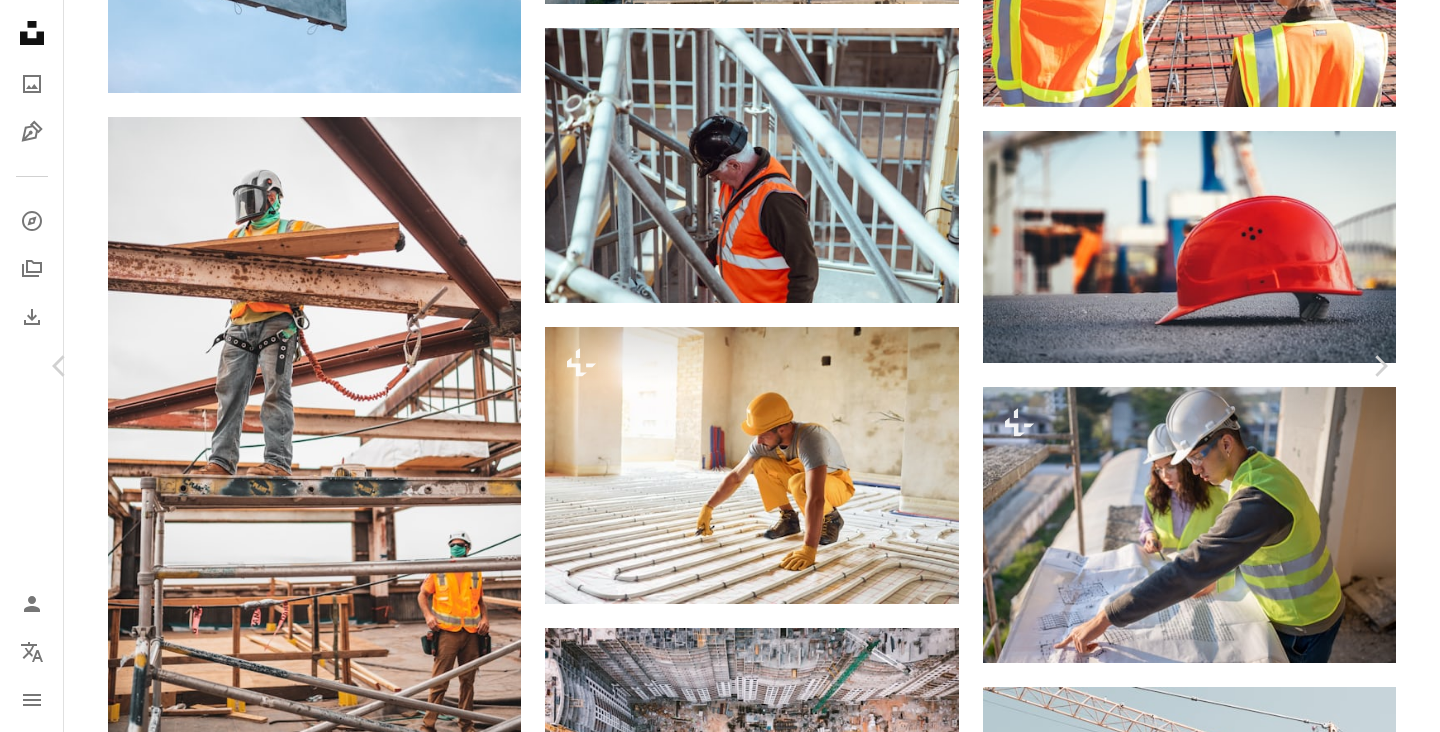 click on "An X shape Chevron left Chevron right [FIRST] [LAST] [FIRST]_[LAST] A heart A plus sign Download free Chevron down Zoom in Views 8,774,586 Downloads 161,478 A forward-right arrow Share Info icon Info More Actions Safety first. Calendar outlined Published on [MONTH] [DAY], [YEAR] Camera samsung, SM-N950F Safety Free to use under the Unsplash License construction clothing worker apparel hat helmet oilfield shipyard hardhat red Free pictures Browse premium related images on iStock | Save 20% with code UNSPLASH20 View more on iStock ↗ Related images A heart A plus sign [FIRST] [LAST] Available for hire A checkmark inside of a circle Arrow pointing down Plus sign for Unsplash+ A heart A plus sign Getty Images For Unsplash+ A lock Download A heart A plus sign [FIRST] [LAST] Arrow pointing down A heart A plus sign [FIRST] [LAST] Available for hire A checkmark inside of a circle Arrow pointing down A heart A plus sign [FIRST] [LAST] Arrow pointing down A heart A plus sign [FIRST] [LAST] Available for hire A heart" at bounding box center (720, 5304) 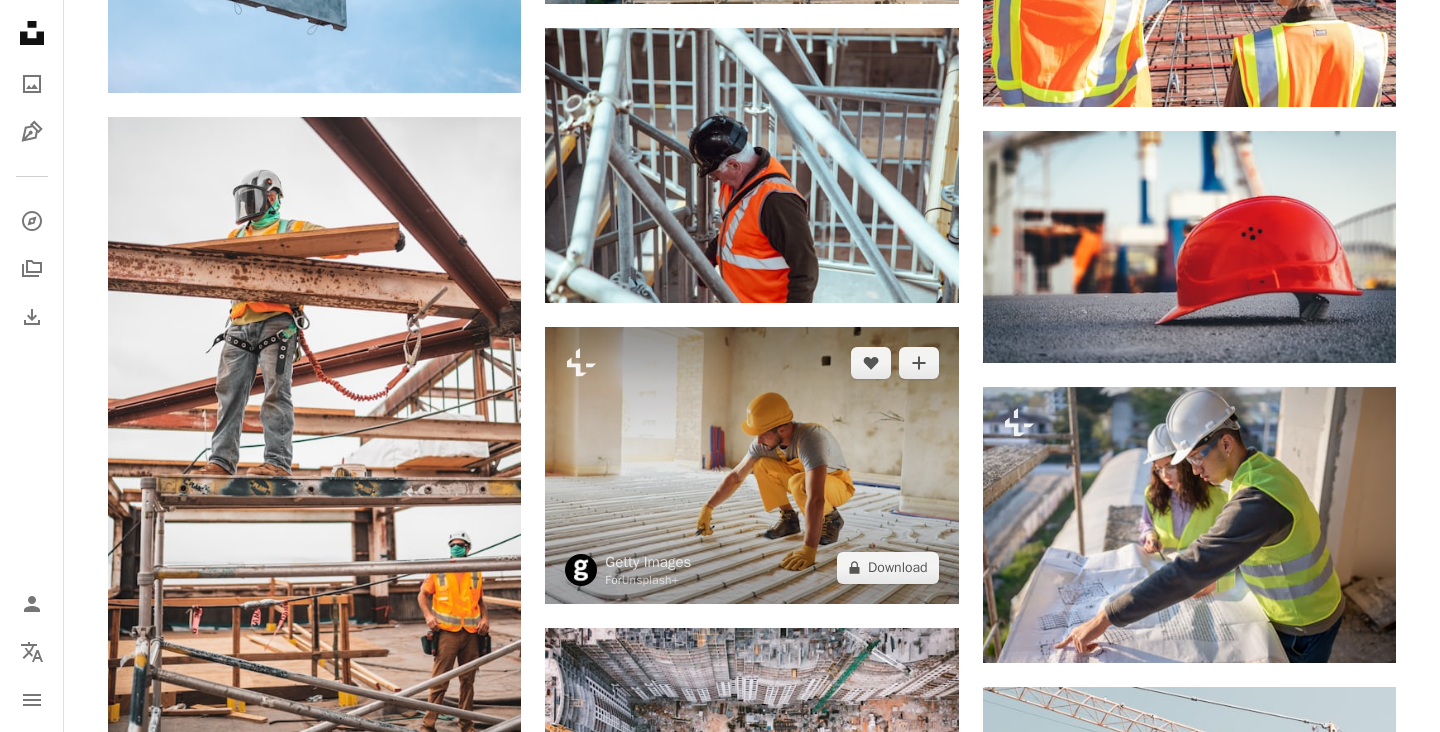 click at bounding box center (751, 465) 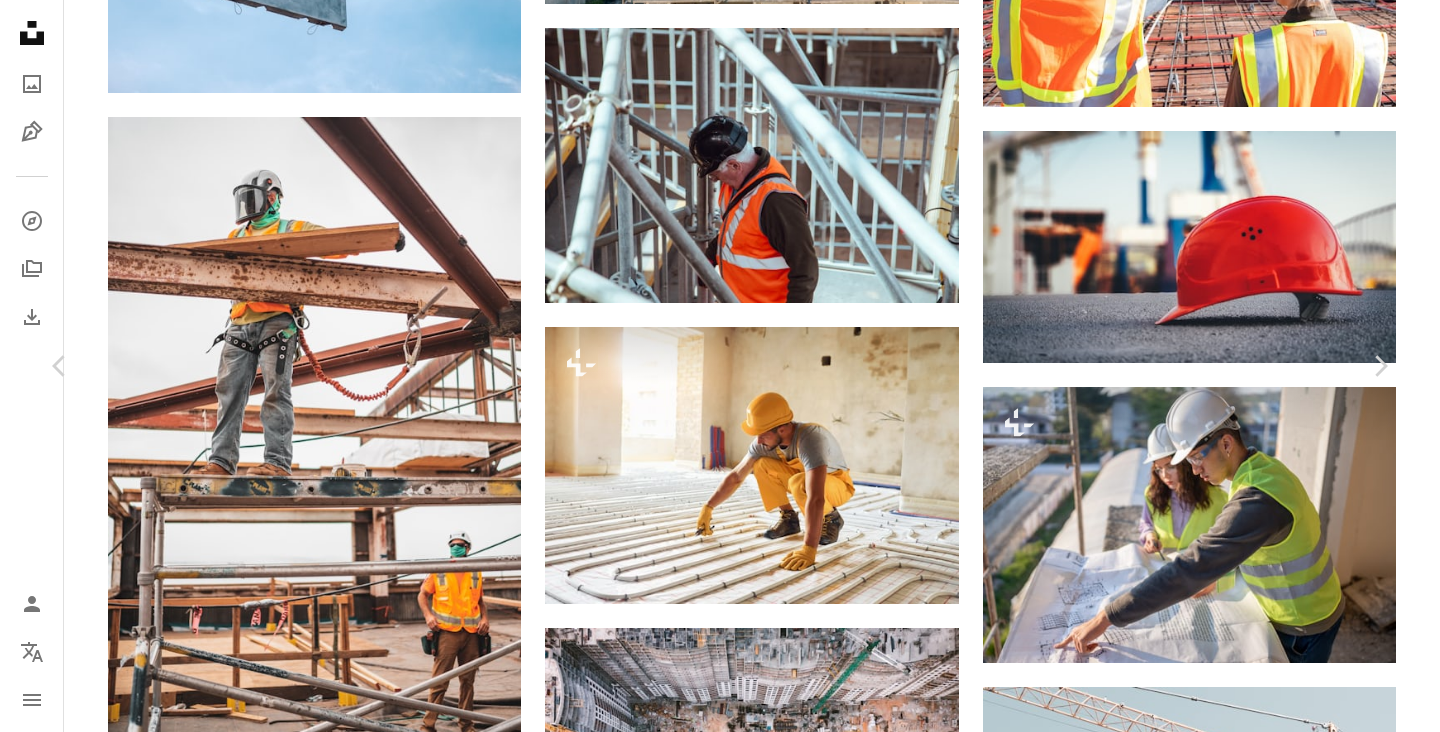click on "An X shape Chevron left Chevron right Getty Images For Unsplash+ A heart A plus sign A lock Download Zoom in A forward-right arrow Share More Actions Calendar outlined Published on [MONTH] [DAY], [YEAR] Safety Licensed under the Unsplash+ License people construction adult photography adults only ukraine quality construction worker modern horizontal order equipment white people occupation ethnicity males pliers work tool HD Wallpapers From this series Plus sign for Unsplash+ Related images Plus sign for Unsplash+ A heart A plus sign Getty Images For Unsplash+ A lock Download Plus sign for Unsplash+ A heart A plus sign Getty Images For Unsplash+ A lock Download Plus sign for Unsplash+ A heart A plus sign JSB Co. For Unsplash+ A lock Download Plus sign for Unsplash+ A heart A plus sign Getty Images For Unsplash+ A lock Download Plus sign for Unsplash+ A heart A plus sign [FIRST] [LAST] For Unsplash+ A lock Download Plus sign for Unsplash+ A heart A plus sign Getty Images For Unsplash+ A lock Download A heart" at bounding box center (720, 5304) 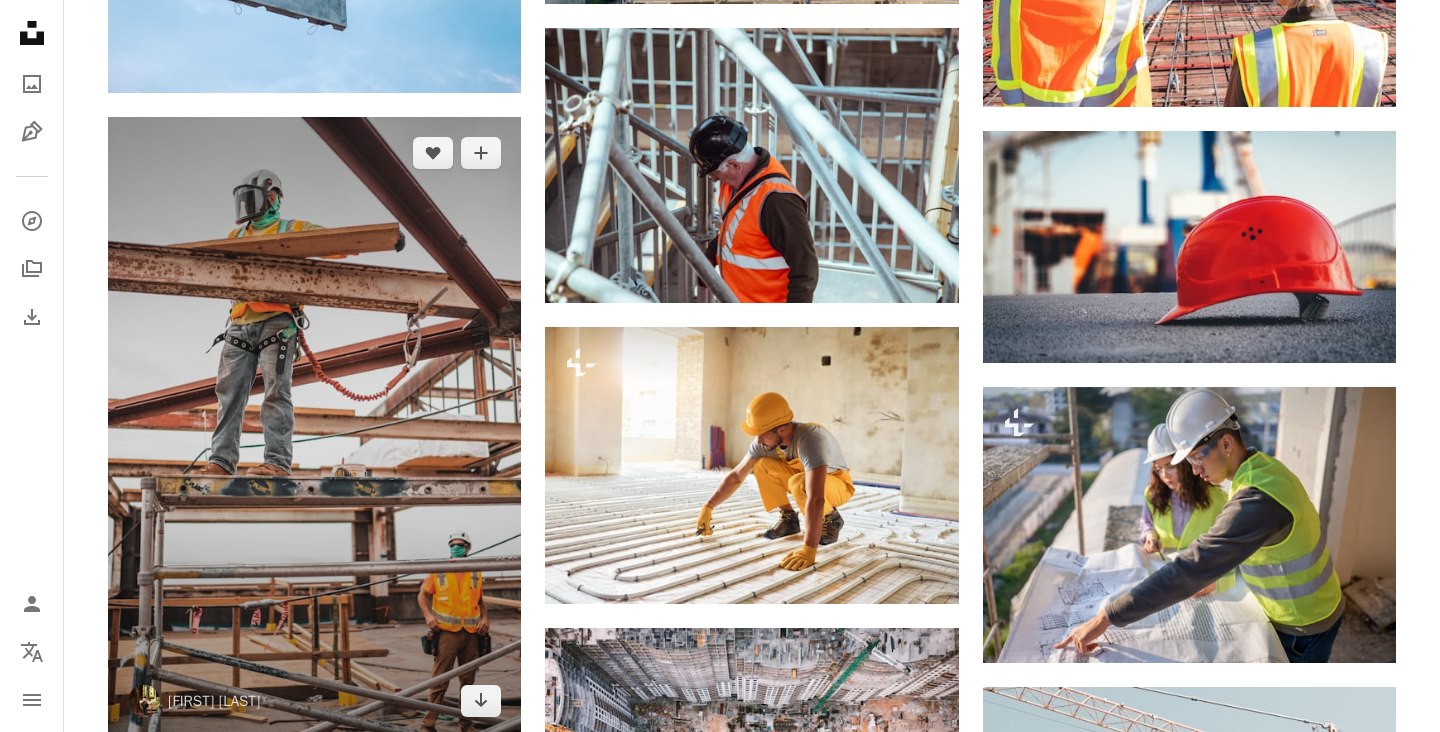 click at bounding box center [314, 427] 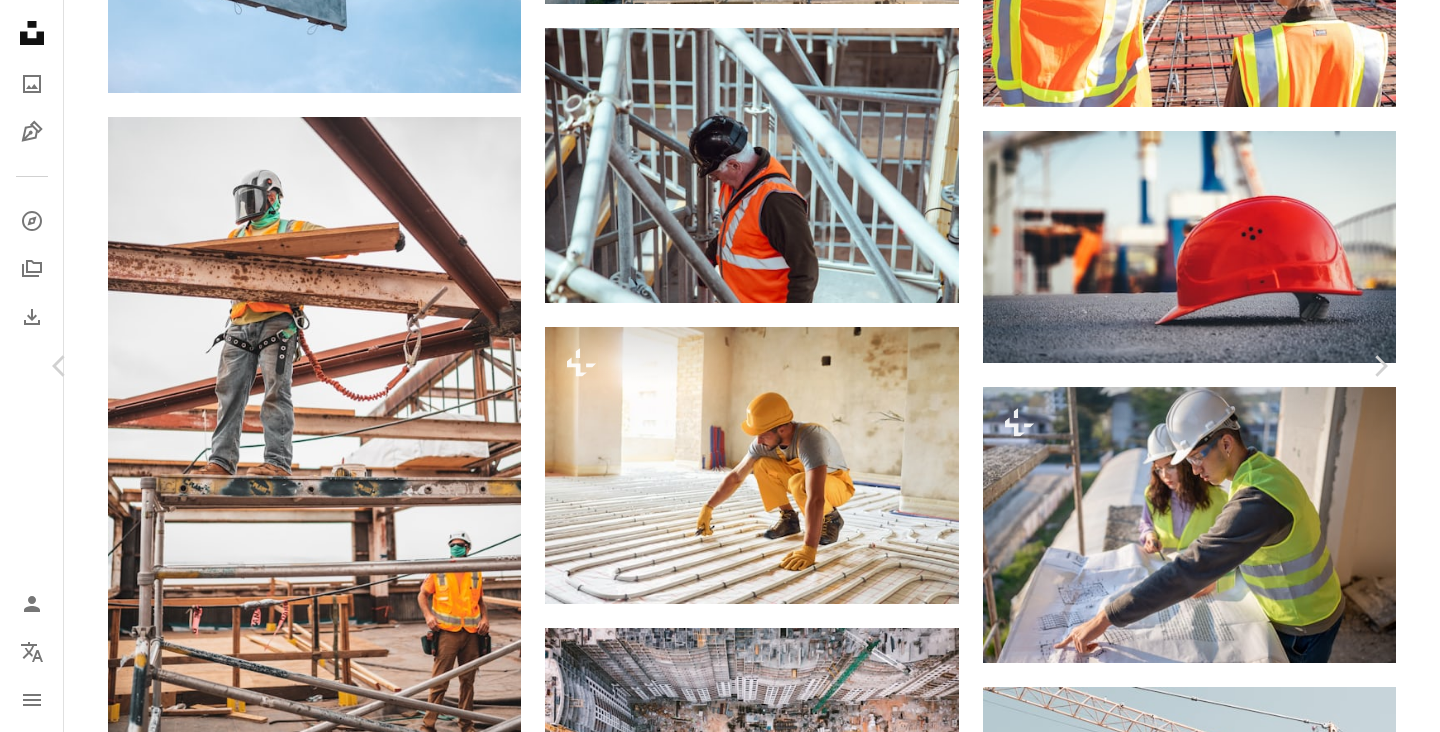 click on "Download free" at bounding box center [1191, 4985] 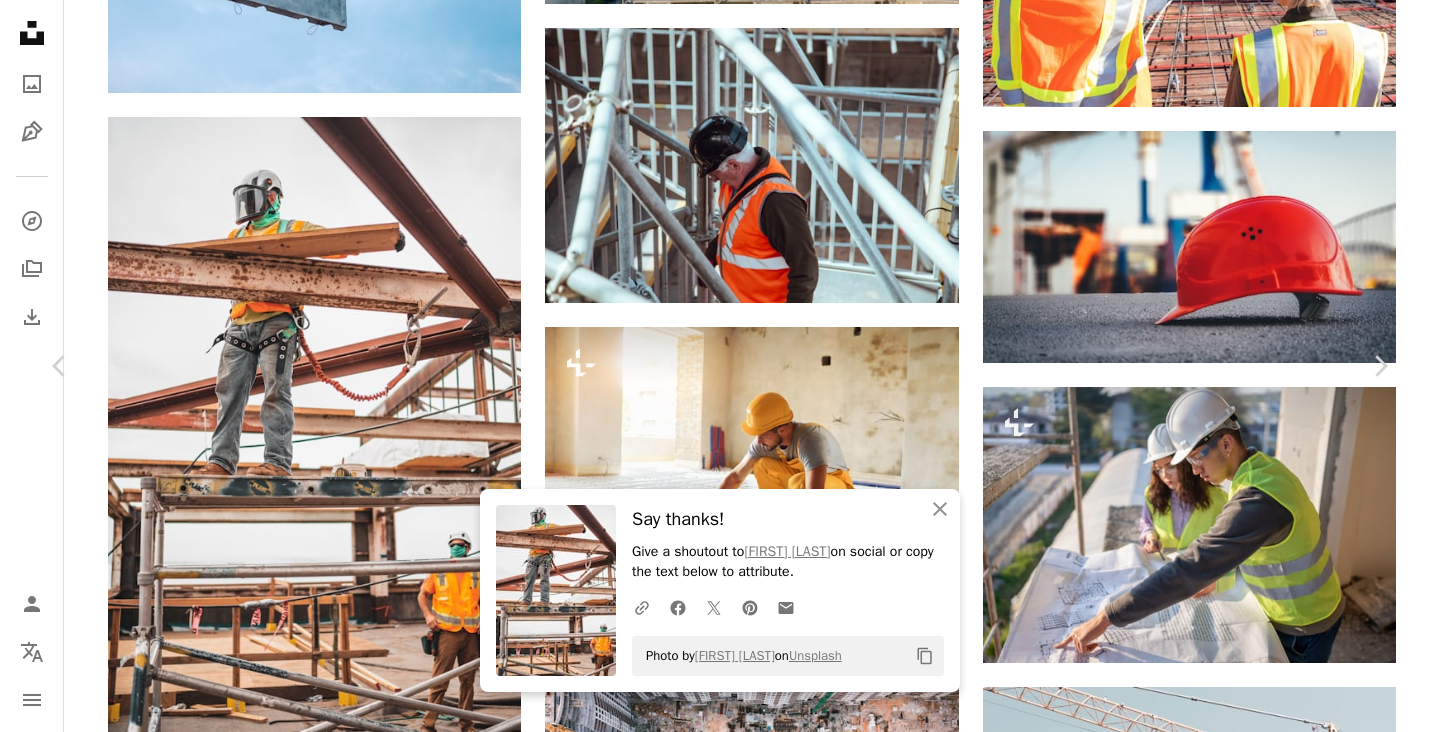 click on "A map marker [CITY], [CITY], [COUNTRY]" at bounding box center [720, 5304] 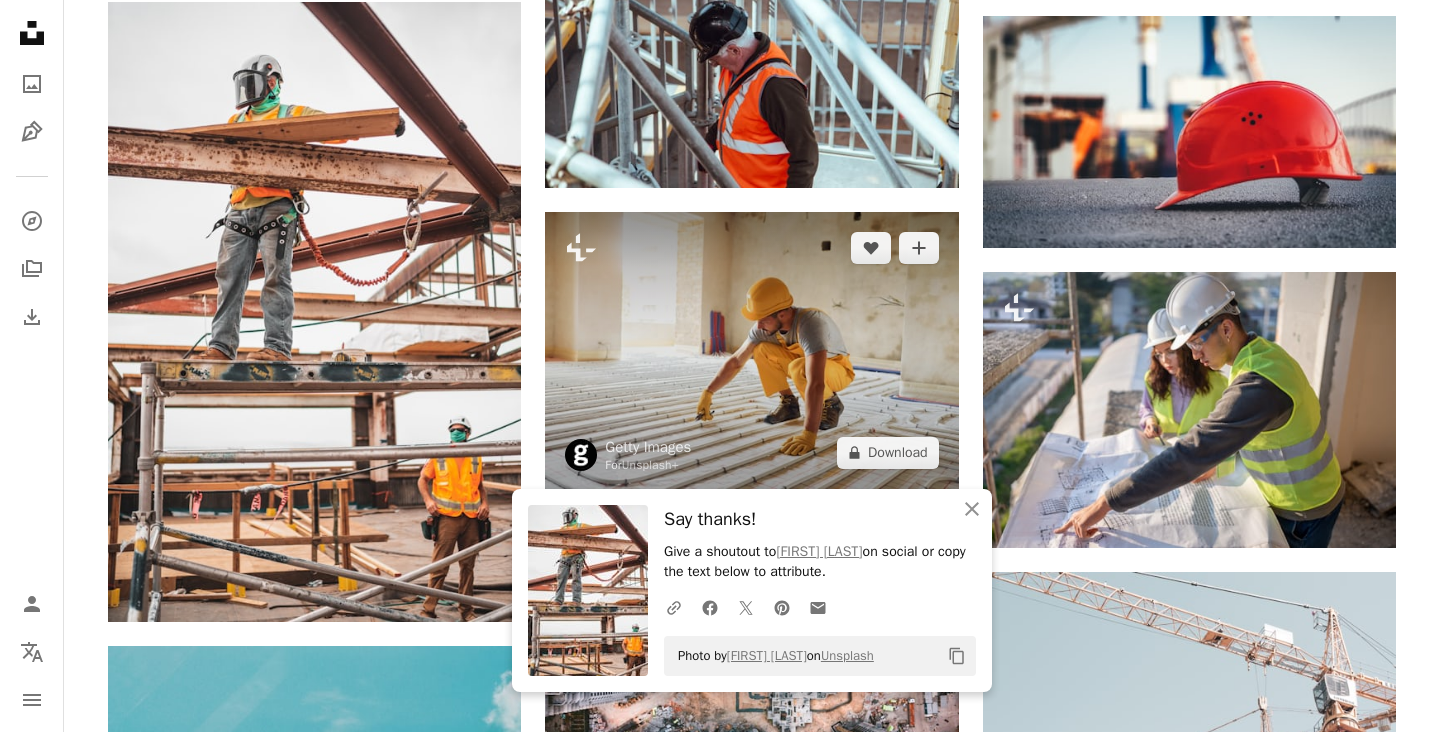 scroll, scrollTop: 5520, scrollLeft: 0, axis: vertical 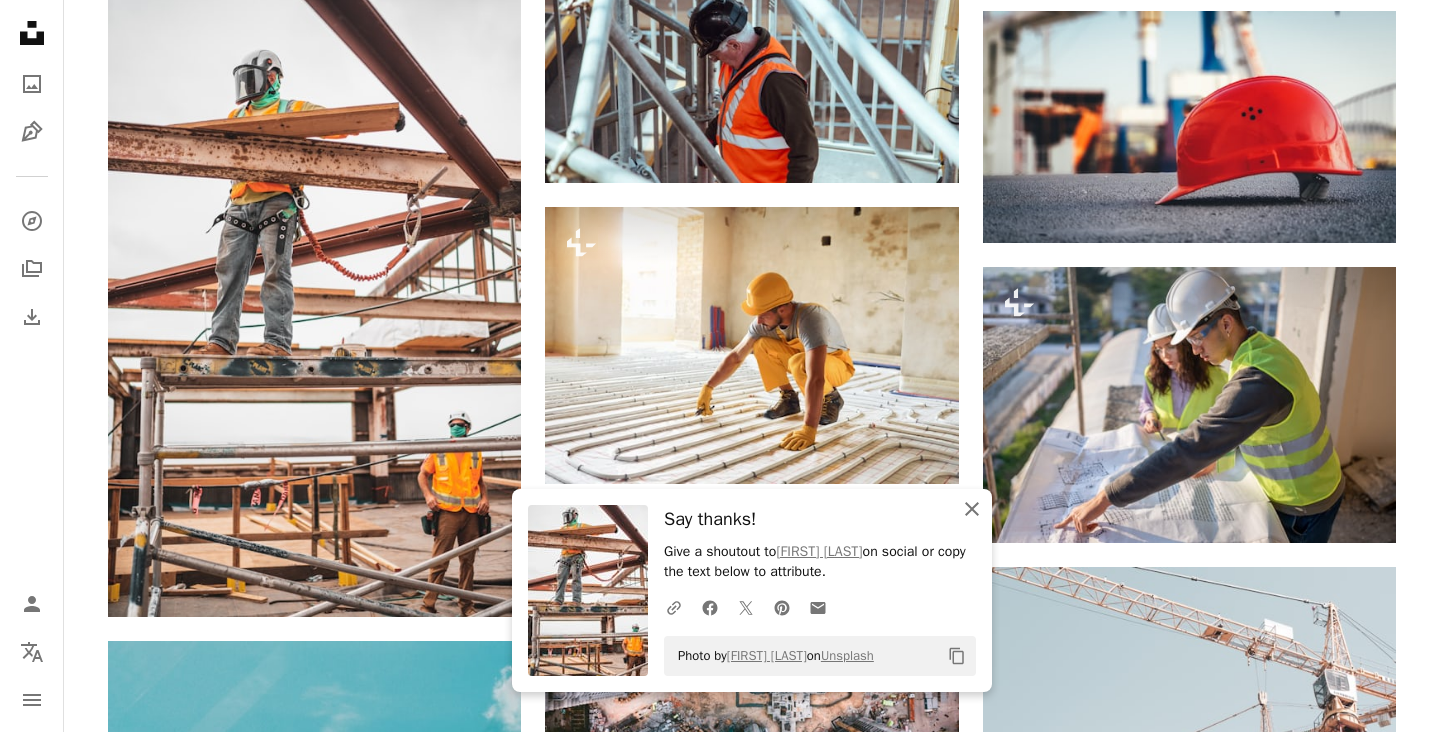 click on "An X shape" 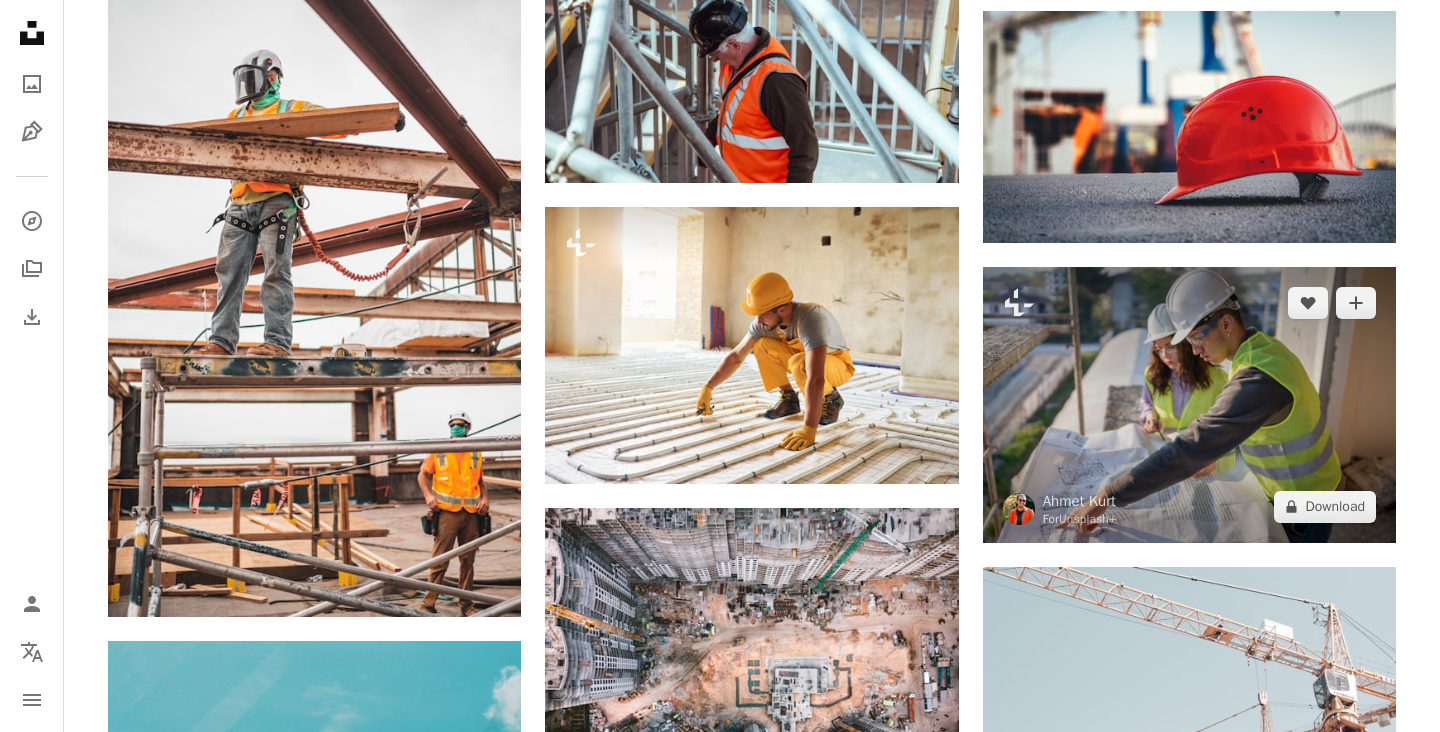 click at bounding box center [1189, 404] 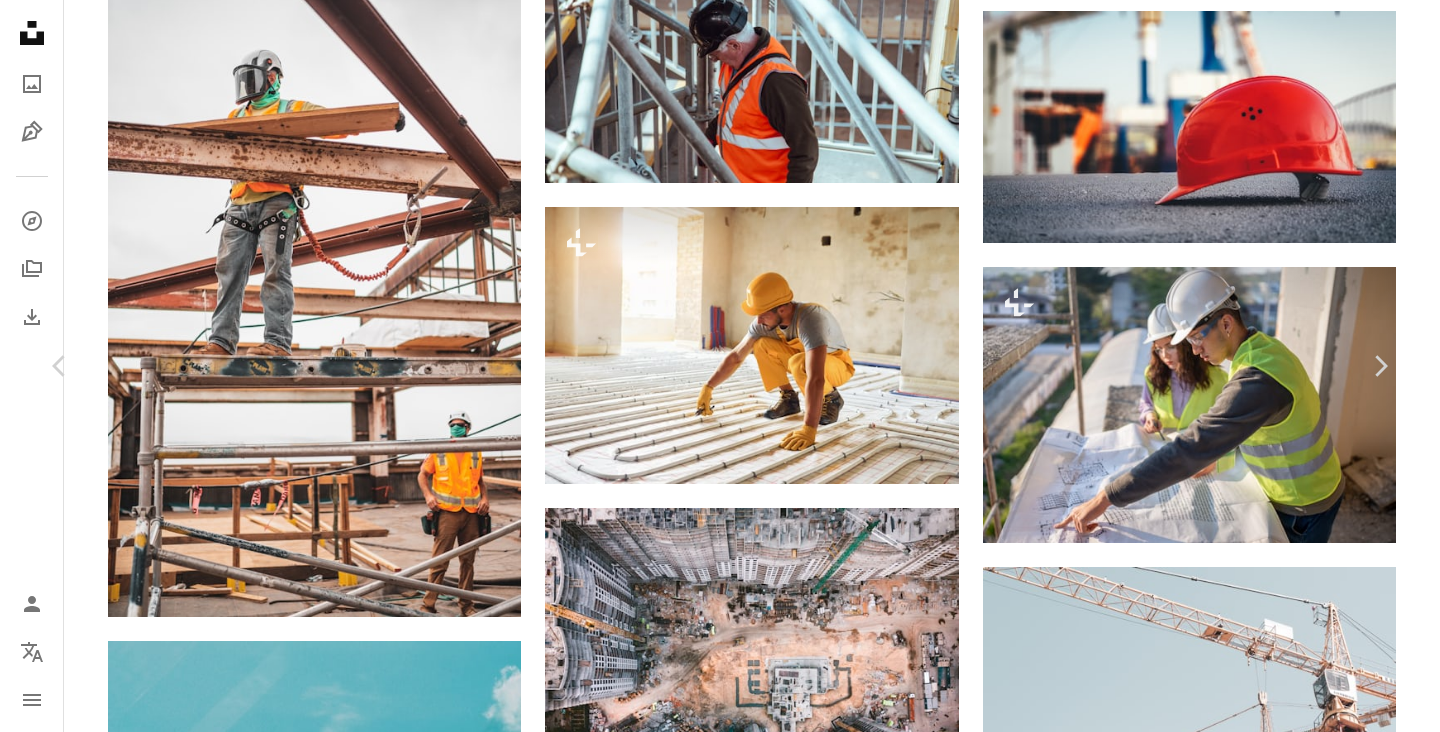 click on "An X shape Chevron left Chevron right Ahmet Kurt For Unsplash+ A heart A plus sign A lock Download Zoom in A forward-right arrow Share More Actions Calendar outlined Published on April 29, [YEAR] Safety Licensed under the Unsplash+ License construction architect building site surveyor building plan building plans building work quantity surveyor architect drawings building control Free pictures From this series Chevron right Plus sign for Unsplash+ Plus sign for Unsplash+ Plus sign for Unsplash+ Plus sign for Unsplash+ Plus sign for Unsplash+ Plus sign for Unsplash+ Related images Plus sign for Unsplash+ A heart A plus sign Ahmet Kurt For Unsplash+ A lock Download Plus sign for Unsplash+ A heart A plus sign Getty Images For Unsplash+ A lock Download Plus sign for Unsplash+ A heart A plus sign Yunus Tuğ For Unsplash+ A lock Download Plus sign for Unsplash+ A heart A plus sign Ahmet Kurt For Unsplash+ A lock Download Plus sign for Unsplash+ A heart A plus sign Getty Images For Unsplash+ A lock Download Plus sign for Unsplash+ A heart A plus sign" at bounding box center [720, 5184] 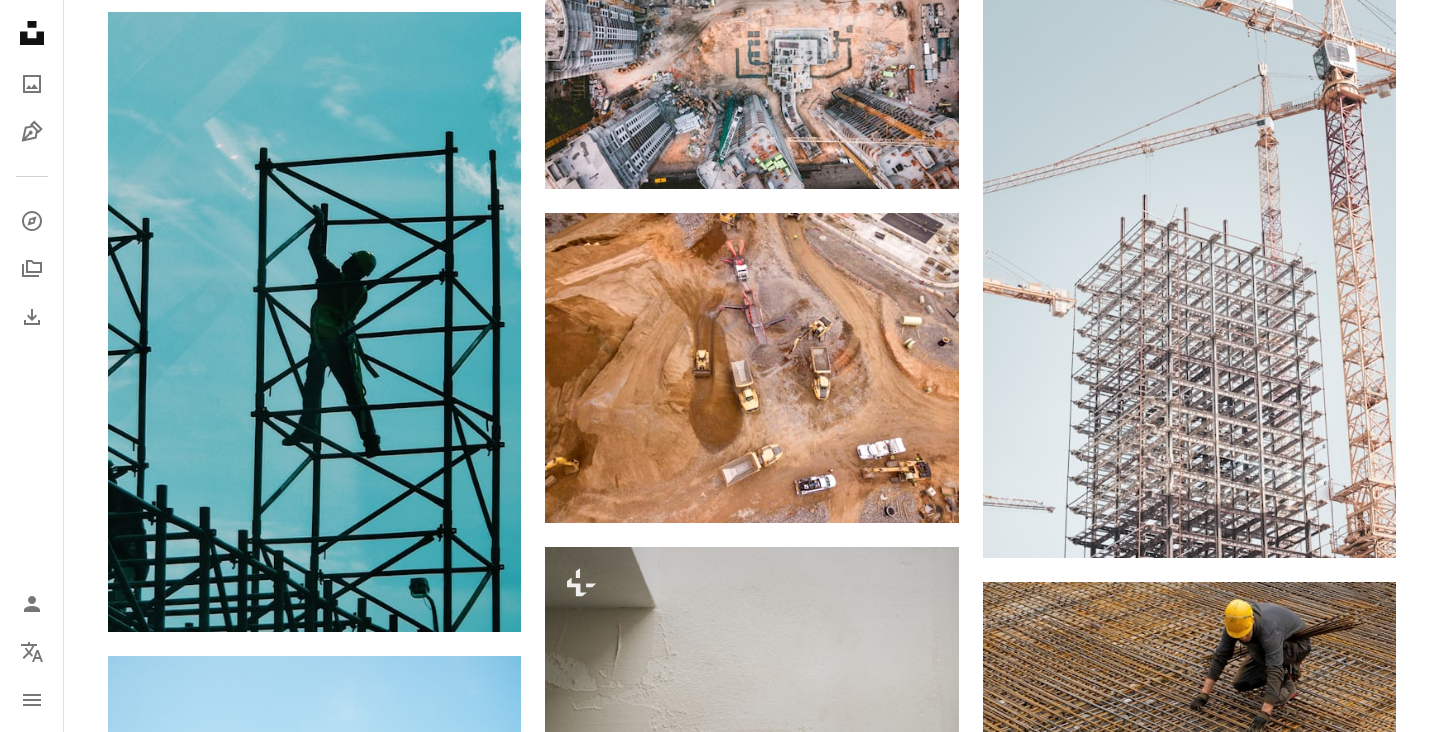 scroll, scrollTop: 6160, scrollLeft: 0, axis: vertical 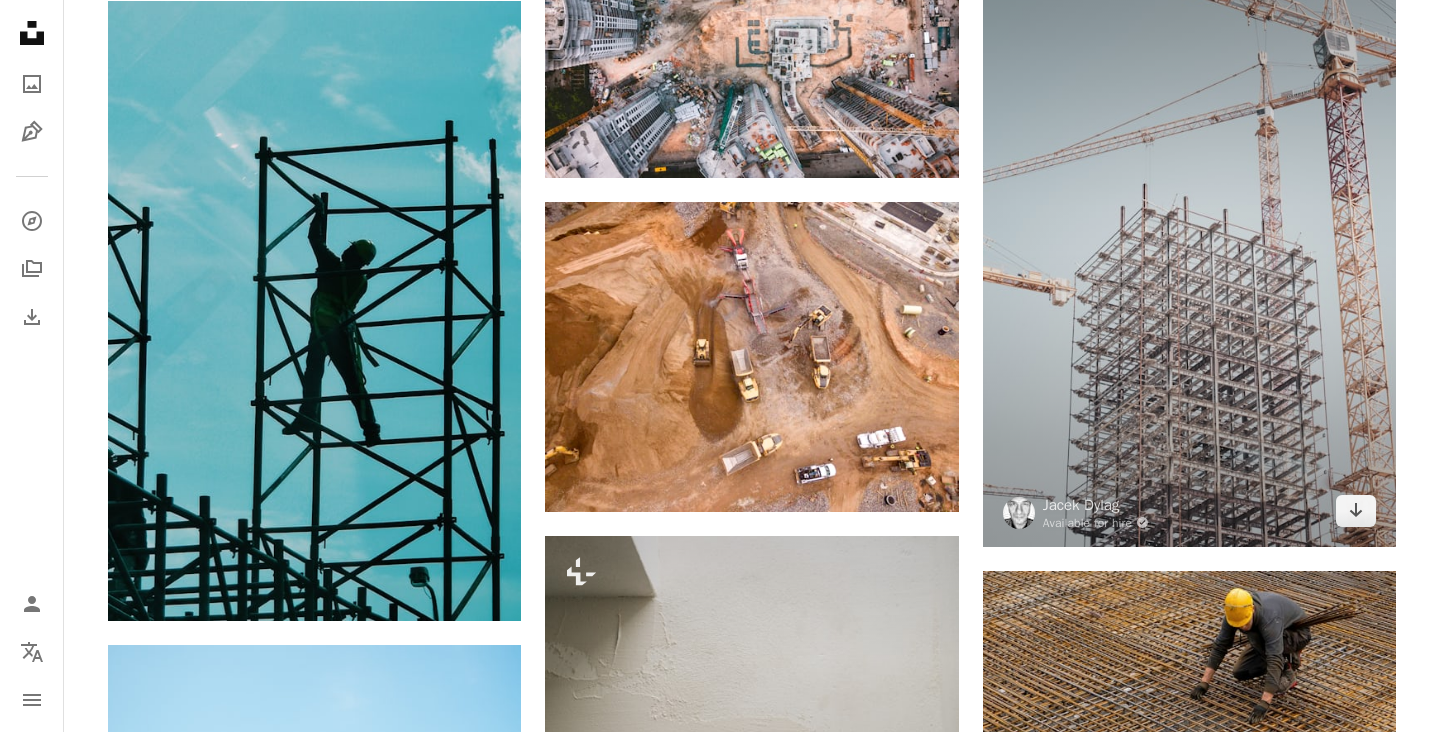 click at bounding box center (1189, 237) 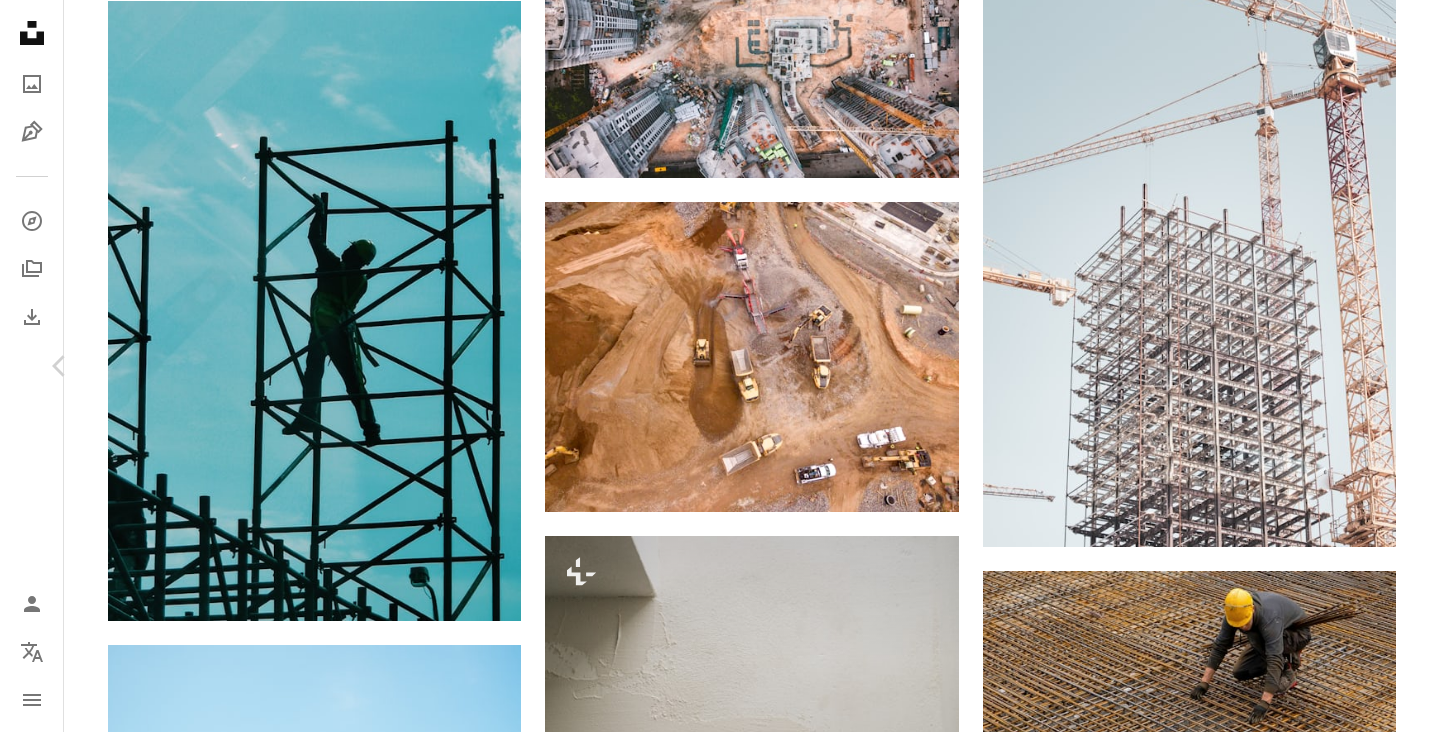 click on "Download free" at bounding box center (1191, 4225) 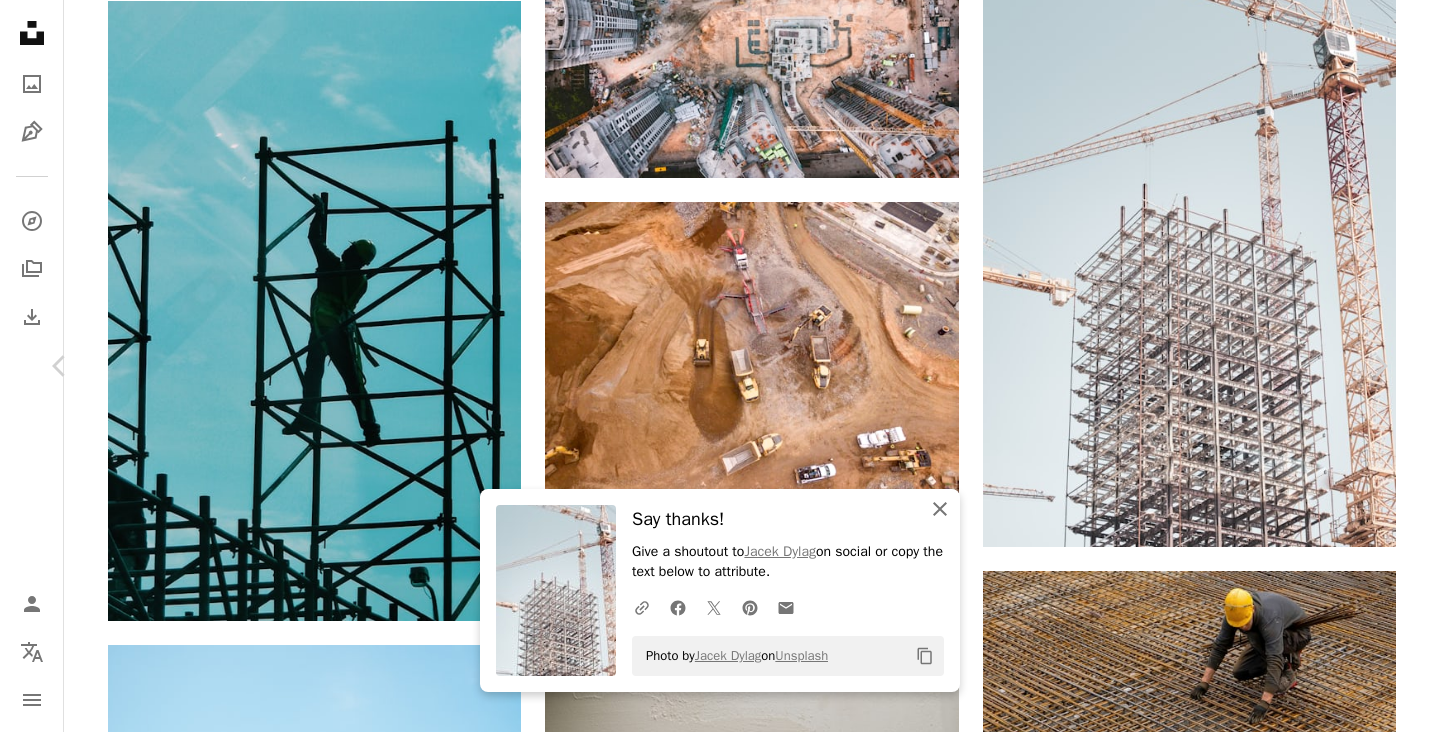 click 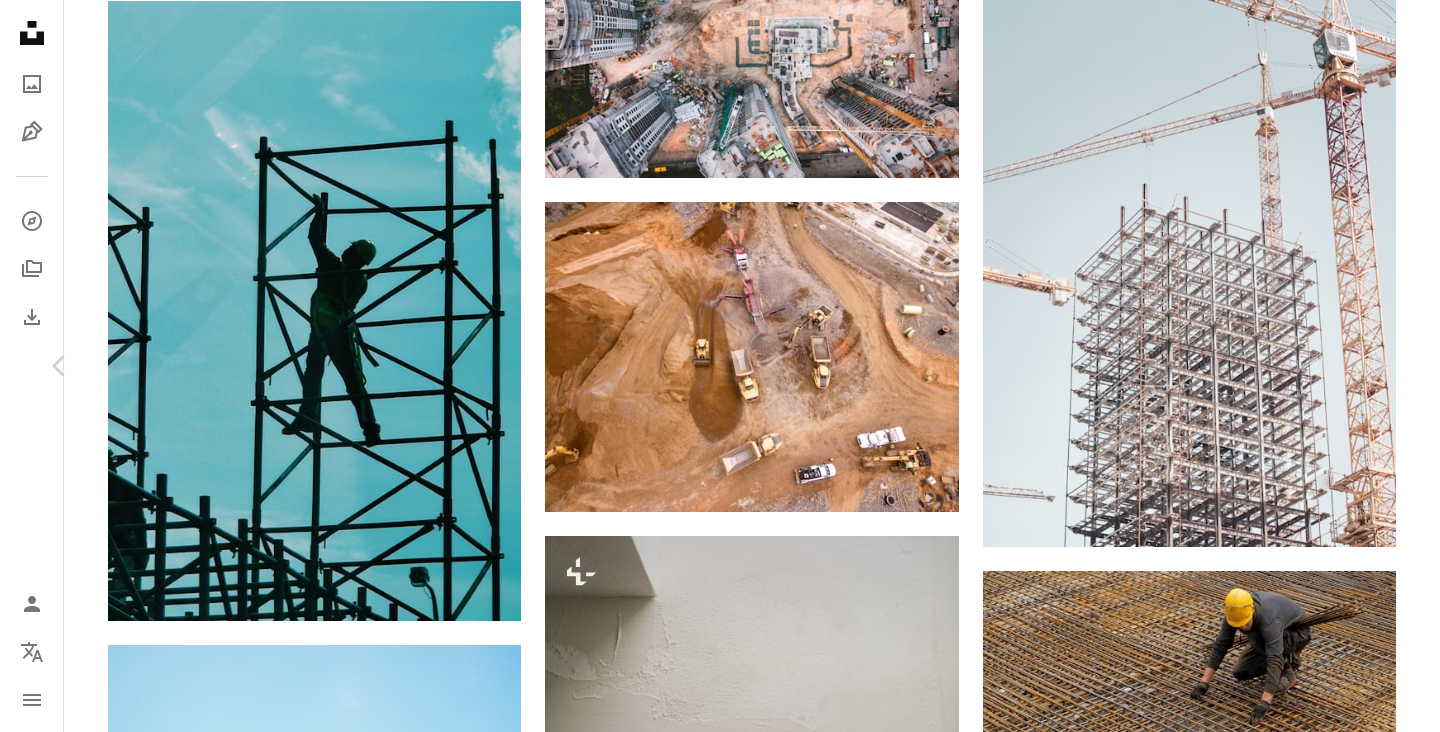click on "An X shape Chevron left Chevron right Jacek Dylag Available for hire A checkmark inside of a circle A heart A plus sign Download free Chevron down Zoom in Views 5,279,778 Downloads 72,780 Featured in Photos ,  Business & Work A forward-right arrow Share Info icon Info More Actions Steel works Calendar outlined Published on May 26, [YEAR] Camera NIKON CORPORATION, NIKON D5 Safety Free to use under the Unsplash License building city blue construction urban industrial construction site metal skyscraper steel crane scaffolding contemporary modern design works budowa grey Public domain images Browse premium related images on iStock  |  Save 20% with code UNSPLASH20 View more on iStock  ↗ Related images A heart A plus sign Ashkan Forouzani Available for hire A checkmark inside of a circle Arrow pointing down A heart A plus sign Emiliano Vittoriosi Available for hire A checkmark inside of a circle Arrow pointing down Plus sign for Unsplash+ A heart A plus sign Getty Images For Unsplash+ A lock Download A heart" at bounding box center [720, 4544] 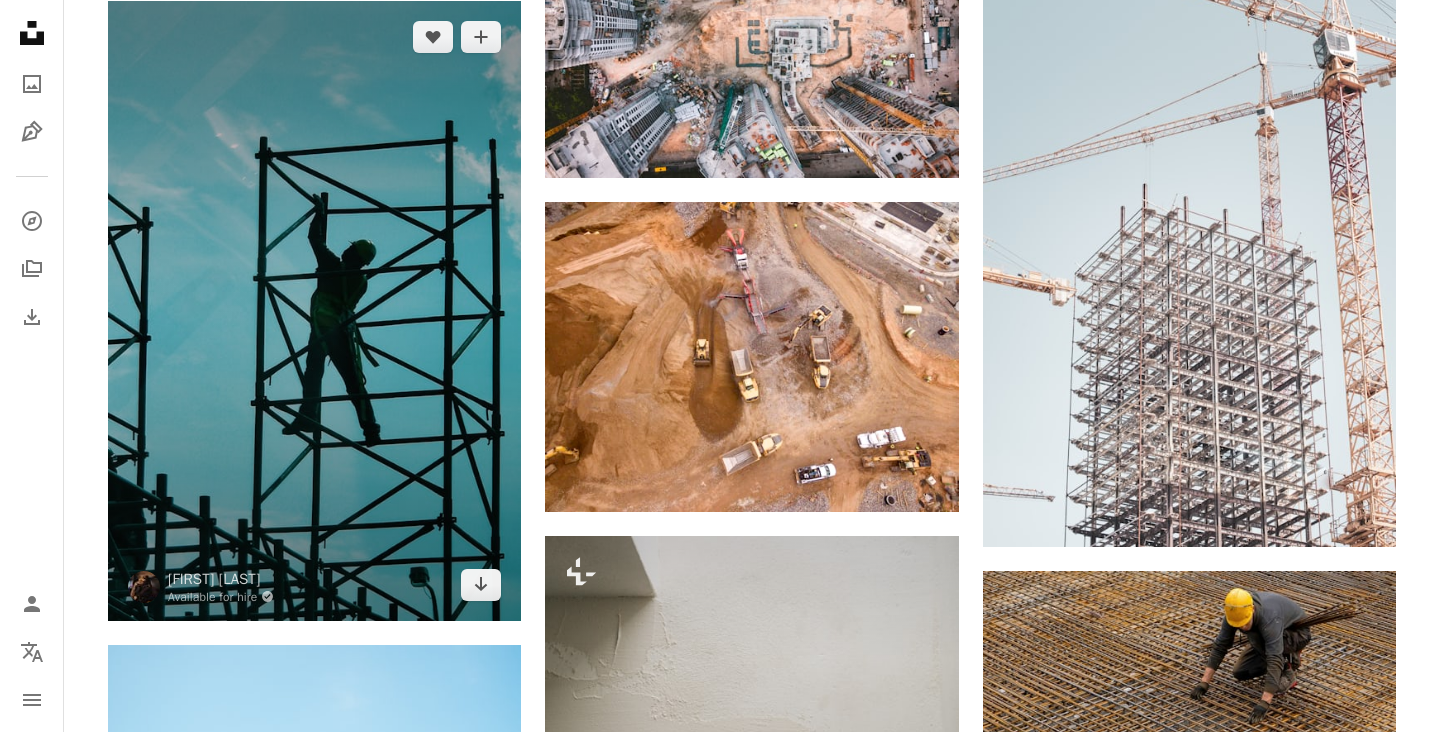 click at bounding box center [314, 311] 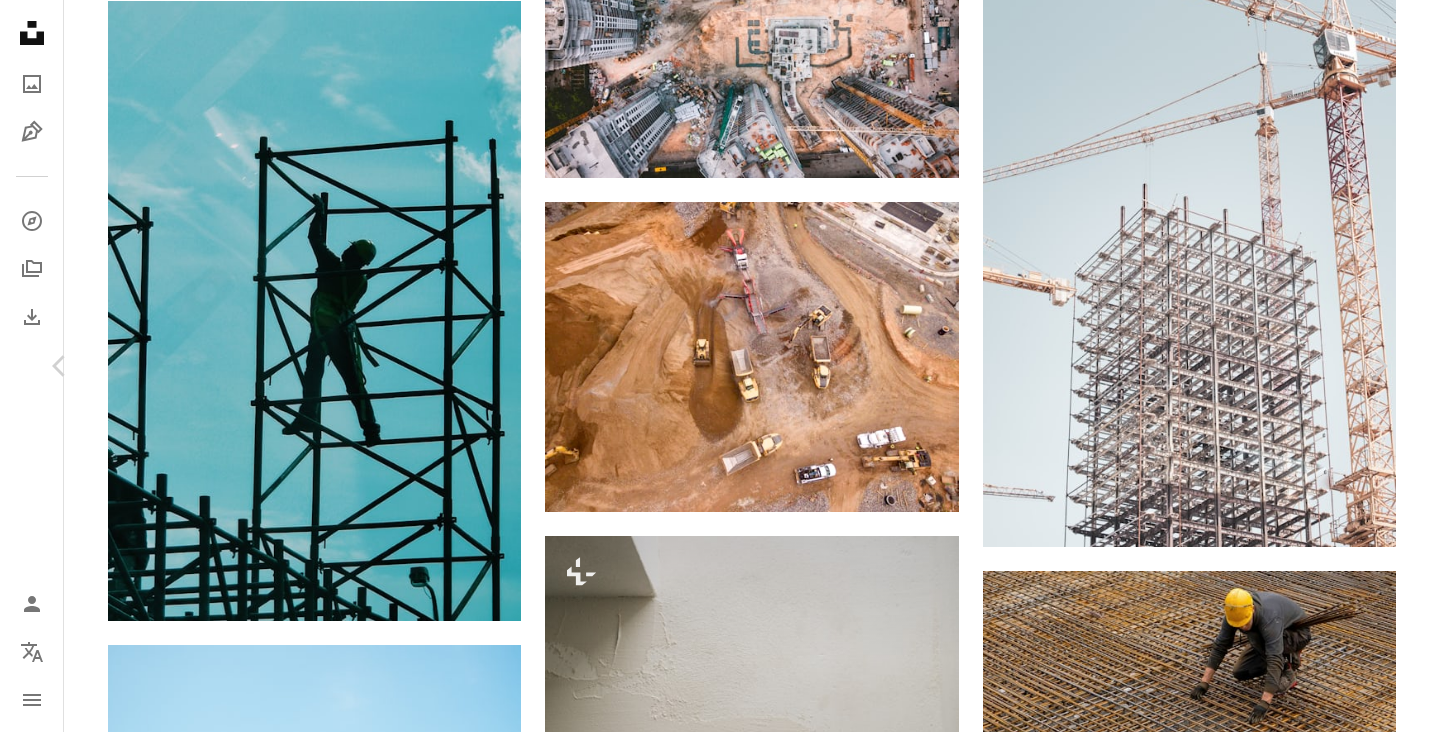 click on "Download free" at bounding box center [1191, 4225] 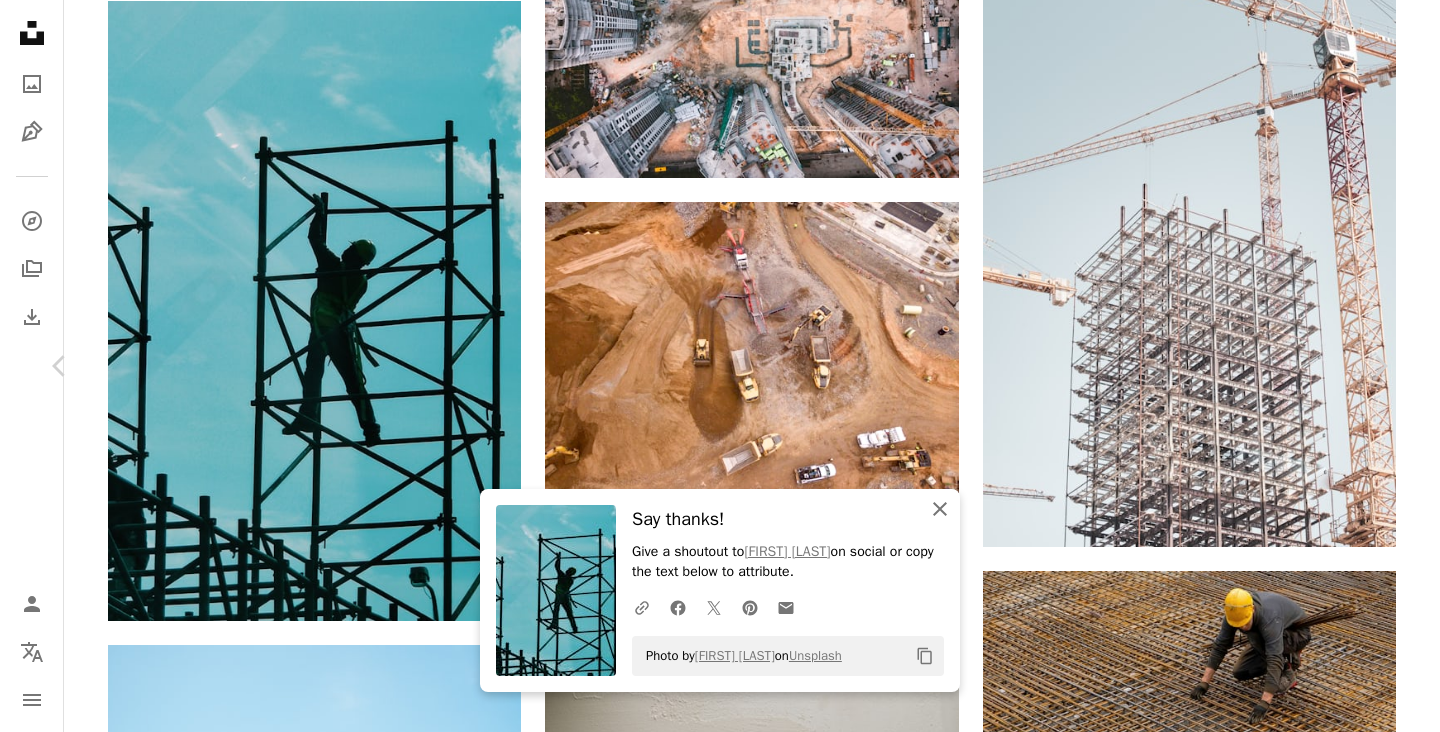 click on "An X shape Close" at bounding box center (940, 509) 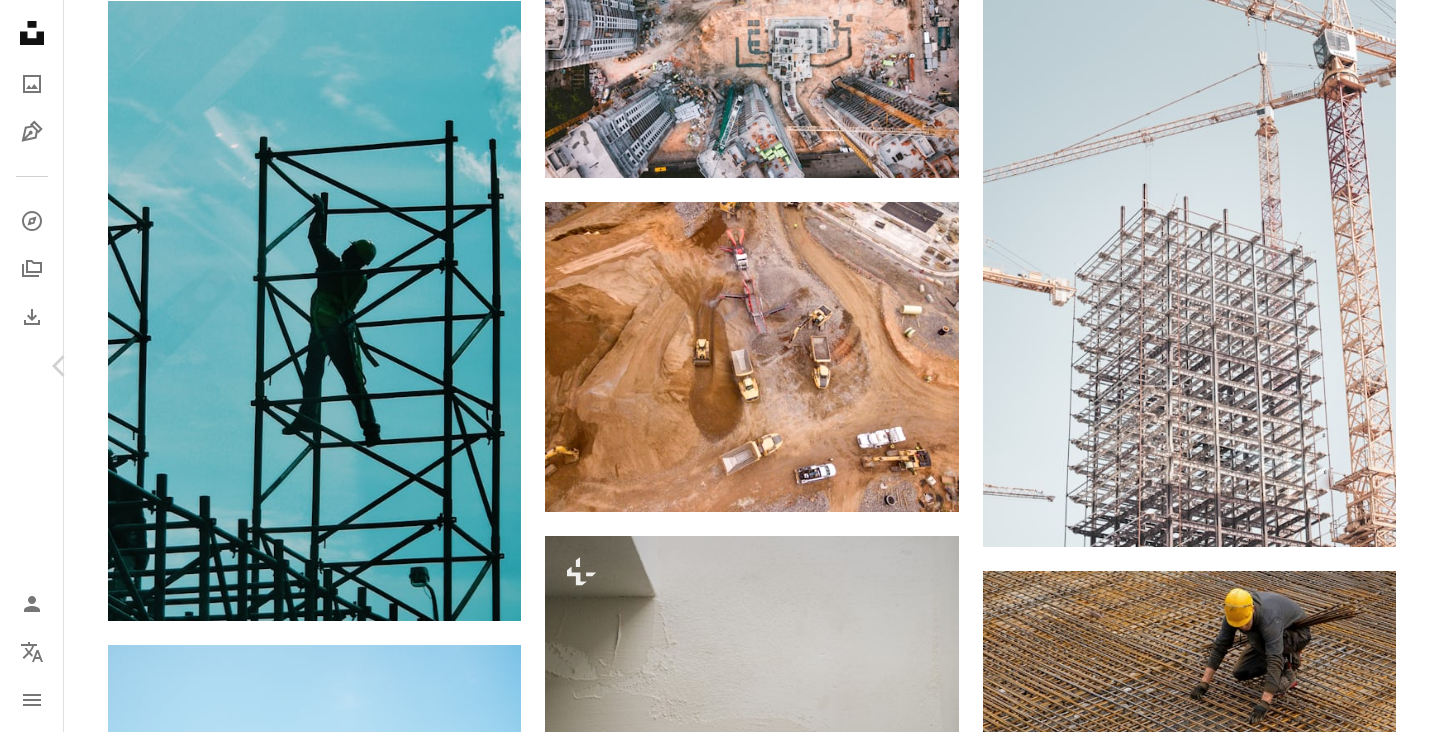 click on "An X shape Chevron left Chevron right Jay Ee Available for hire A checkmark inside of a circle A heart A plus sign Download free Chevron down Zoom in Views 2,836,535 Downloads 41,965 A forward-right arrow Share Info icon Info More Actions 📍[CITY] , [COUNTRY]
Builder under blue sky . #lrt #klang #malaysia #construction #architecture  Calendar outlined Published on  October 21, 2020 Camera OnePlus, GM1913 Safety Free to use under the  Unsplash License human blue construction scaffolding utility pole HD Wallpapers Browse premium related images on iStock  |  Save 20% with code UNSPLASH20 View more on iStock  ↗ Related images A heart A plus sign [FIRST] [LAST] Available for hire A checkmark inside of a circle Arrow pointing down A heart A plus sign Instagram Rizxhy_ Arrow pointing down A heart A plus sign hybridnighthawk Arrow pointing down A heart A plus sign Ivan Henao Arrow pointing down A heart A plus sign Catgirlmutant Arrow pointing down Plus sign for Unsplash+ A heart A plus sign Getty Images For" at bounding box center (720, 4544) 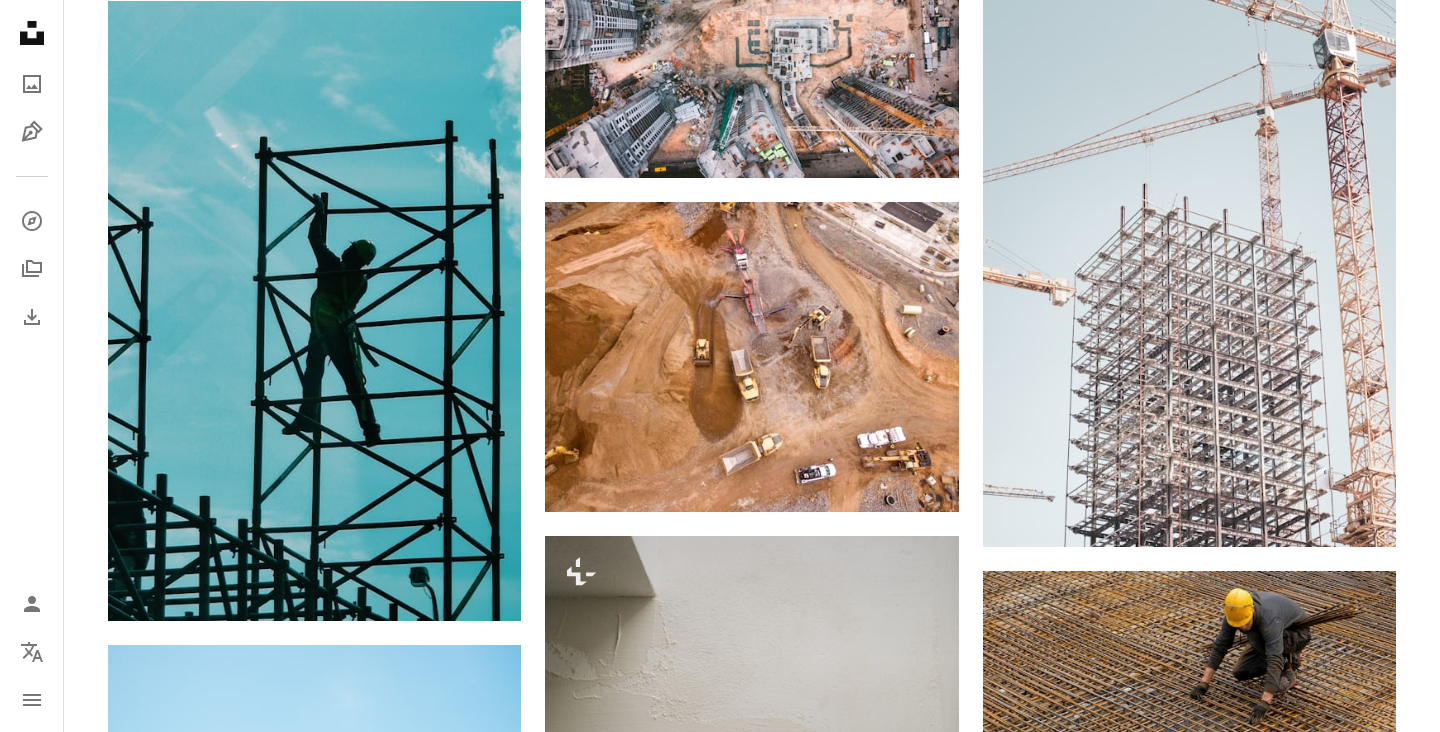 click on "Plus sign for Unsplash+ A heart A plus sign Ben Iwara For Unsplash+ A lock Download A heart A plus sign Danist Soh Arrow pointing down A heart A plus sign James Sullivan Available for hire A checkmark inside of a circle Arrow pointing down A heart A plus sign Josue Isai Ramos Figueroa Arrow pointing down A heart A plus sign Jeriden Villegas Arrow pointing down Plus sign for Unsplash+ A heart A plus sign Getty Images For Unsplash+ A lock Download A heart A plus sign Daniel McCullough Available for hire A checkmark inside of a circle Arrow pointing down Plus sign for Unsplash+ A heart A plus sign Kateryna Hliznitsova For Unsplash+ A lock Download A heart A plus sign Ricardo Gomez Angel Available for hire A checkmark inside of a circle Arrow pointing down A heart A plus sign Guilherme Cunha Available for hire A checkmark inside of a circle Arrow pointing down On-brand and on budget images for your next campaign Learn More Plus sign for Unsplash+ A heart A plus sign Andy Quezada For Unsplash+ A lock Download" at bounding box center [752, -1200] 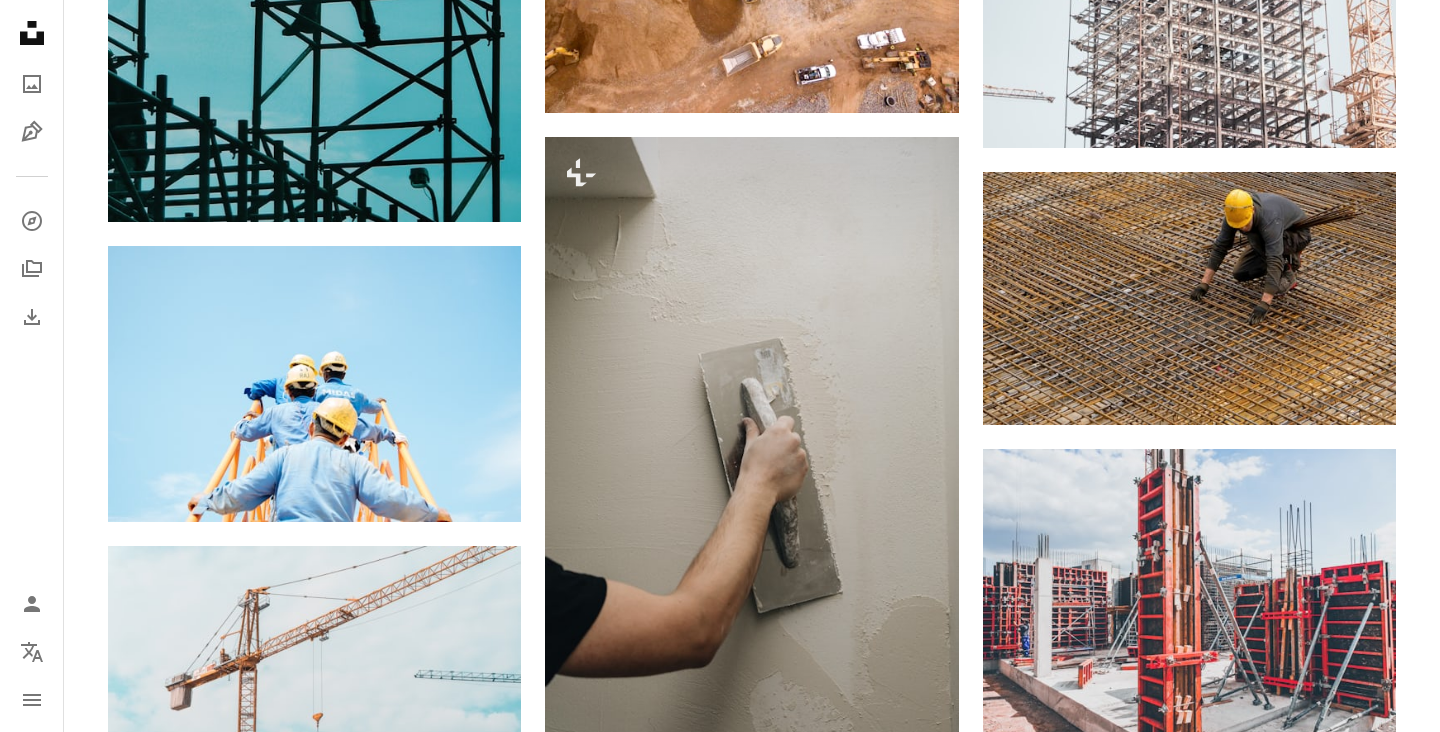 scroll, scrollTop: 6600, scrollLeft: 0, axis: vertical 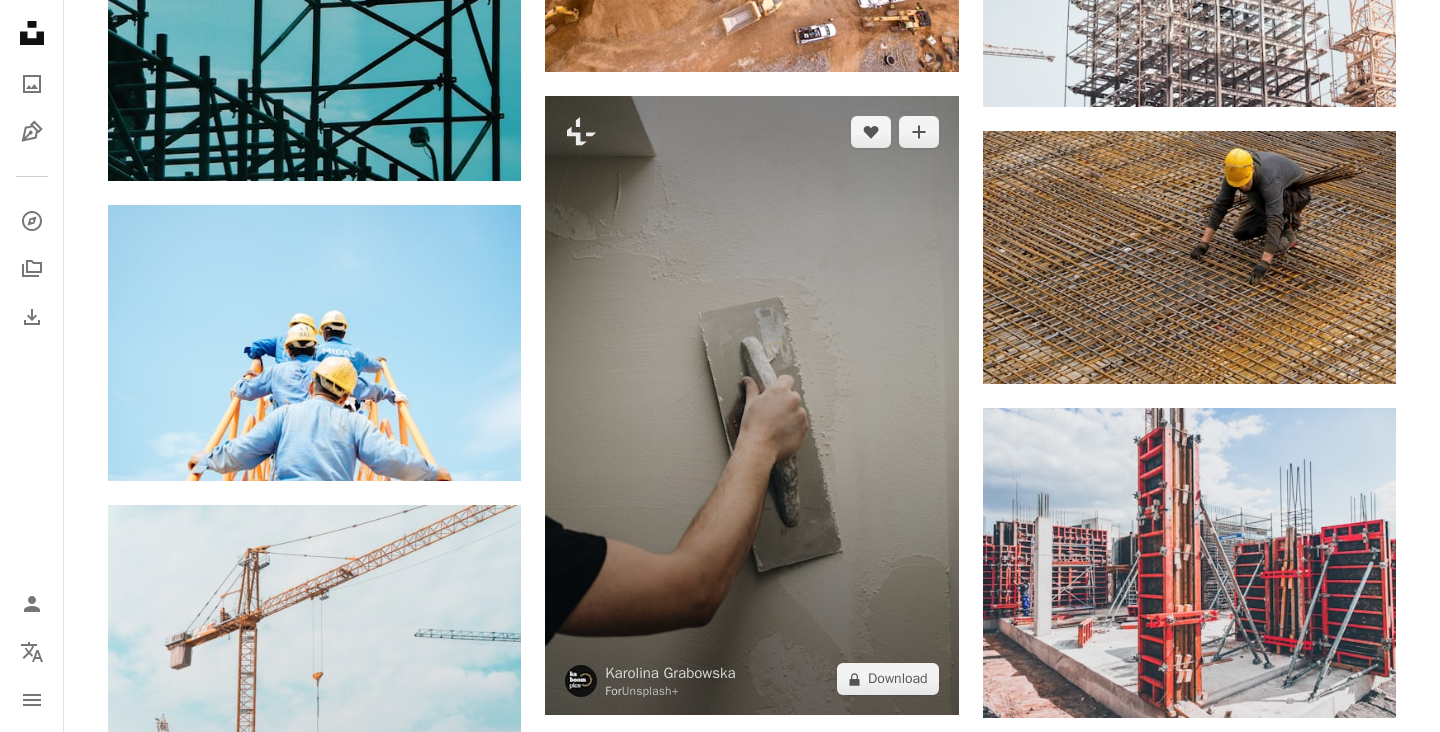 click at bounding box center (751, 406) 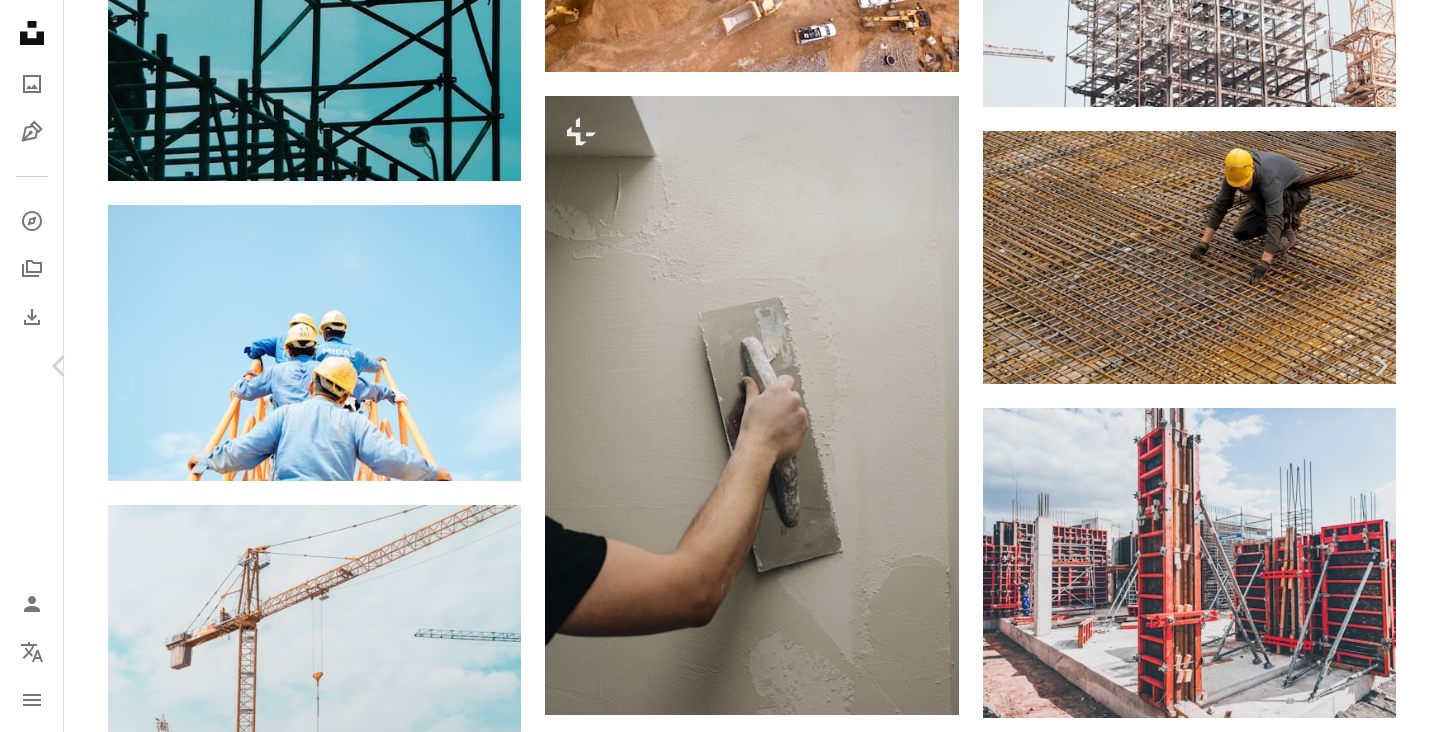 click on "An X shape Chevron left Chevron right Karolina Grabowska For Unsplash+ A heart A plus sign A lock Download Zoom in A forward-right arrow Share More Actions Calendar outlined Published on April 17, [YEAR] Safety Licensed under the Unsplash+ License construction men construction worker renovation diy home renovation home improvement restoration remodeling plastering home improvements redevelopment drywall installation drywall construction refurb Creative Commons images From this series Chevron right Plus sign for Unsplash+ Plus sign for Unsplash+ Plus sign for Unsplash+ Plus sign for Unsplash+ Plus sign for Unsplash+ Plus sign for Unsplash+ Plus sign for Unsplash+ Plus sign for Unsplash+ Plus sign for Unsplash+ Plus sign for Unsplash+ Related images Plus sign for Unsplash+ A heart A plus sign Karolina Grabowska For Unsplash+ A lock Download Plus sign for Unsplash+ A heart A plus sign Karolina Grabowska For Unsplash+ A lock Download Plus sign for Unsplash+ A heart A plus sign Karolina Grabowska For" at bounding box center (720, 4104) 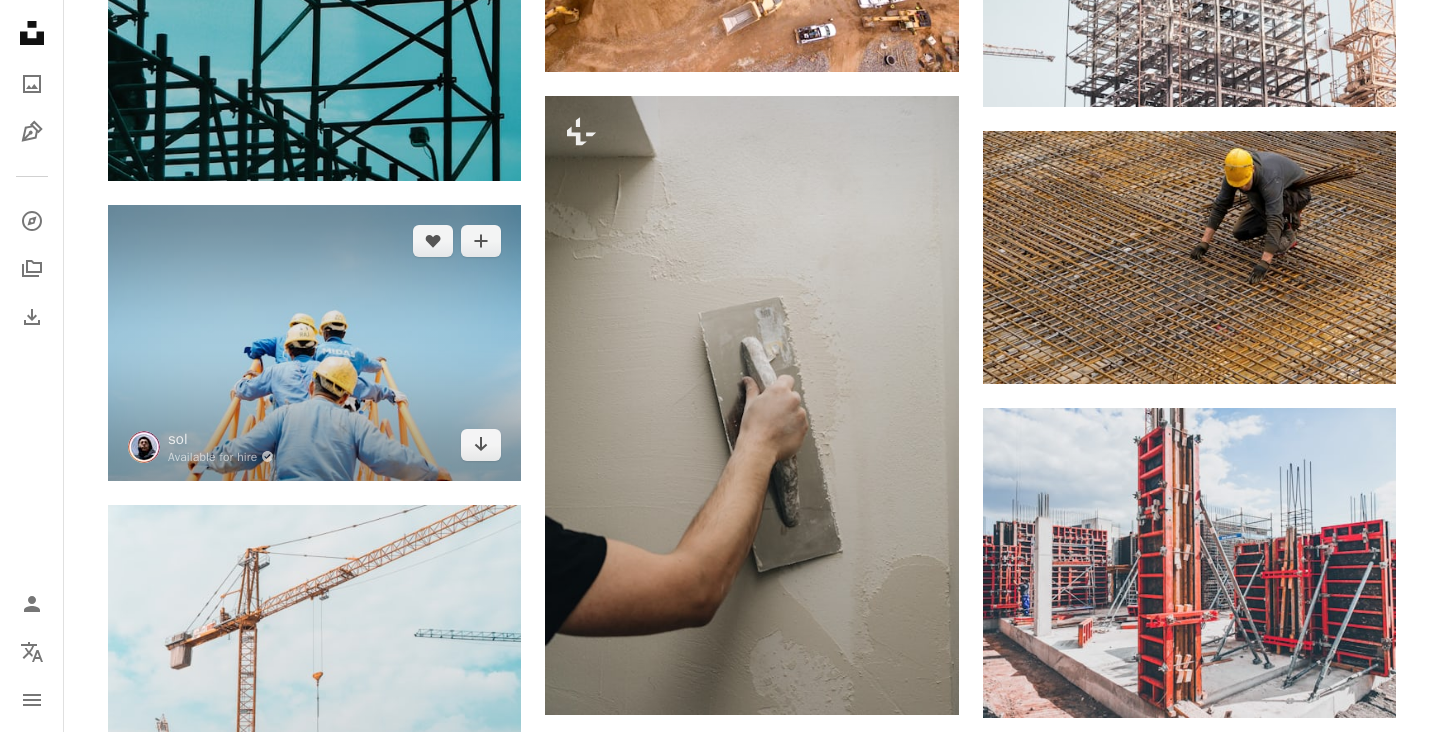 click at bounding box center [314, 343] 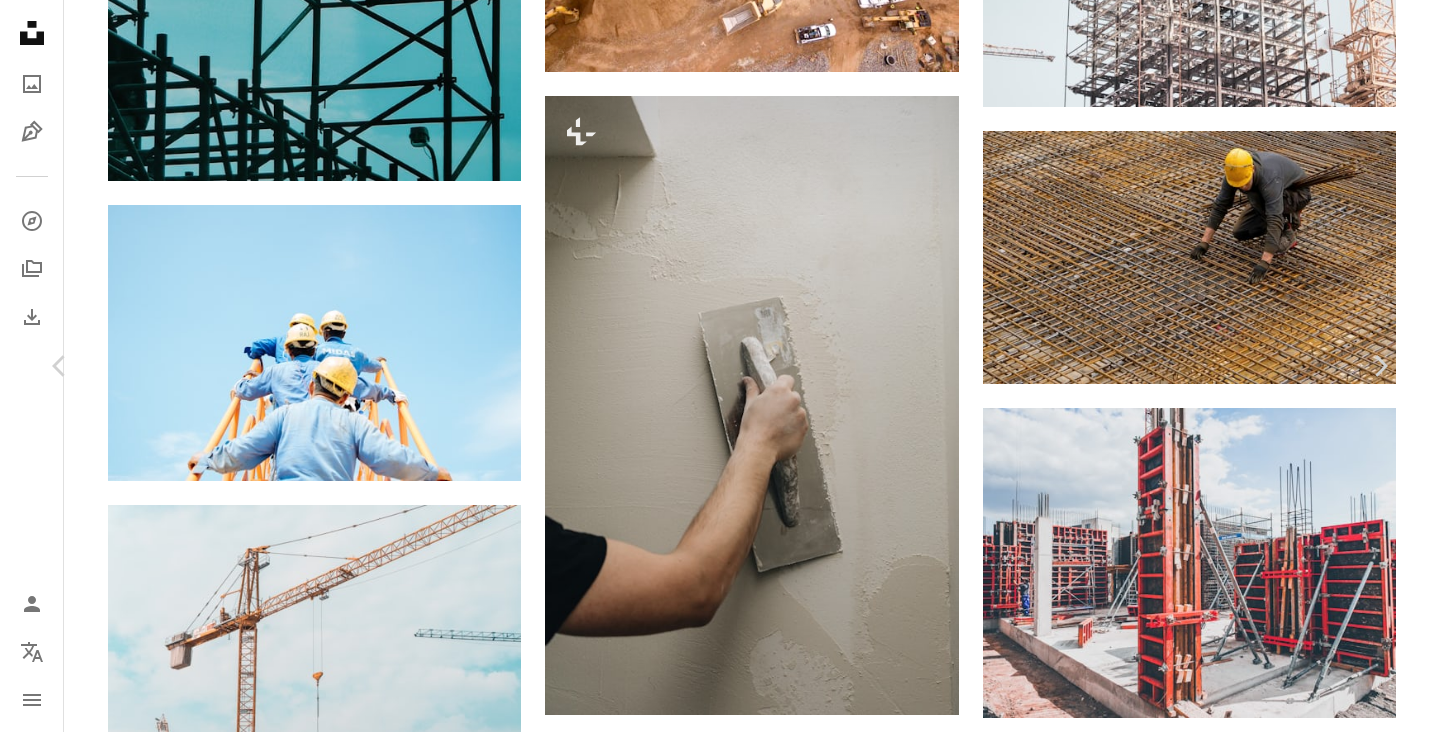 click on "Download free" at bounding box center (1191, 3785) 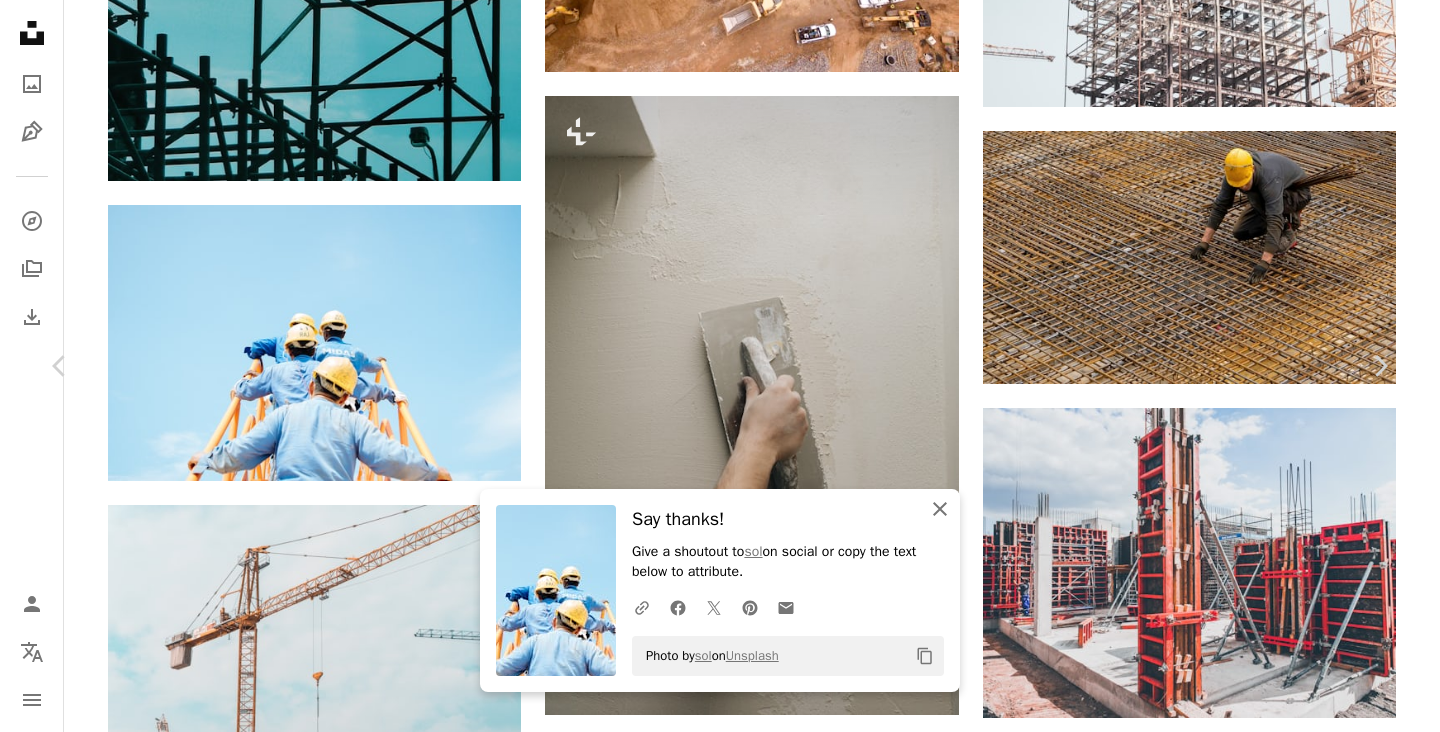 click on "An X shape" 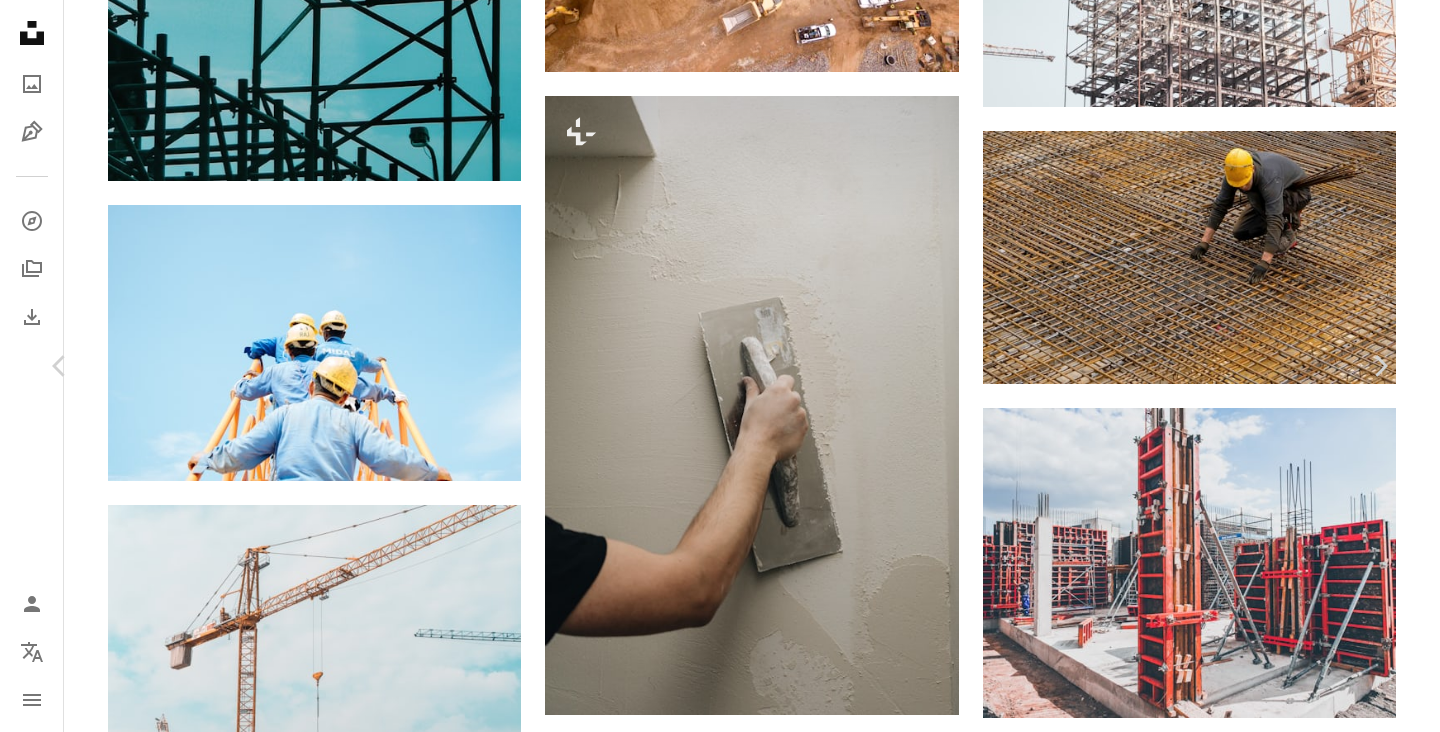 click on "An X shape Chevron left Chevron right [FIRST] Available for hire A checkmark inside of a circle A heart A plus sign Download free Chevron down Zoom in Views 16,657,058 Downloads 206,593 Featured in Photos , Business & Work A forward-right arrow Share Info icon Info More Actions workers in a [CITY] shipyard disembark a gas vessel during a planned fire drill. A map marker [CITY] Calendar outlined Published on [MONTH] [DAY], [YEAR] Camera SONY, ILCE-7SM2 Safety Free to use under the Unsplash License business man people blue male yellow worker stairs steps workers helmet marine uniform handrail workman human work construction doctor website Free images Browse premium related images on iStock | Save 20% with code UNSPLASH20 View more on iStock ↗ Related images A heart A plus sign 𝓴𝓘𝓡𝓚 𝕝𝔸𝕀 Available for hire A checkmark inside of a circle Arrow pointing down A heart A plus sign [FIRST] [LAST] Arrow pointing down A heart A plus sign [FIRST] [LAST] Available for hire A checkmark inside of a circle" at bounding box center [720, 4104] 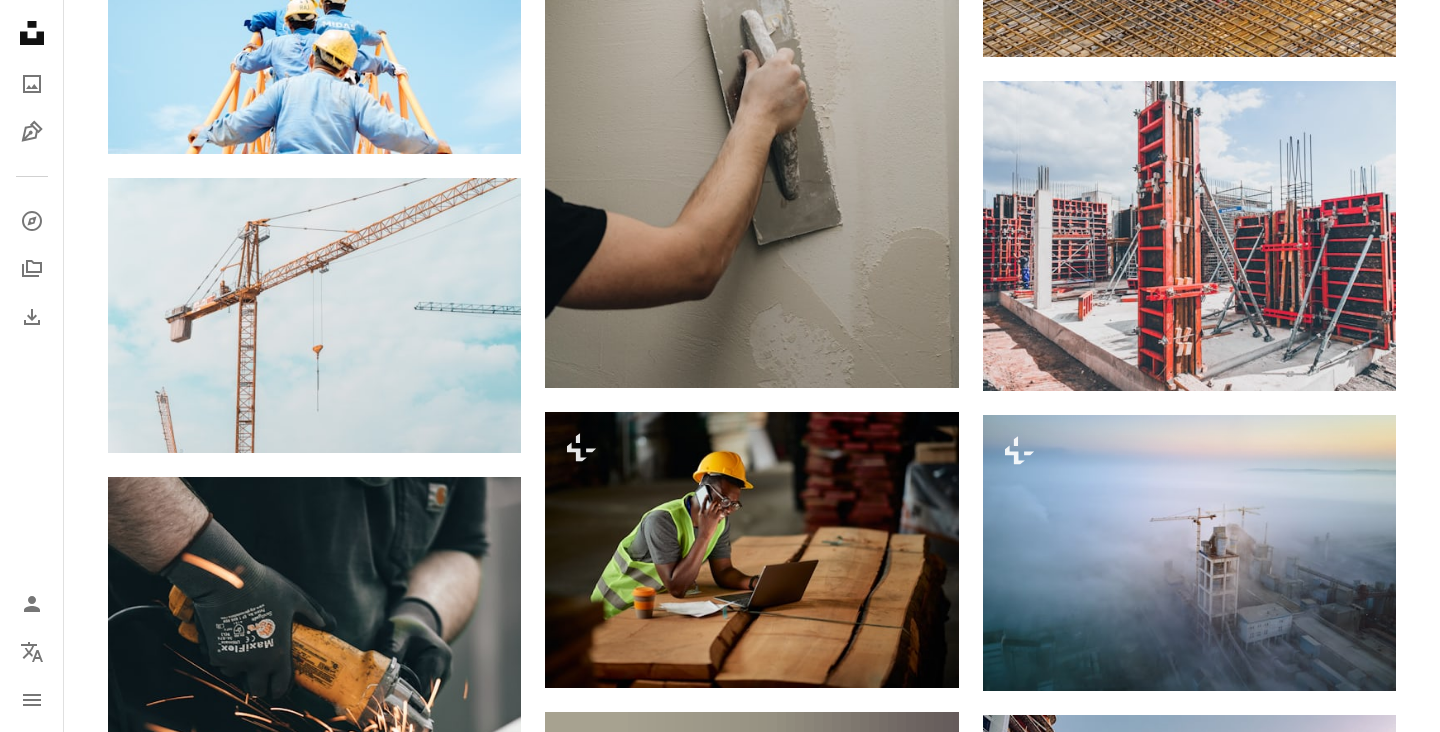 scroll, scrollTop: 6960, scrollLeft: 0, axis: vertical 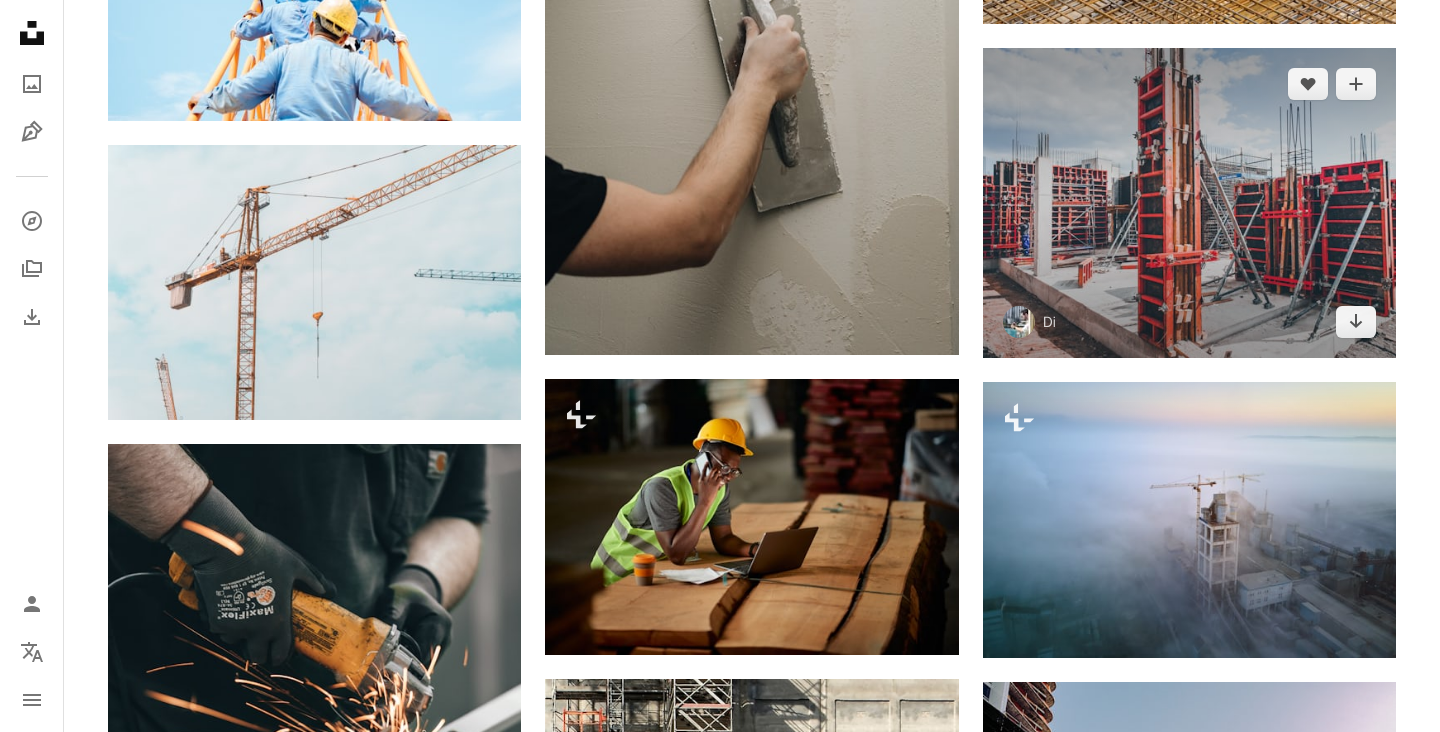 click at bounding box center [1189, 203] 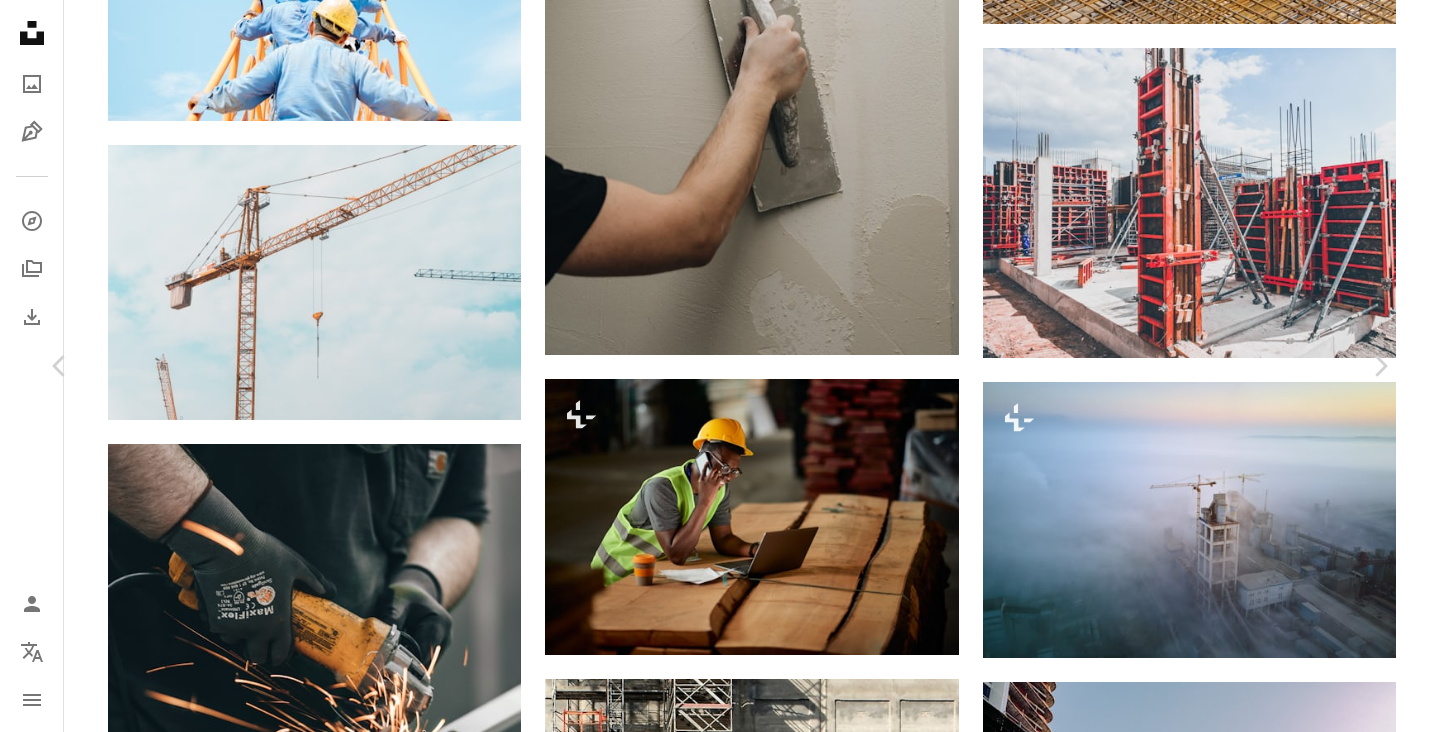 click on "Download free" at bounding box center (1191, 3425) 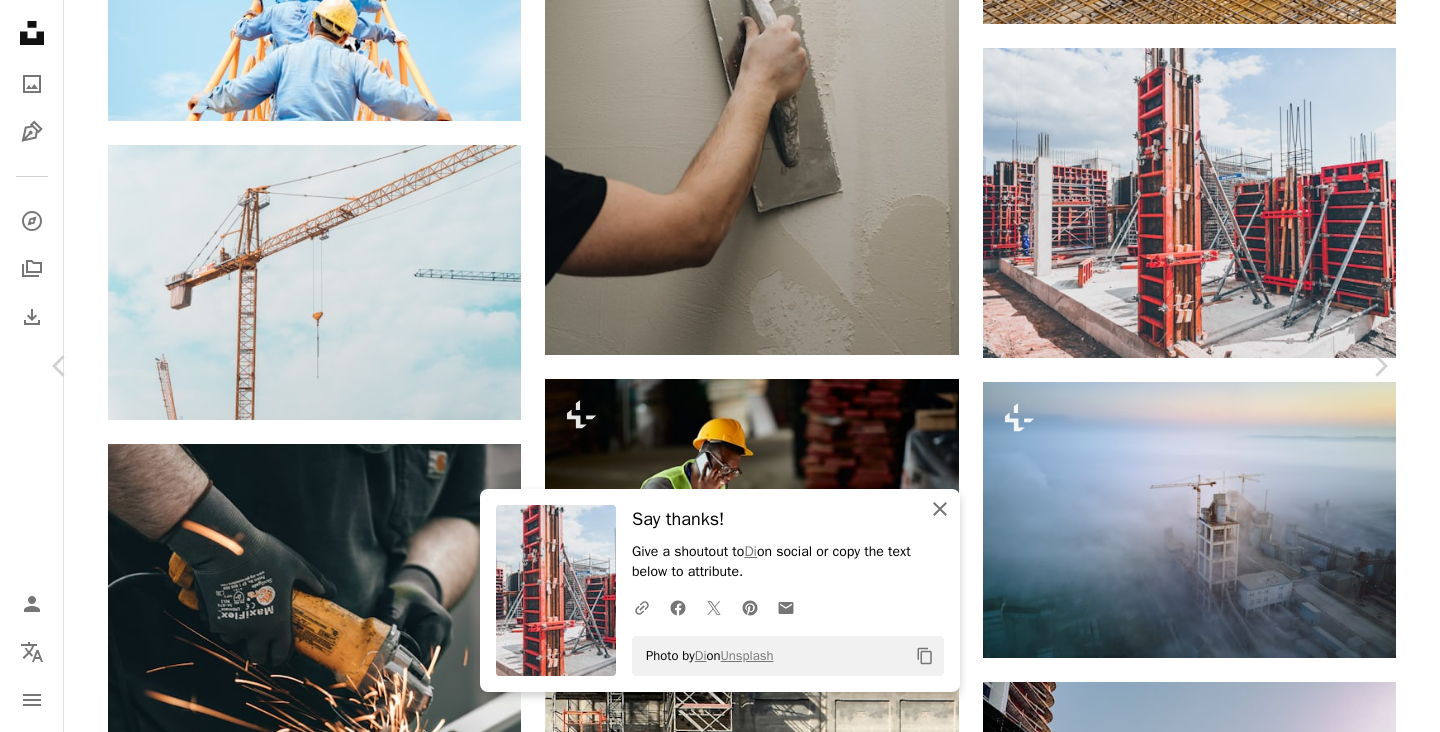click 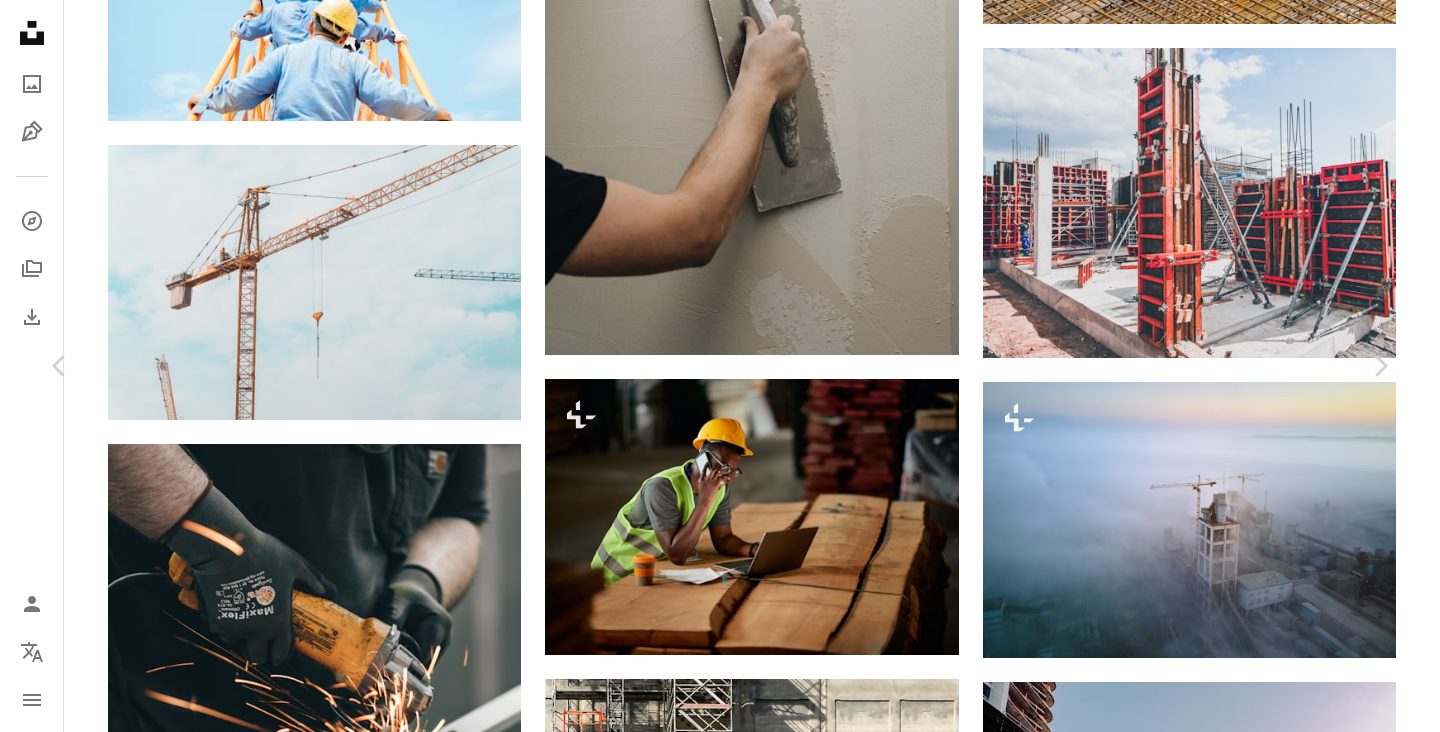 click on "An X shape Chevron left Chevron right Di gett_urban A heart A plus sign Download free Chevron down Zoom in Views 3,953,518 Downloads 27,613 A forward-right arrow Share Info icon Info More Actions Under construction#2 A map marker [CITY], [COUNTRY] Calendar outlined Published on  December 10, 2019 Camera SONY, DSC-HX99 Safety Free to use under the  Unsplash License construction germany scaffolding cologne Browse premium related images on iStock  |  Save 20% with code UNSPLASH20 View more on iStock  ↗ Related images A heart A plus sign [FIRST] [LAST] Available for hire A checkmark inside of a circle Arrow pointing down A heart A plus sign [FIRST] [LAST] Available for hire A checkmark inside of a circle Arrow pointing down Plus sign for Unsplash+ A heart A plus sign [FIRST] [LAST] For  Unsplash+ A lock Download A heart A plus sign d c Available for hire A checkmark inside of a circle Arrow pointing down Plus sign for Unsplash+ A heart A plus sign Getty Images For  Unsplash+ A lock Download A heart A plus sign d c" at bounding box center [720, 3744] 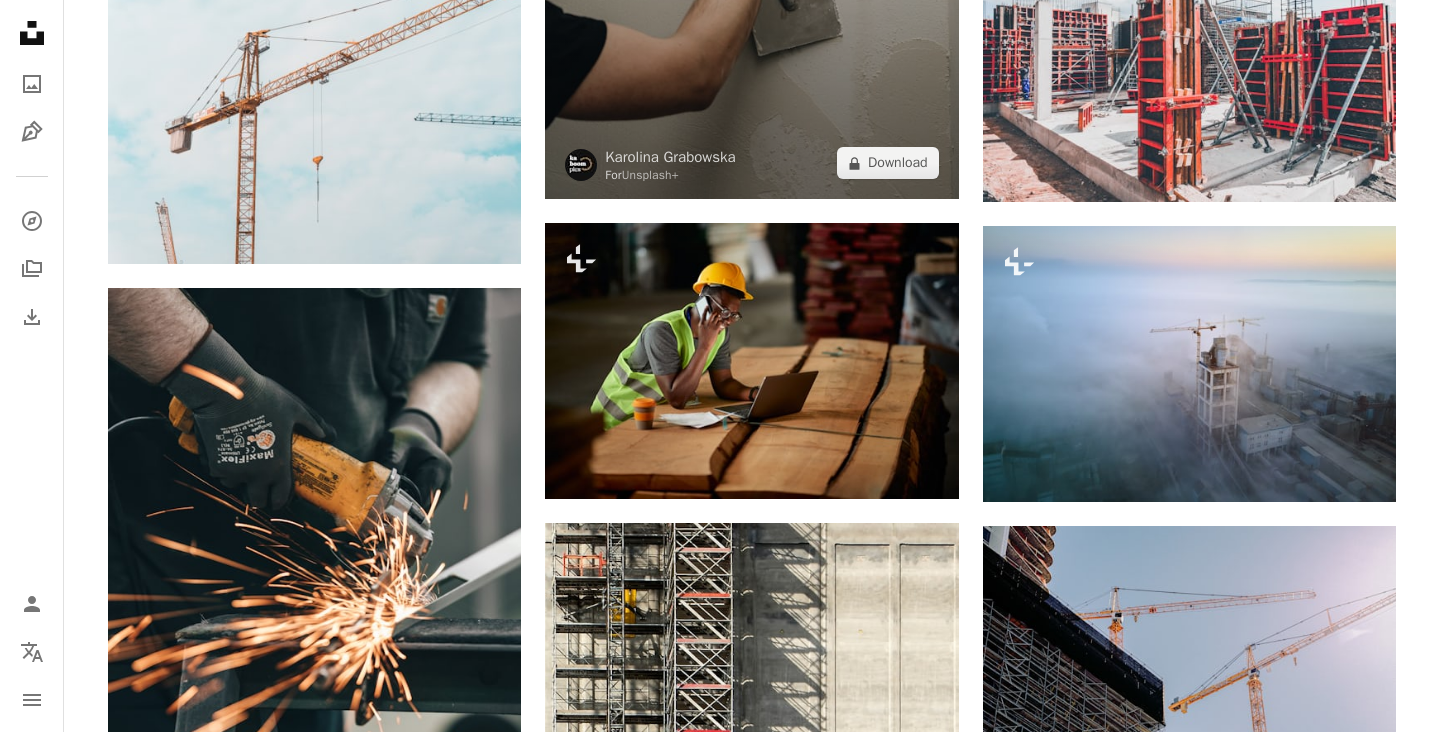 scroll, scrollTop: 7120, scrollLeft: 0, axis: vertical 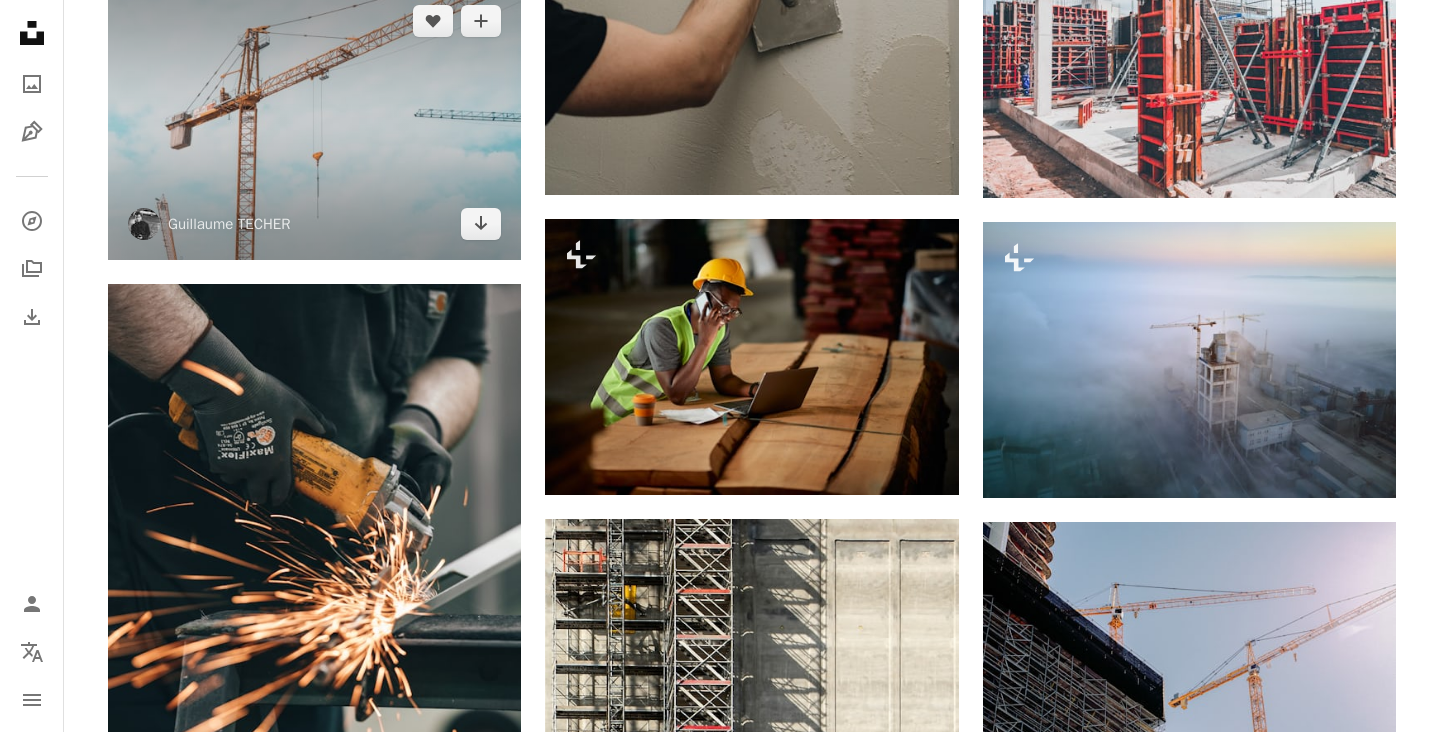click at bounding box center [314, 122] 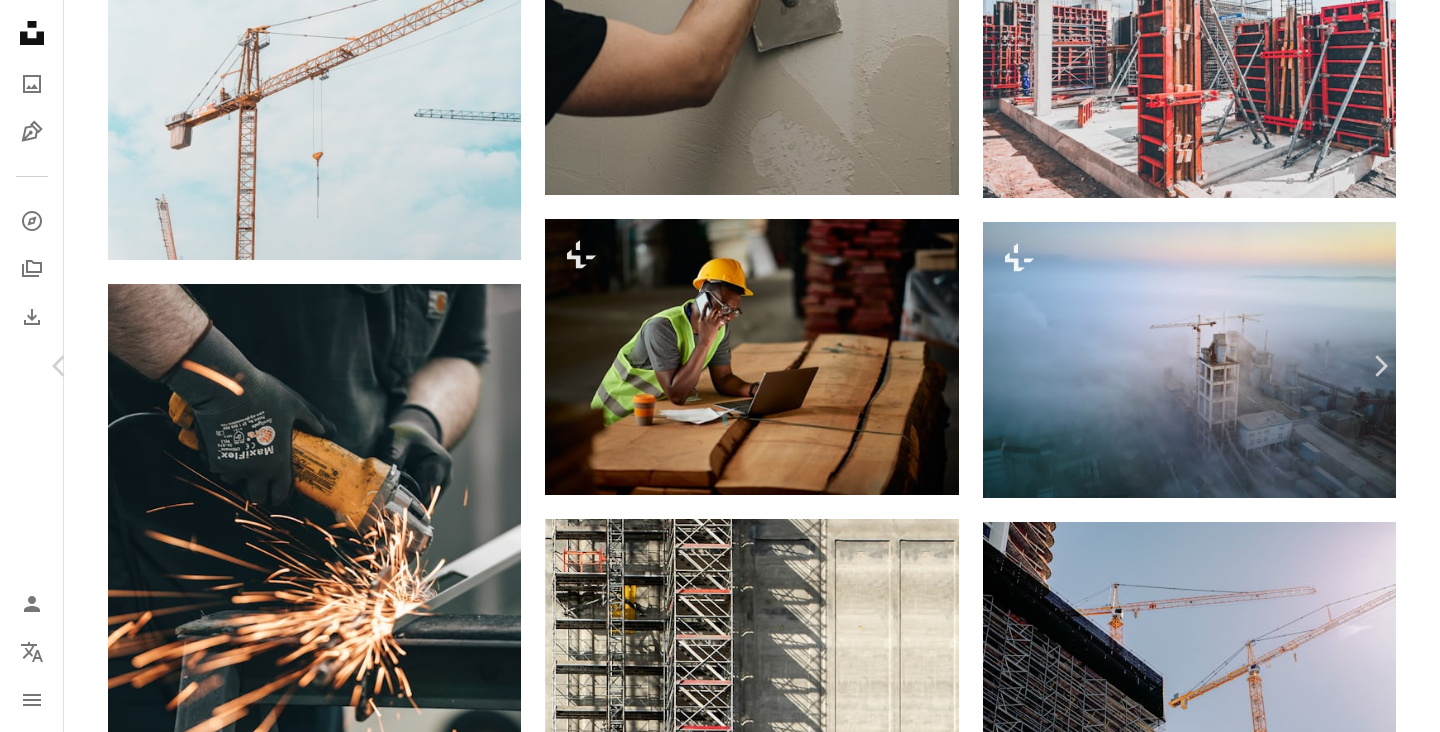 click on "Download free" at bounding box center [1191, 3265] 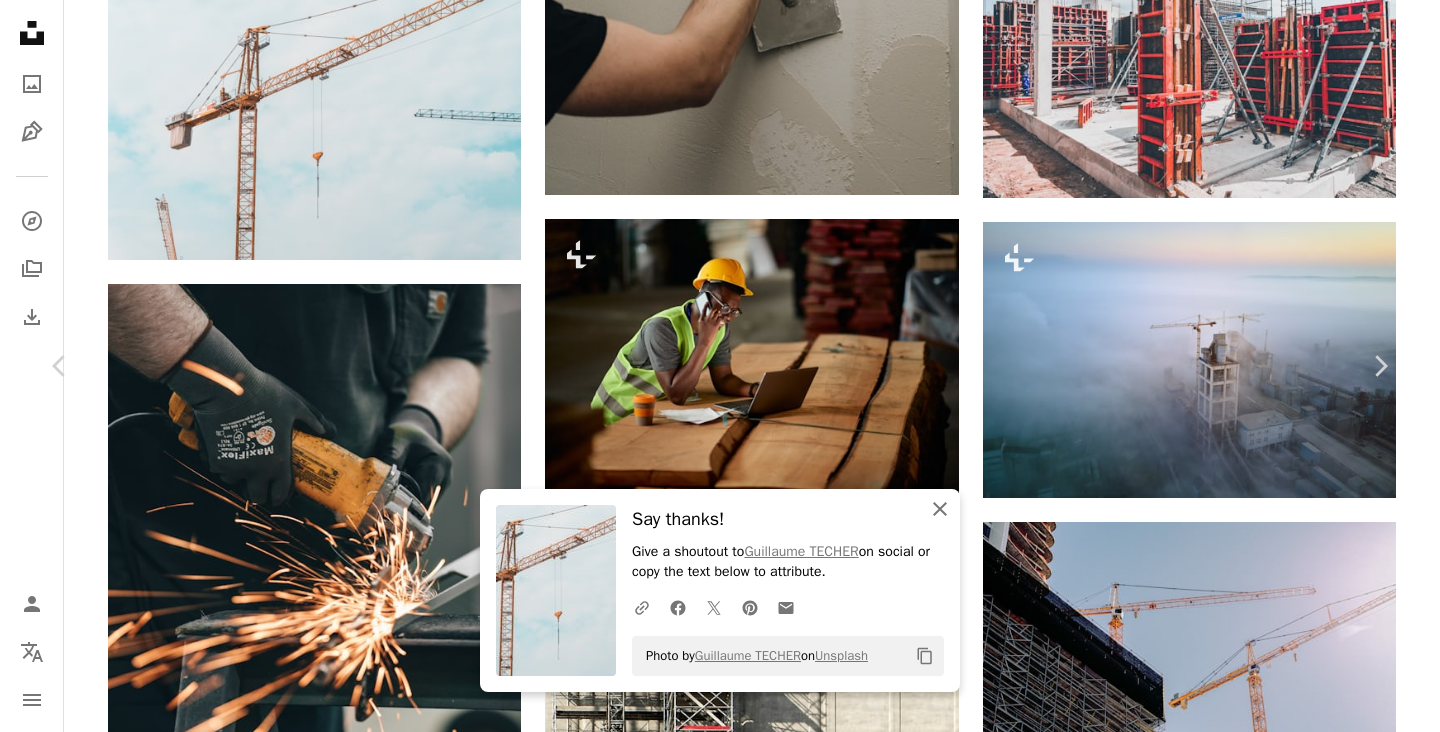 click on "An X shape" 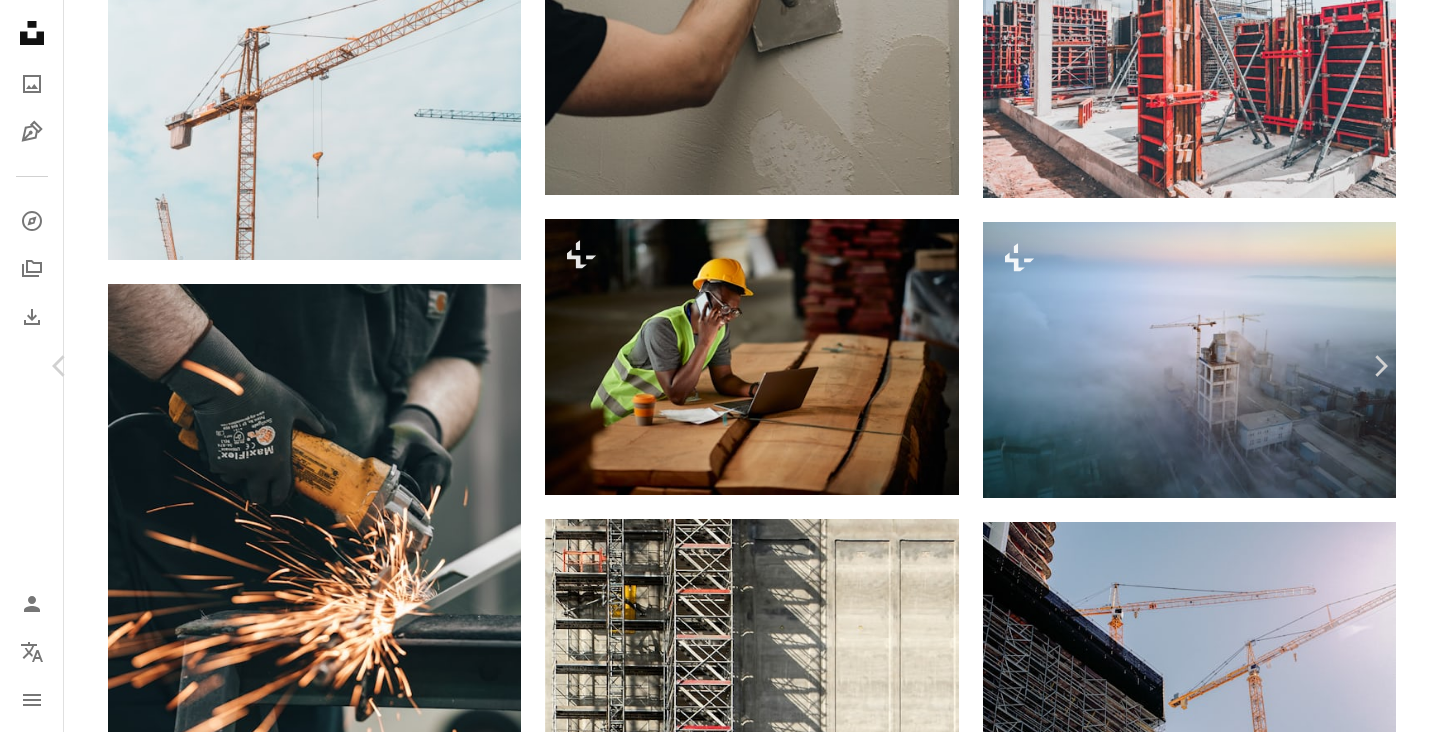 click on "[FIRST] [LAST] [INITIALS] A heart A plus sign Download free Chevron down" at bounding box center [712, 3265] 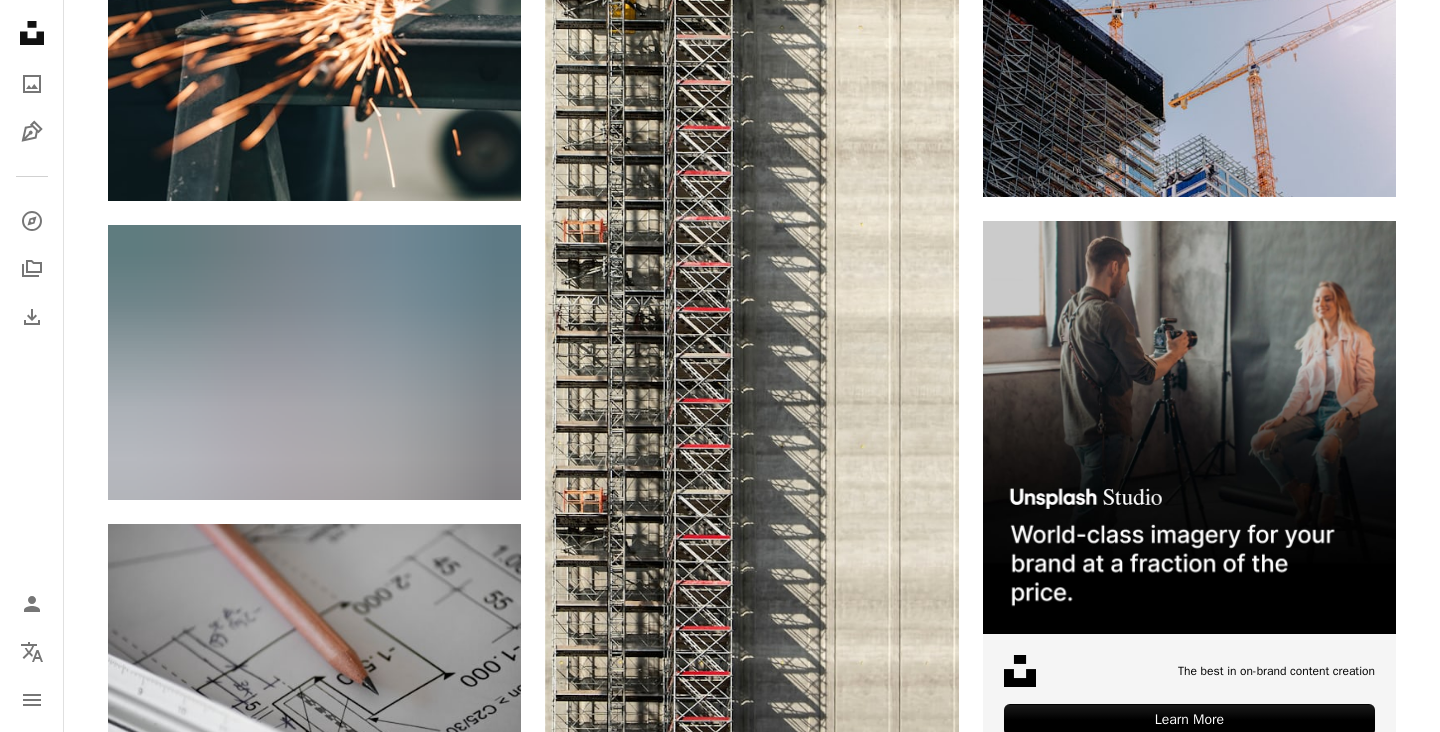 scroll, scrollTop: 7680, scrollLeft: 0, axis: vertical 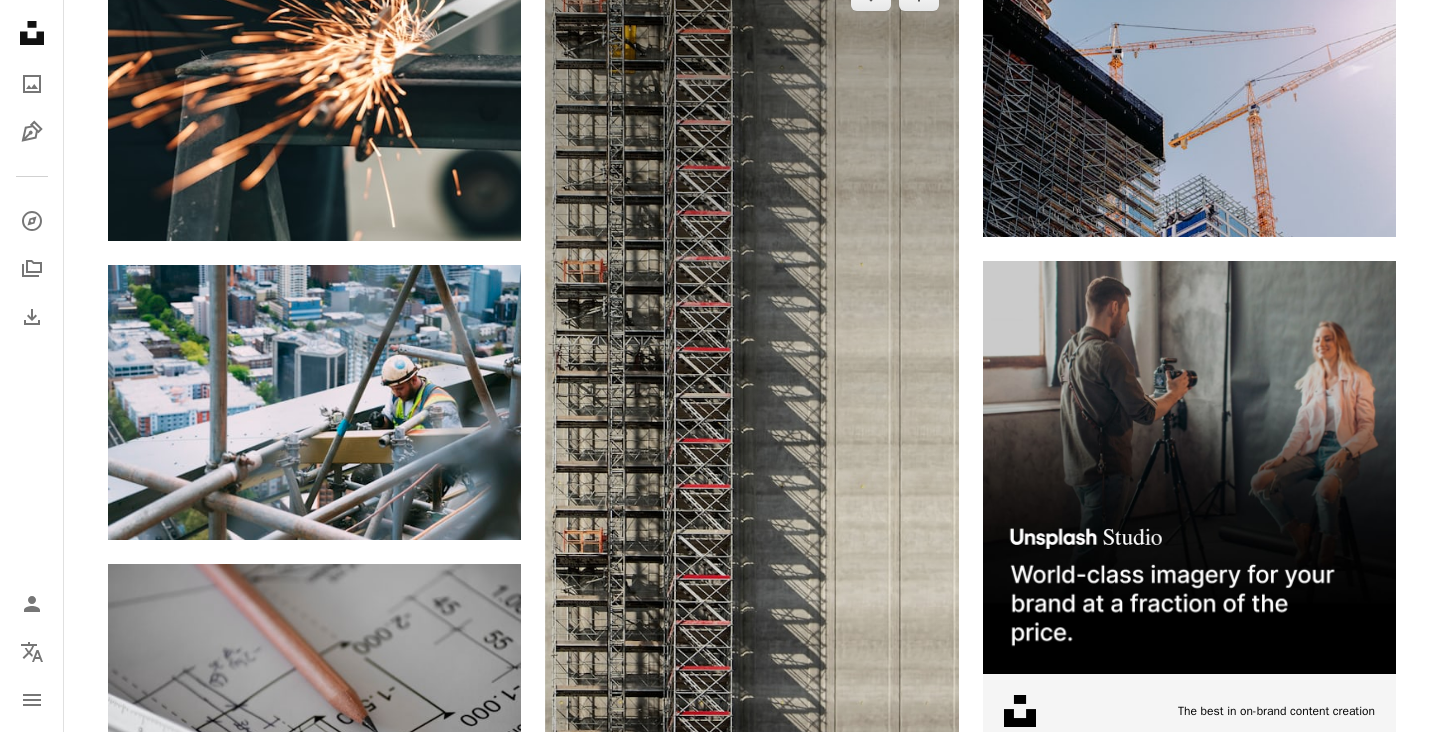 click at bounding box center [751, 552] 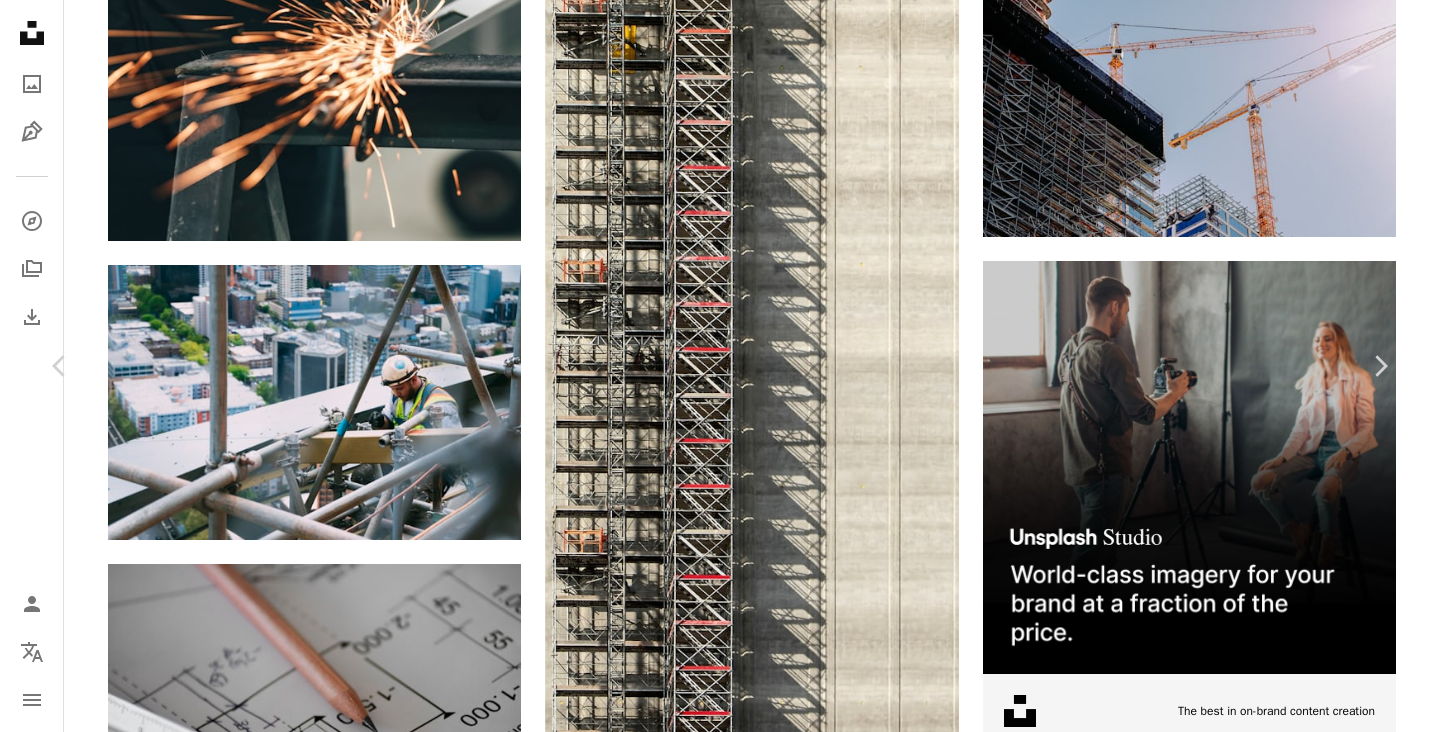 click on "Download free" at bounding box center [1191, 5387] 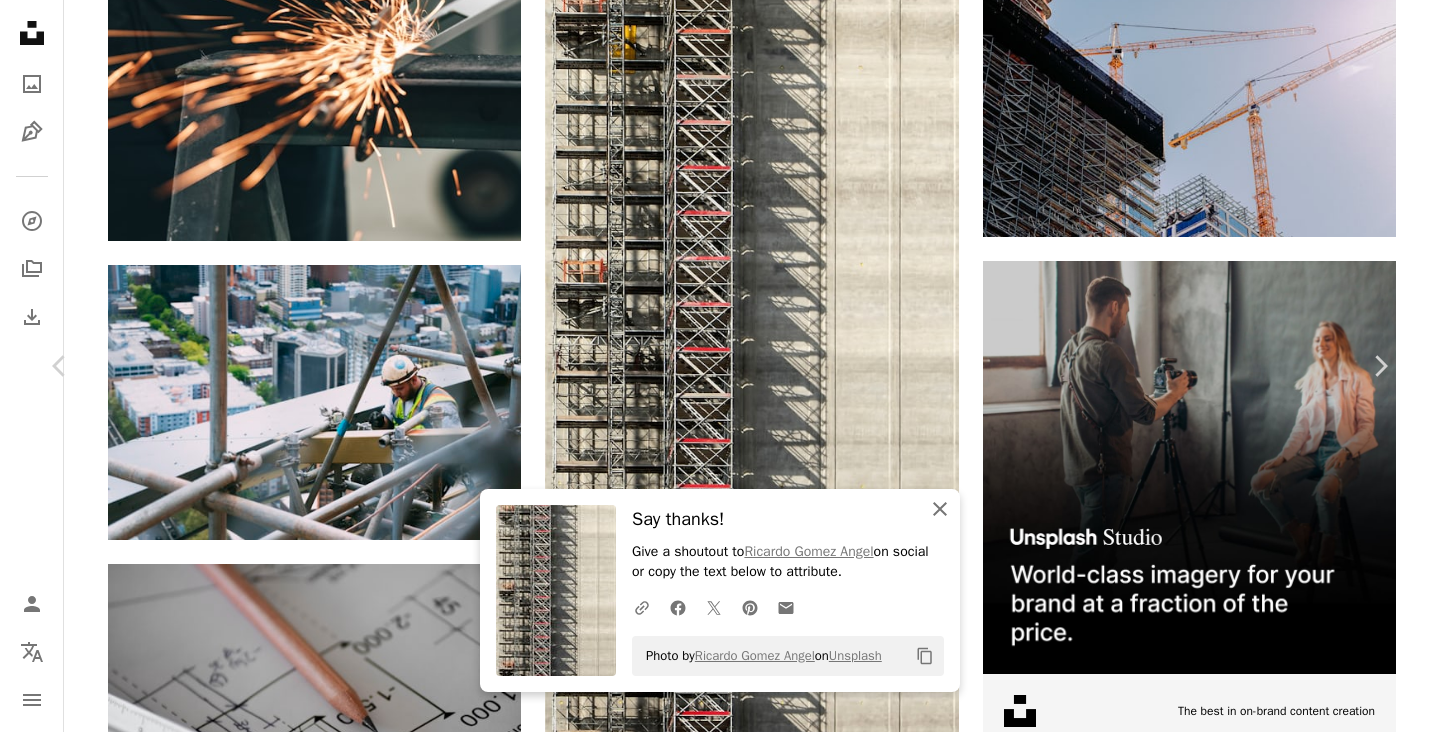 click 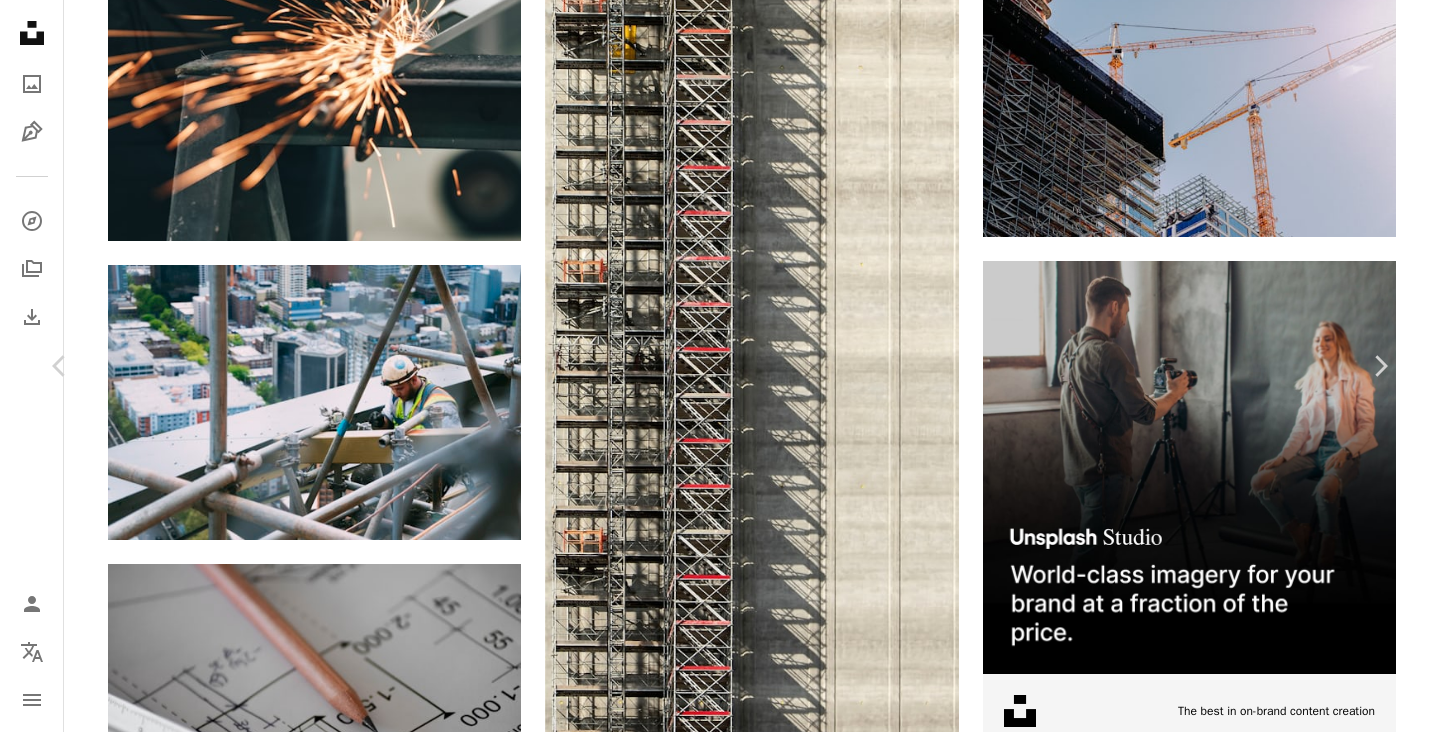 click on "An X shape Chevron left Chevron right [FIRST] [LAST] Available for hire A checkmark inside of a circle A heart A plus sign Download free Chevron down Zoom in Views 5,236,077 Downloads 27,947 Featured in Photos A forward-right arrow Share Info icon Info More Actions Under construction A map marker [CITY], [COUNTRY] Calendar outlined Published on  [DATE] Camera Canon, EOS 5DS Safety Free to use under the  Unsplash License abstract building construction pattern [COUNTRY] shadow concrete workers [CITY] scaffolding lift repetition tube silo tall scafolding architecture grey HD Wallpapers Browse premium related images on iStock  |  Save 20% with code UNSPLASH20 View more on iStock  ↗ Related images A heart A plus sign [FIRST] [LAST] Available for hire A checkmark inside of a circle Arrow pointing down A heart A plus sign [FIRST] [LAST] Available for hire A checkmark inside of a circle Arrow pointing down A heart A plus sign [FIRST] [LAST] Arrow pointing down A heart A plus sign BUB graphics" at bounding box center [720, 5706] 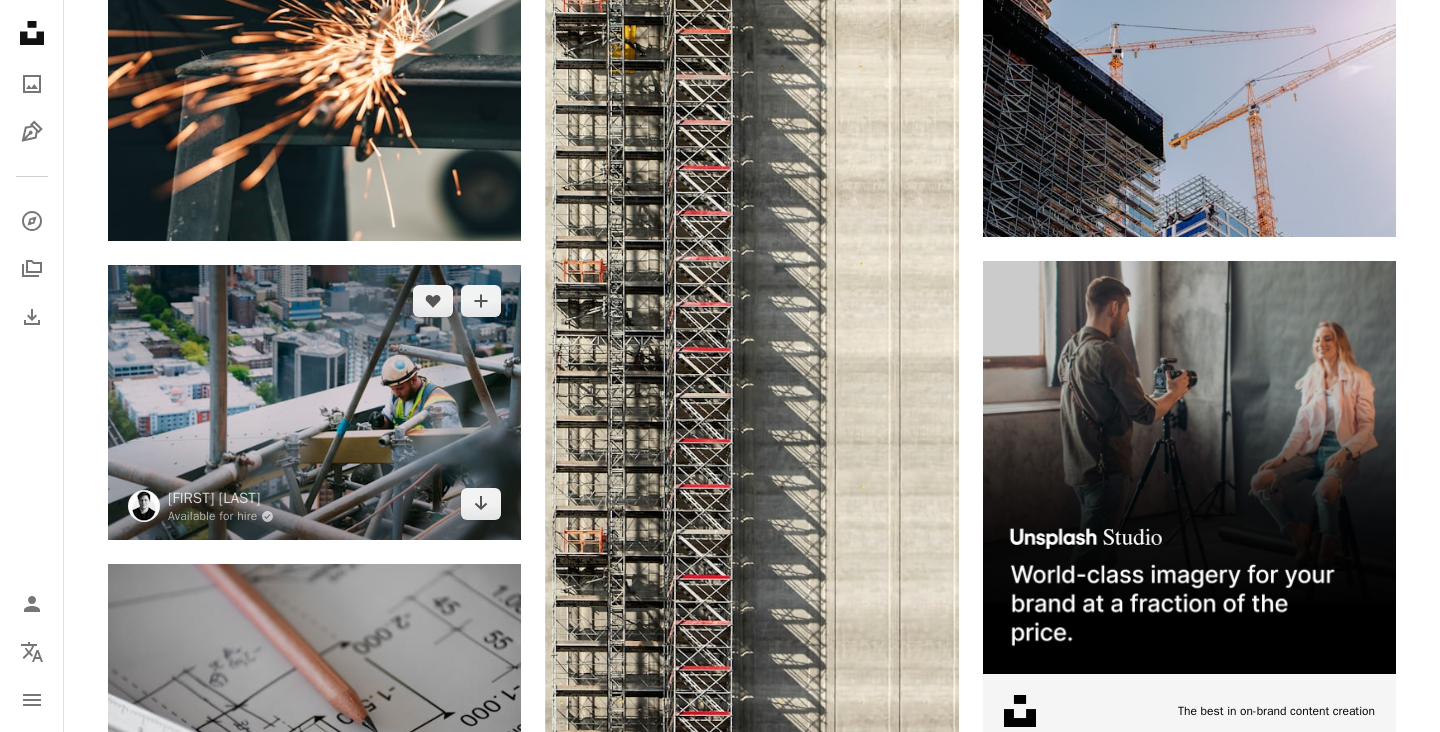 click at bounding box center [314, 402] 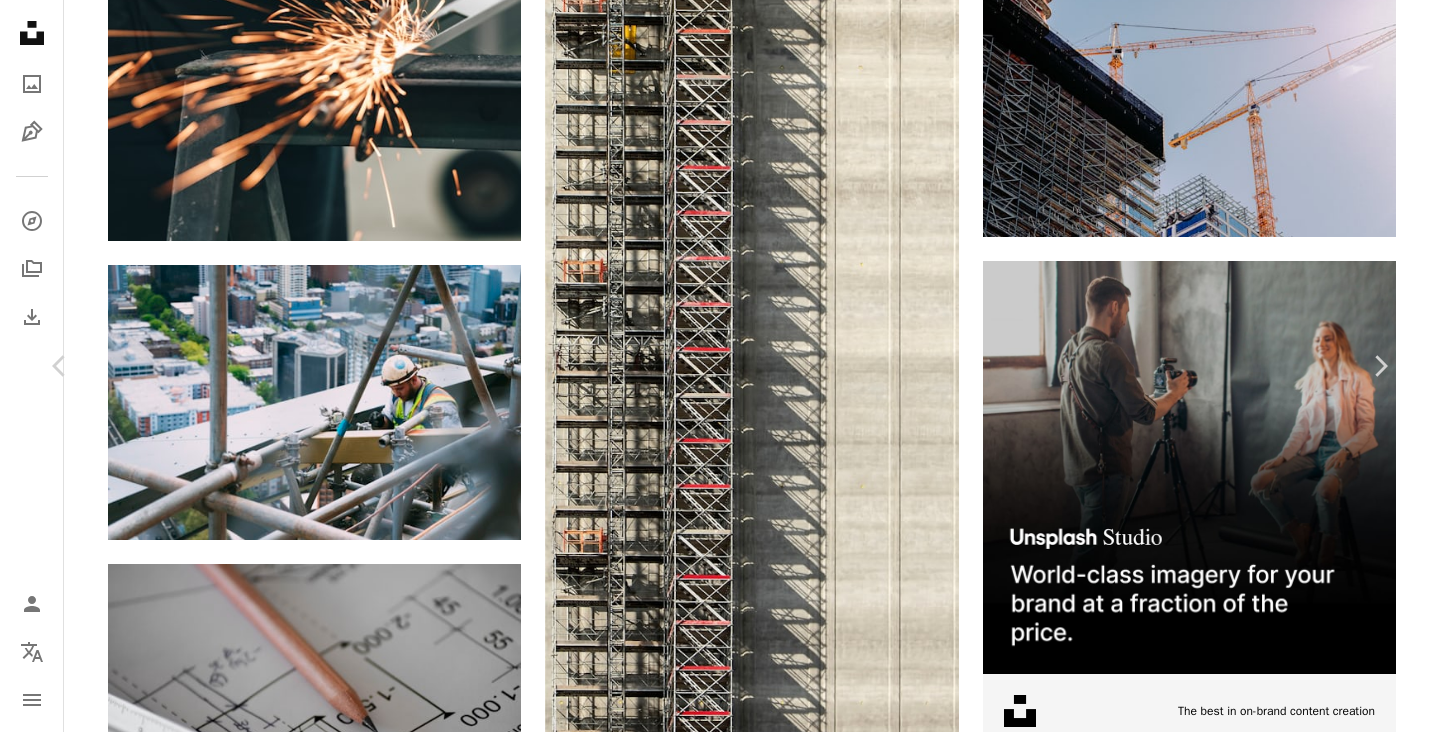 click on "Download free" at bounding box center [1191, 5387] 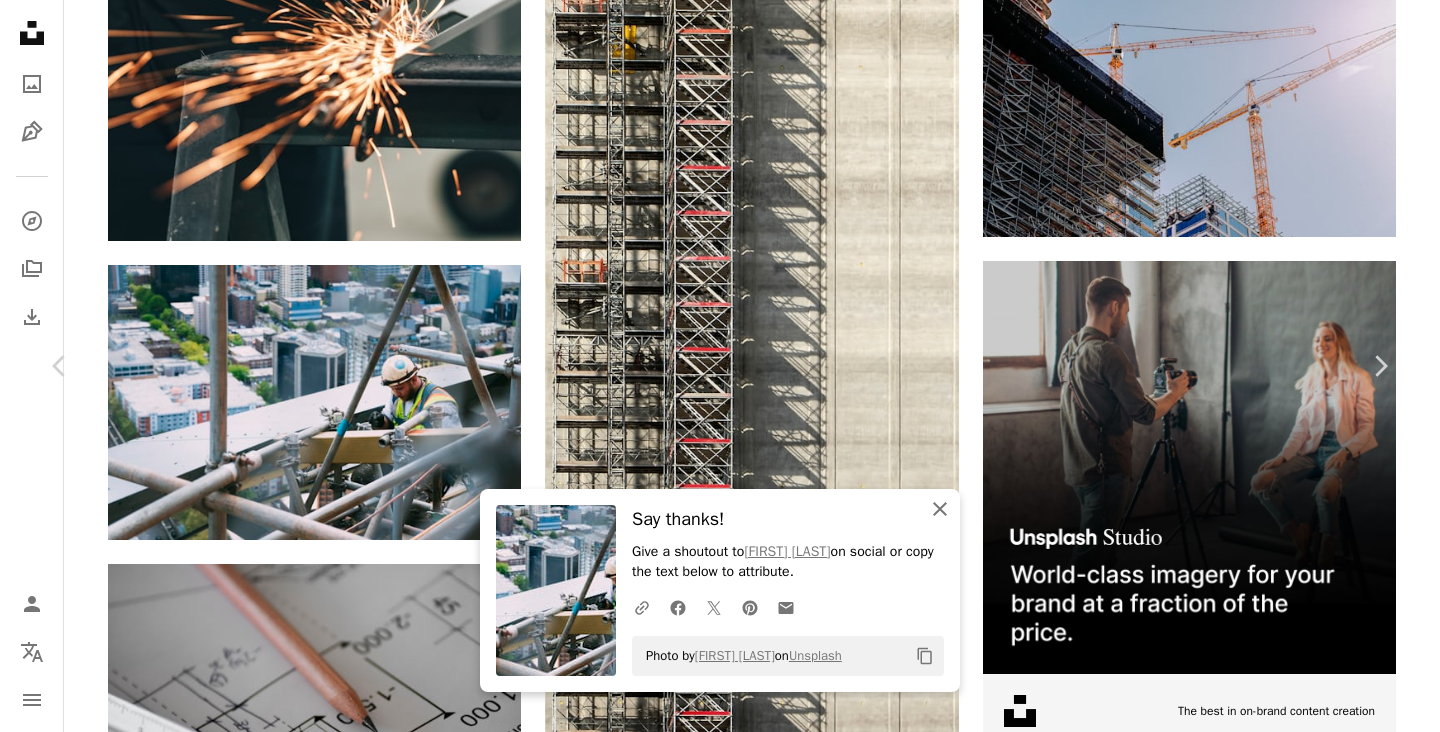 click on "An X shape" 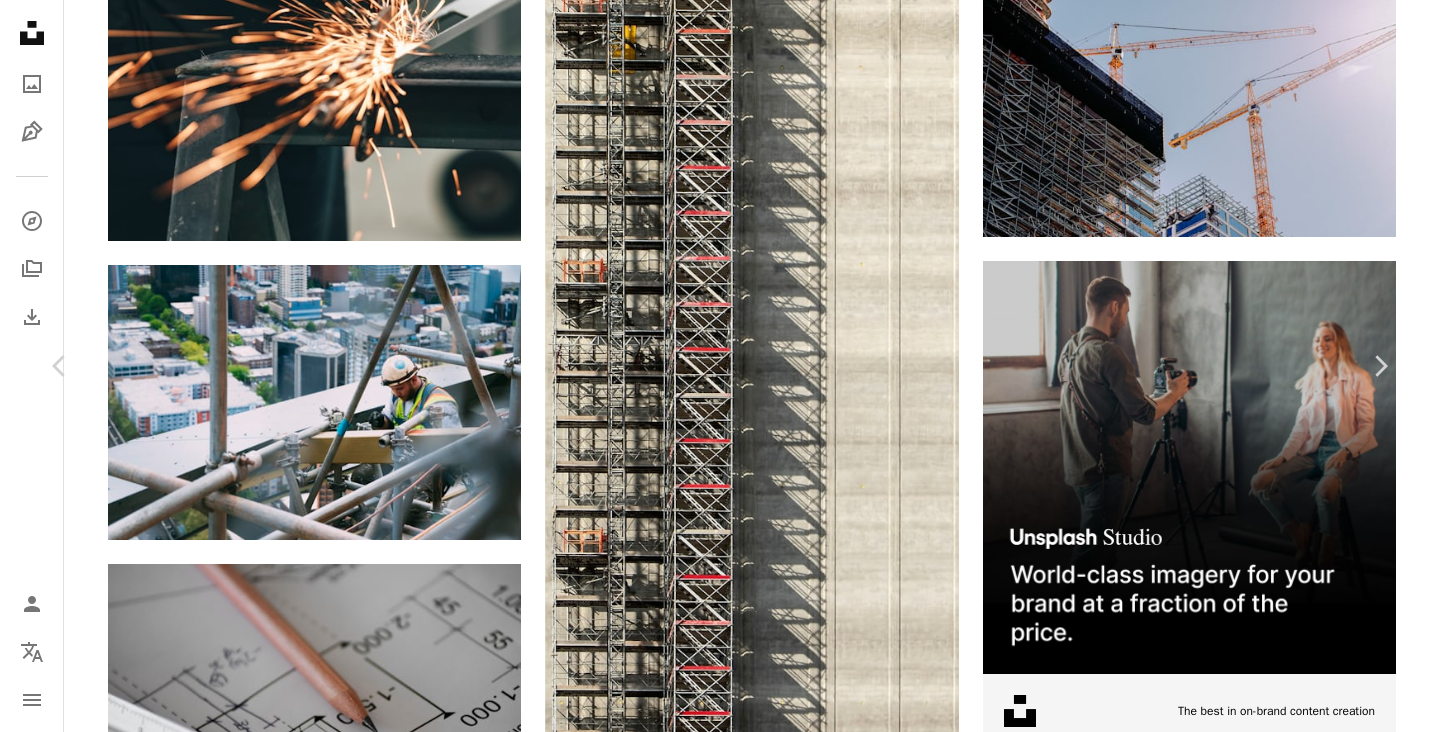 click on "An X shape Chevron left Chevron right [FIRST] [LAST] Available for hire A checkmark inside of a circle A heart A plus sign Download free Chevron down Zoom in Views 7,091,167 Downloads 60,955 Featured in Photos ,  Business & Work A forward-right arrow Share Info icon Info More Actions Hard work A map marker [CITY], [COUNTRY] Calendar outlined Published on  [DATE] Camera SONY, ILCE-7M3 Safety Free to use under the  Unsplash License business building architecture work construction worker hard work skyscraper [CITY] roof tower builder [COUNTRY] profession installer fitter human people plant grey HD Wallpapers Browse premium related images on iStock  |  Save 20% with code UNSPLASH20 View more on iStock  ↗ Related images A heart A plus sign [USERNAME] Arrow pointing down Plus sign for Unsplash+ A heart A plus sign Getty Images For  Unsplash+ A lock Download A heart A plus sign [USERNAME] Available for hire A checkmark inside of a circle Arrow pointing down A heart A plus sign A heart" at bounding box center (720, 5706) 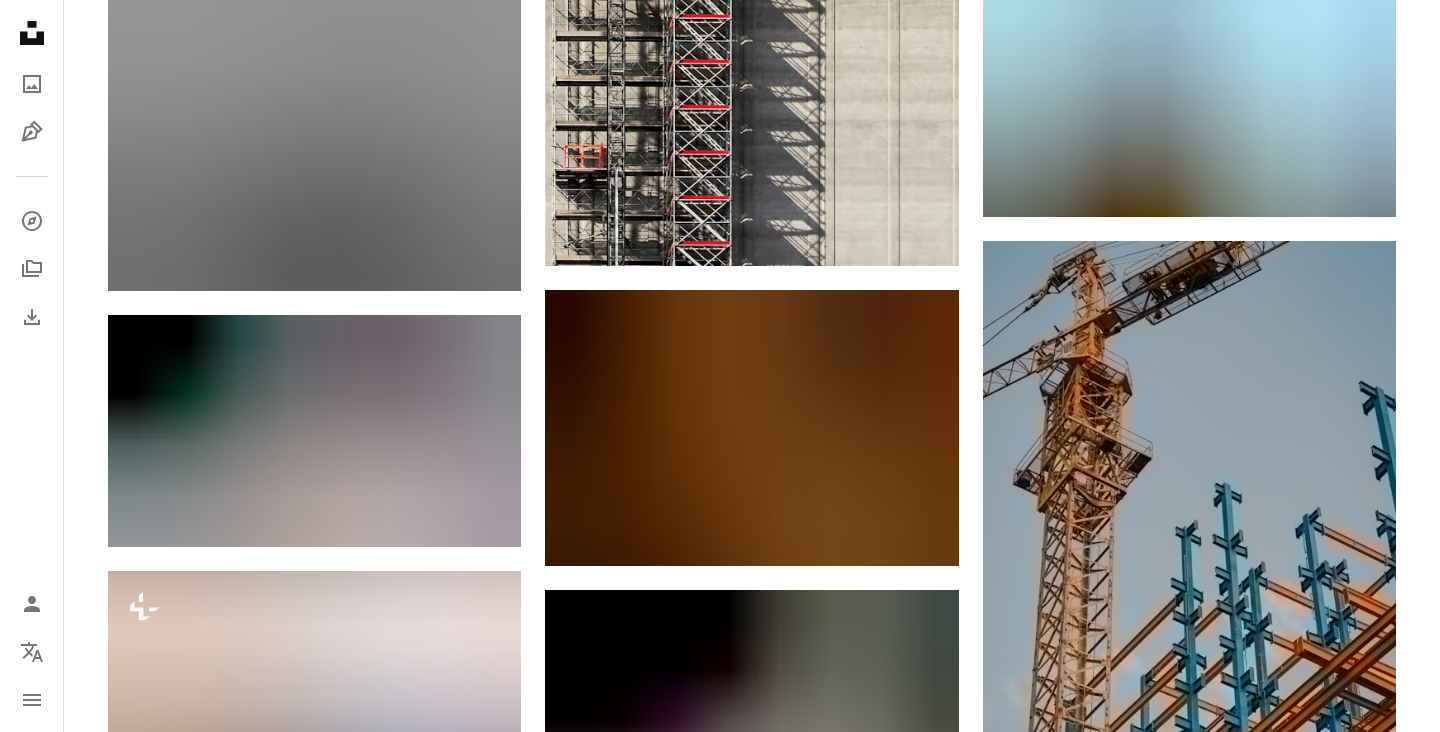 scroll, scrollTop: 8560, scrollLeft: 0, axis: vertical 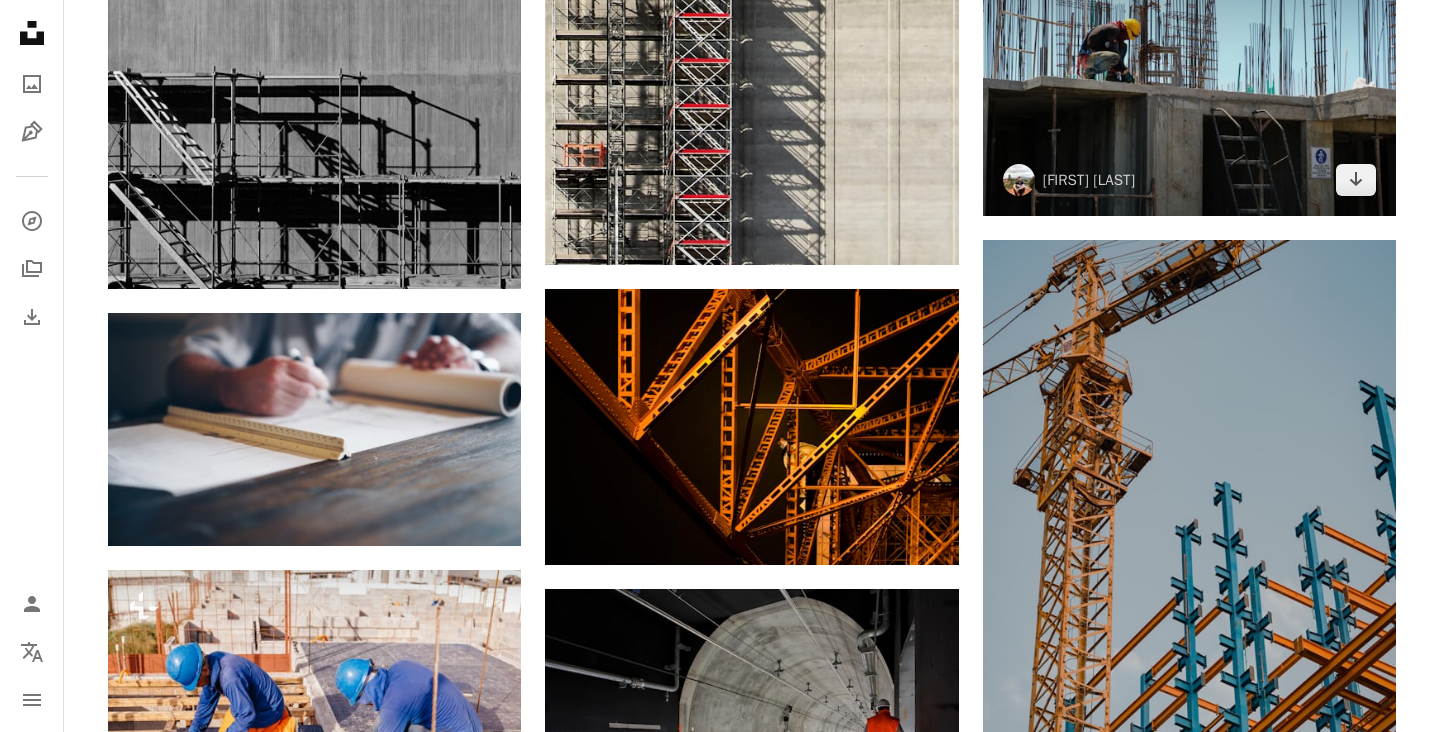 click at bounding box center (1189, 78) 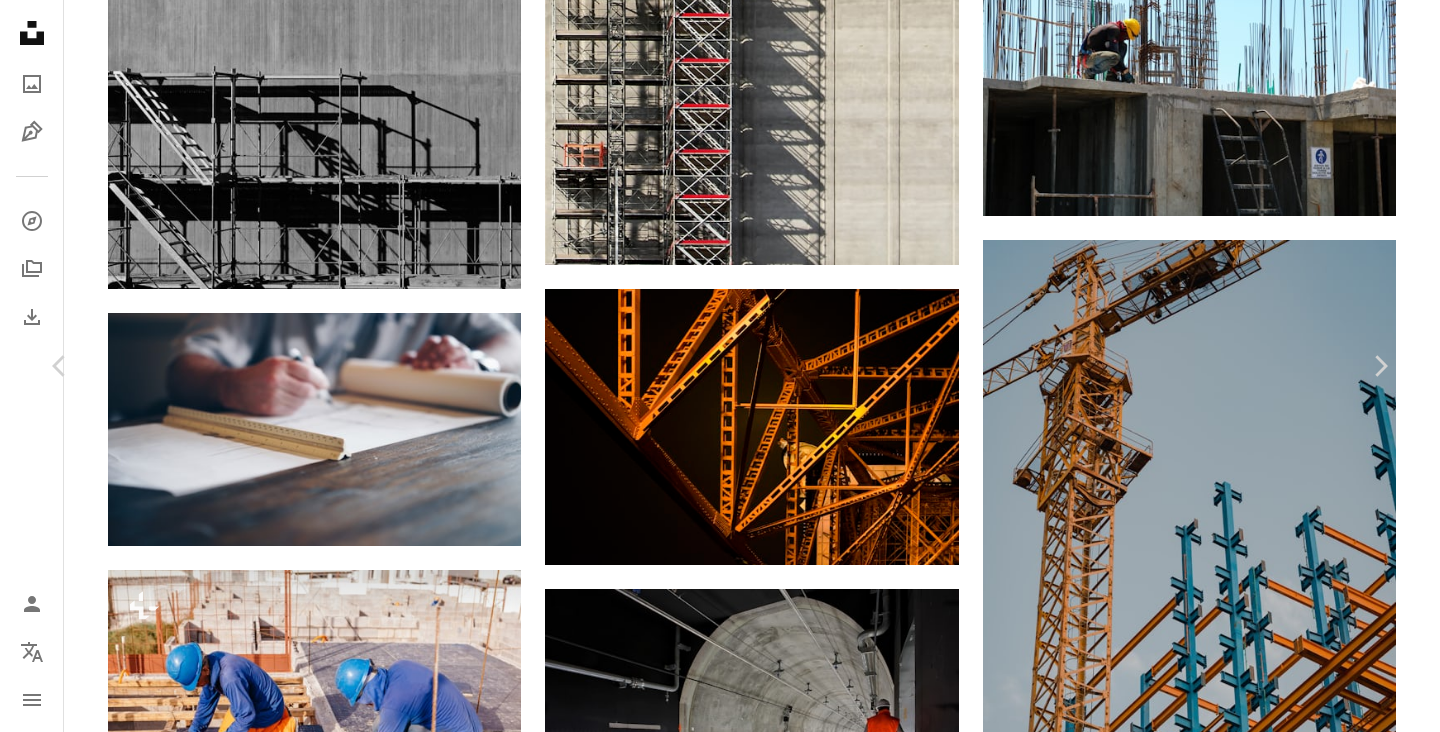 click on "Download free" at bounding box center [1191, 4507] 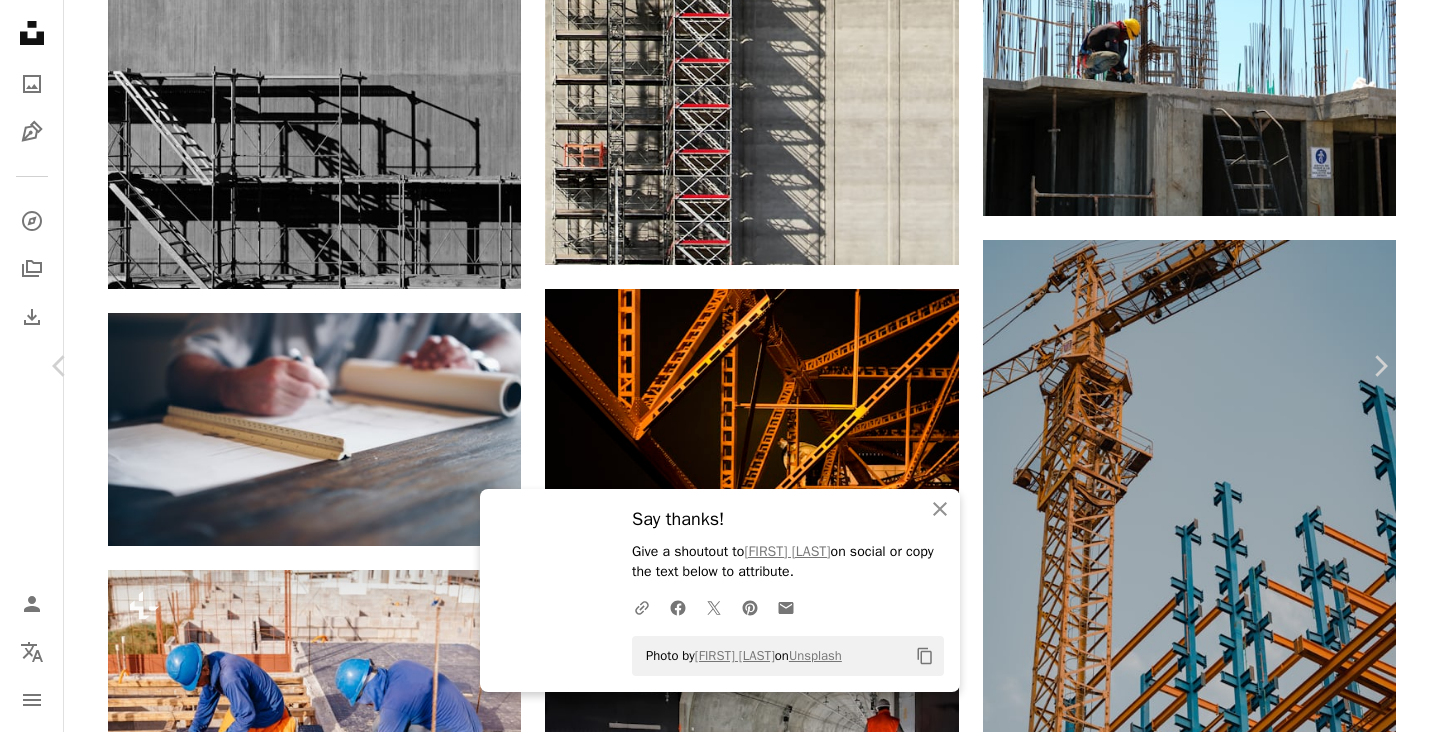 click on "An X shape Chevron left Chevron right An X shape Close Say thanks! Give a shoutout to  [FIRST] [LAST]  on social or copy the text below to attribute. A URL sharing icon (chains) Facebook icon X (formerly Twitter) icon Pinterest icon An envelope Photo by  [FIRST] [LAST]  on  Unsplash
Copy content [FIRST] [LAST] [USERNAME] A heart A plus sign Download free Chevron down Zoom in Views 3,176,408 Downloads 34,855 A forward-right arrow Share Info icon Info More Actions A map marker [CITY], [COUNTRY] Calendar outlined Published on  [DATE] Camera Canon, EOS Rebel T6i Safety Free to use under the  Unsplash License man worker build construction work human construction grey clothing wood apparel [COUNTRY] helmet scaffolding hardhat Free images Browse premium related images on iStock  |  Save 20% with code UNSPLASH20 View more on iStock  ↗ Related images A heart A plus sign [FIRST] [LAST] Available for hire A checkmark inside of a circle Arrow pointing down A heart A plus sign" at bounding box center [720, 4826] 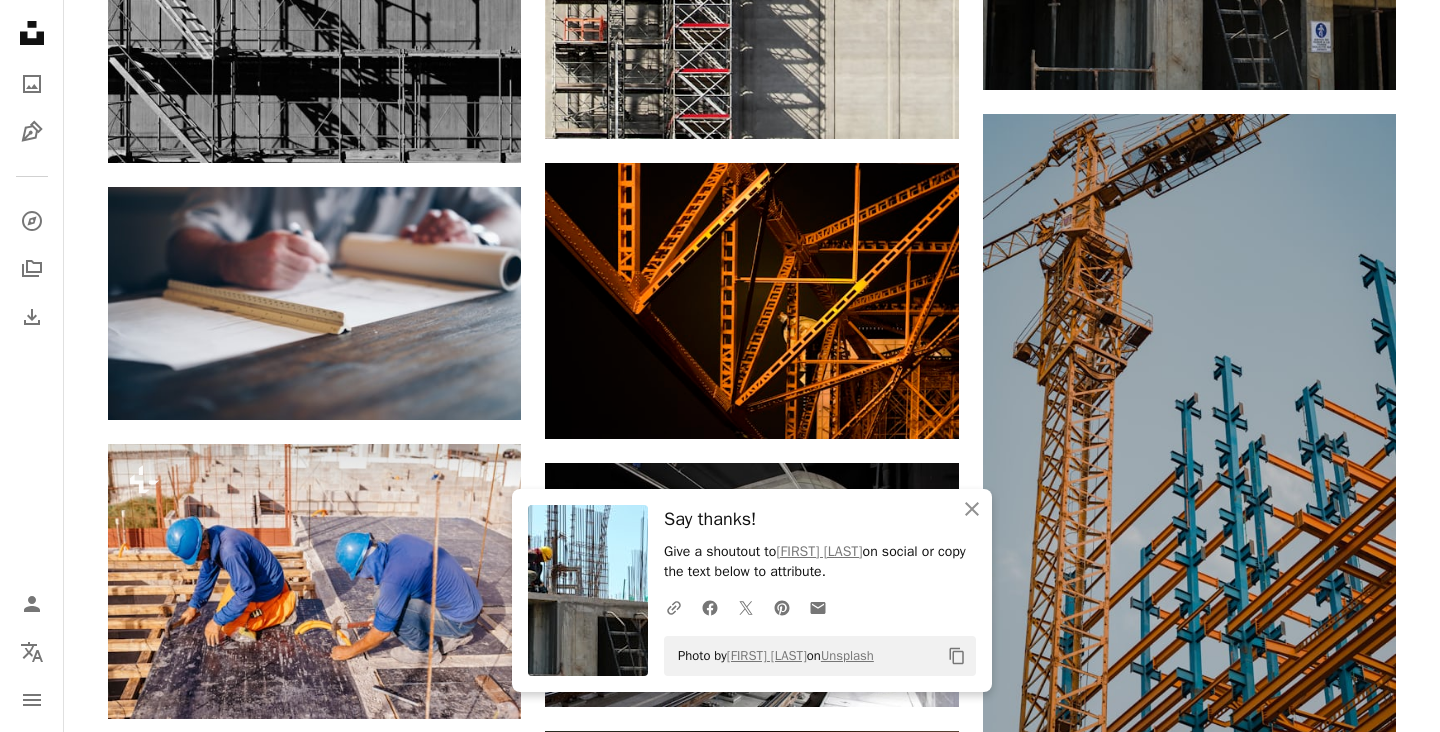 scroll, scrollTop: 8720, scrollLeft: 0, axis: vertical 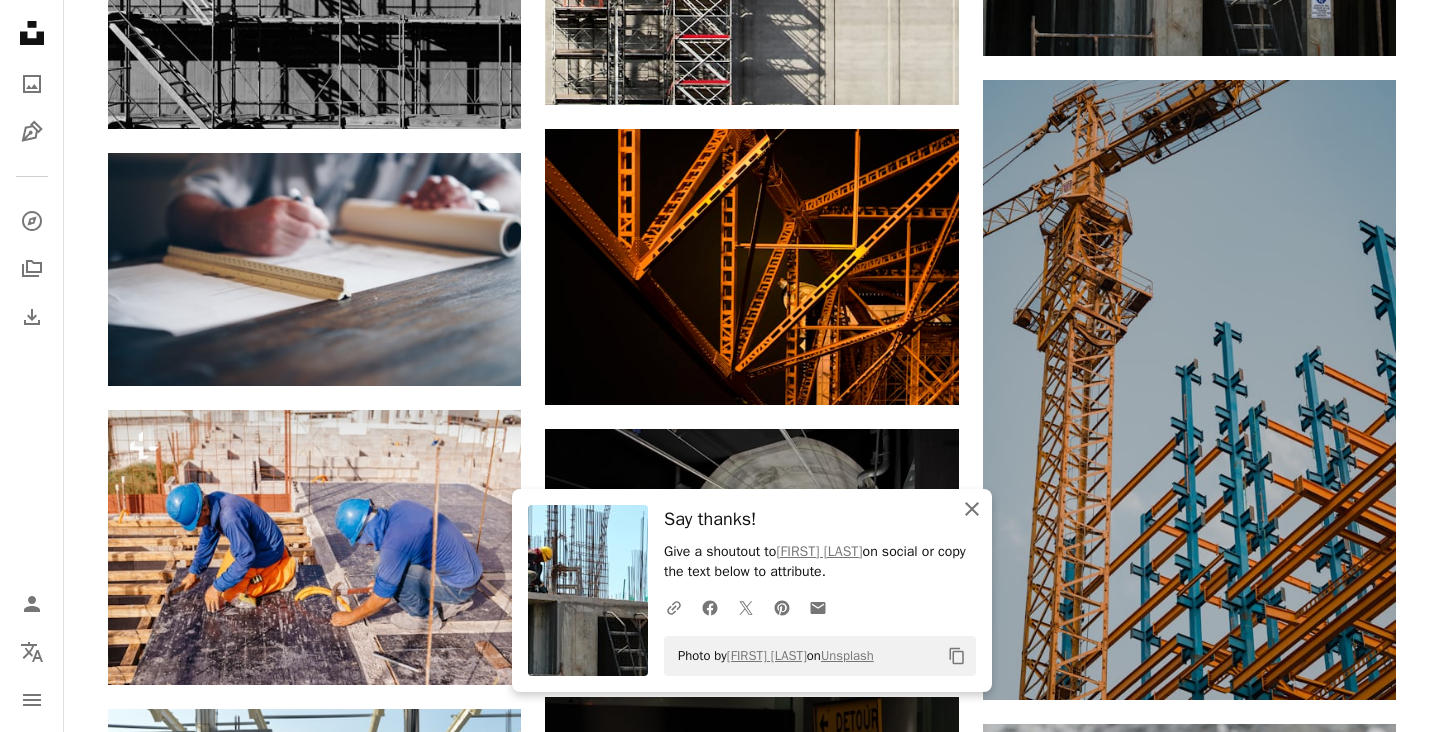 click on "An X shape" 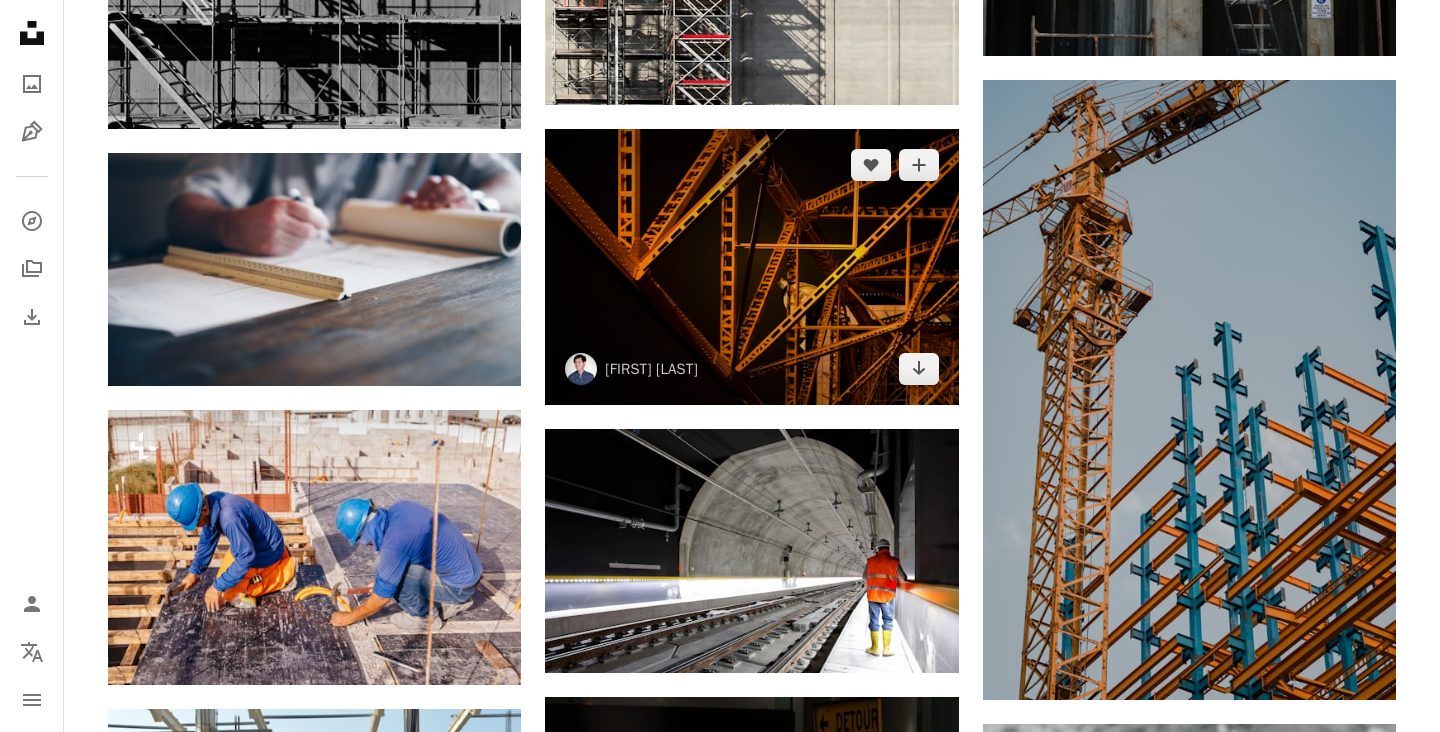 click at bounding box center (751, 267) 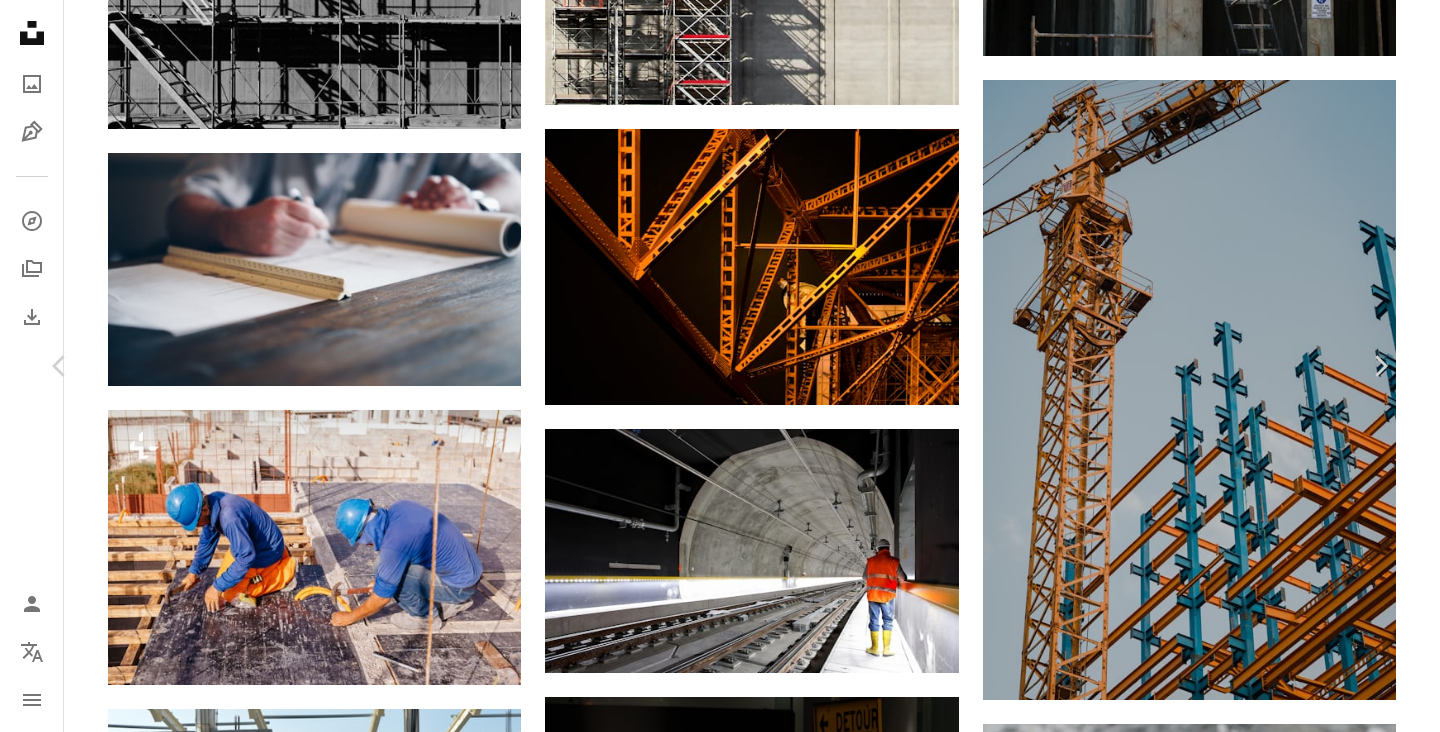 click on "Download free" at bounding box center (1191, 4347) 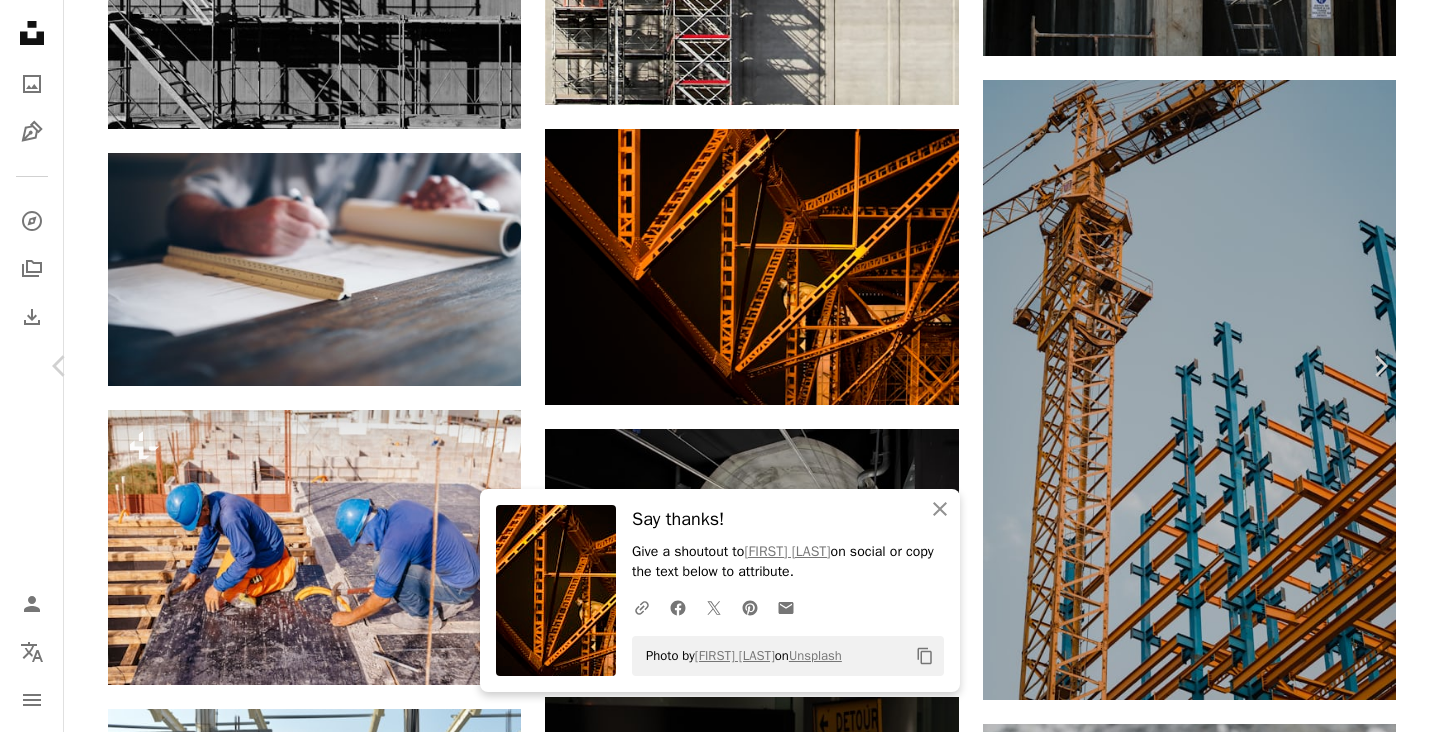 click on "An X shape Chevron left Chevron right An X shape Close Say thanks! Give a shoutout to Alain Pham on social or copy the text below to attribute. A URL sharing icon (chains) Facebook icon X (formerly Twitter) icon Pinterest icon An envelope Photo by Alain Pham on Unsplash
Copy content Alain Pham alain_pham A heart A plus sign Download free Chevron down Zoom in Views 16,763,138 Downloads 121,738 Featured in Photos ,  Color of Water A forward-right arrow Share Info icon Info More Actions A map marker [CITY], [STATE], [COUNTRY] Calendar outlined Published on April 29, [YEAR] Camera NIKON CORPORATION, NIKON D750 Safety Free to use under the Unsplash License building japan architecture night tokyo orange urban minimalist bridge minimalism tower lines tokyo tower contrast landmark architectural low angle structured intricate construction Creative Commons images Browse premium related images on iStock  |  Save 20% with code UNSPLASH20 View more on iStock  ↗ Related images A heart A plus sign" at bounding box center (720, 4666) 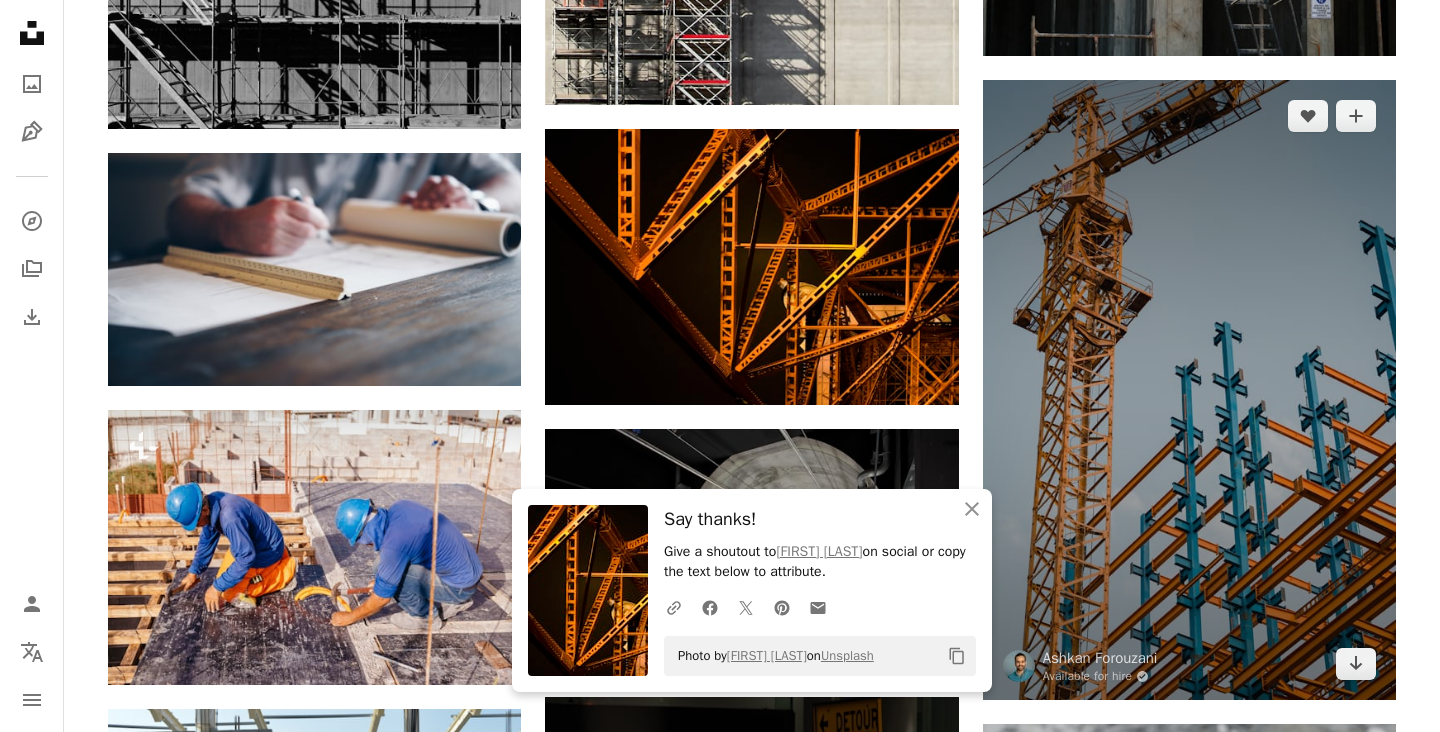 click at bounding box center (1189, 390) 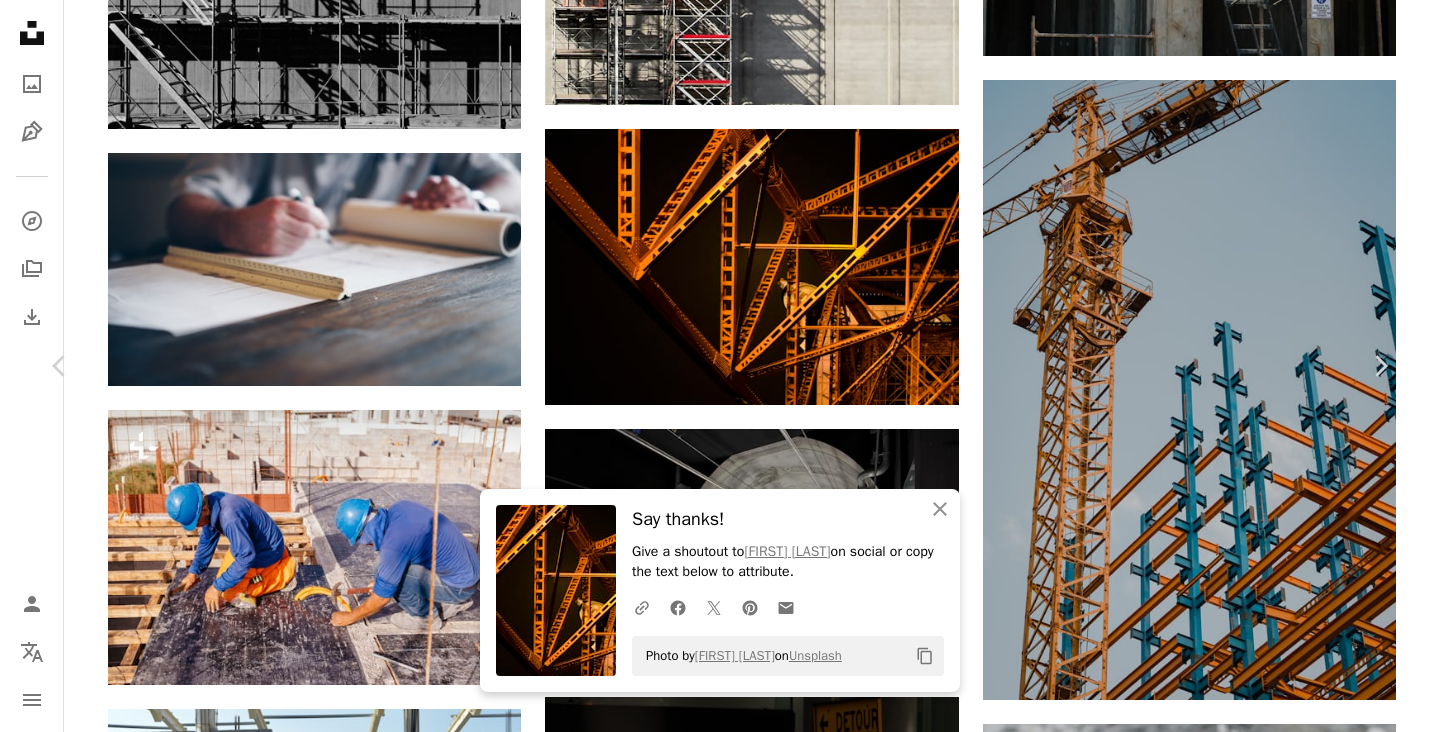 click on "Download free" at bounding box center [1191, 4347] 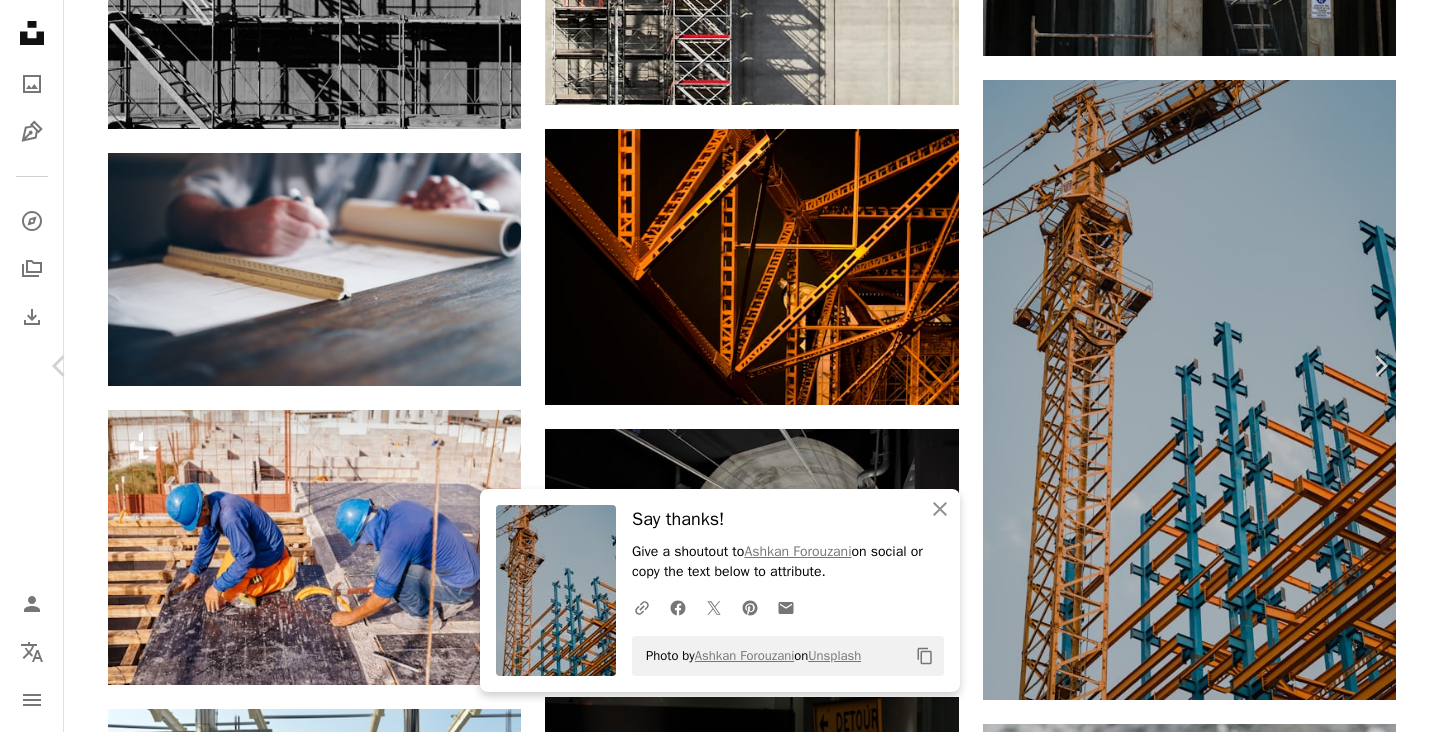 click on "An X shape Chevron left Chevron right An X shape Close Say thanks! Give a shoutout to [FIRST] [LAST] on social or copy the text below to attribute. A URL sharing icon (chains) Facebook icon X (formerly Twitter) icon Pinterest icon An envelope Photo by [FIRST] [LAST] on Unsplash Copy content [FIRST] [LAST] Available for hire A checkmark inside of a circle A heart A plus sign Download free Chevron down Zoom in Views 2,194,662 Downloads 52,813 A forward-right arrow Share Info icon Info More Actions A map marker [CITY], [COUNTRY] Calendar outlined Published on [MONTH] [DAY], [YEAR] Camera NIKON CORPORATION, NIKON D7500 Safety Free to use under the Unsplash License construction grey [COUNTRY] construction crane [CITY] Free pictures Browse premium related images on iStock | Save 20% with code UNSPLASH20 View more on iStock ↗ Related images A heart A plus sign [FIRST] [LAST] Available for hire A checkmark inside of a circle Arrow pointing down Plus sign for Unsplash+ A heart A plus sign Getty Images For" at bounding box center (720, 4666) 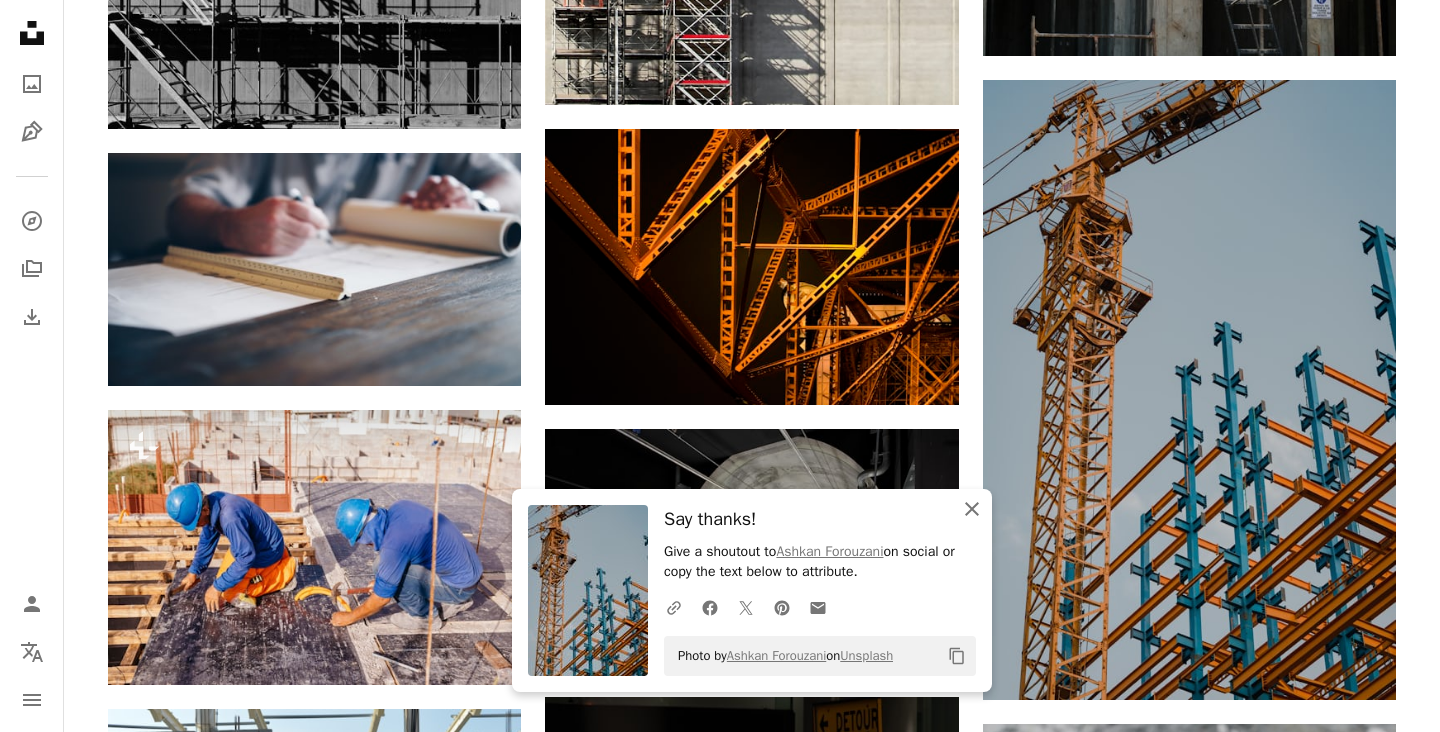 click on "An X shape" 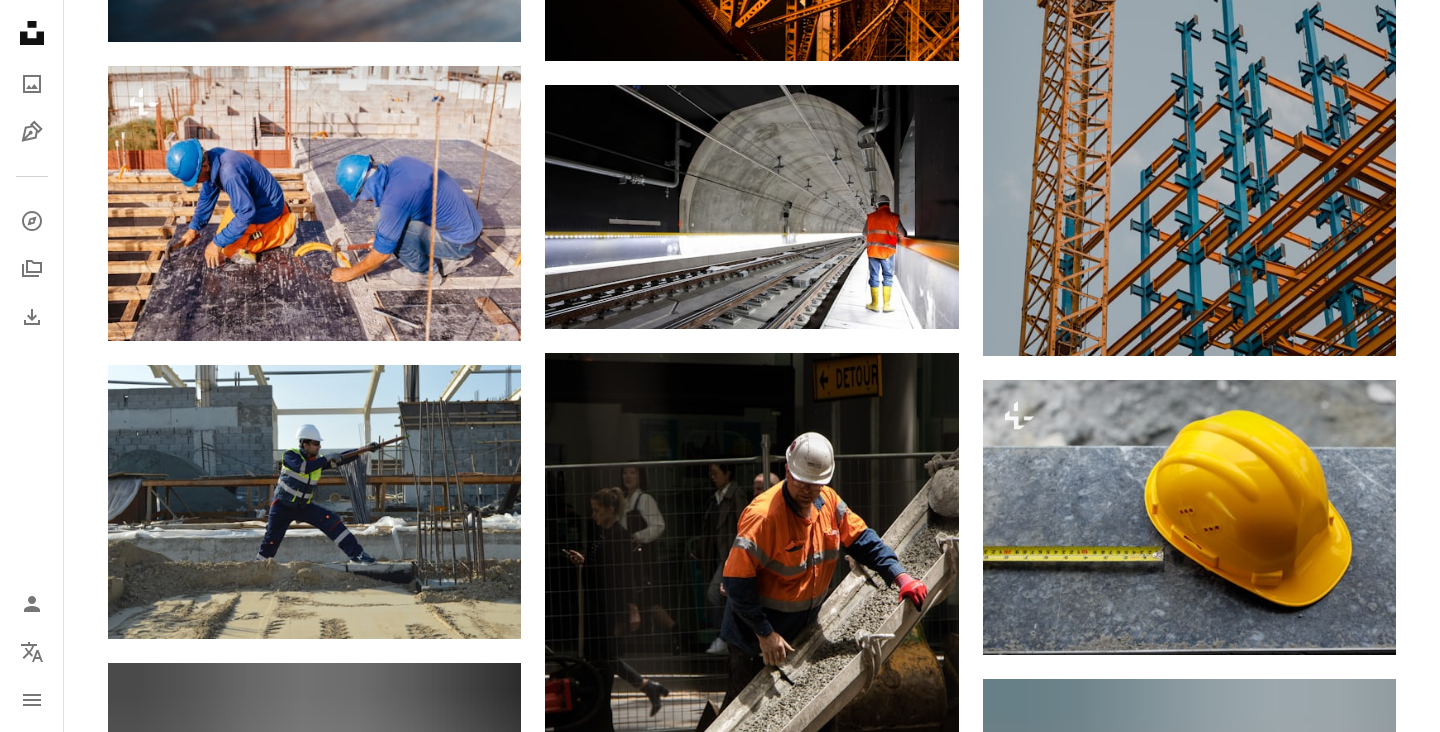 scroll, scrollTop: 9080, scrollLeft: 0, axis: vertical 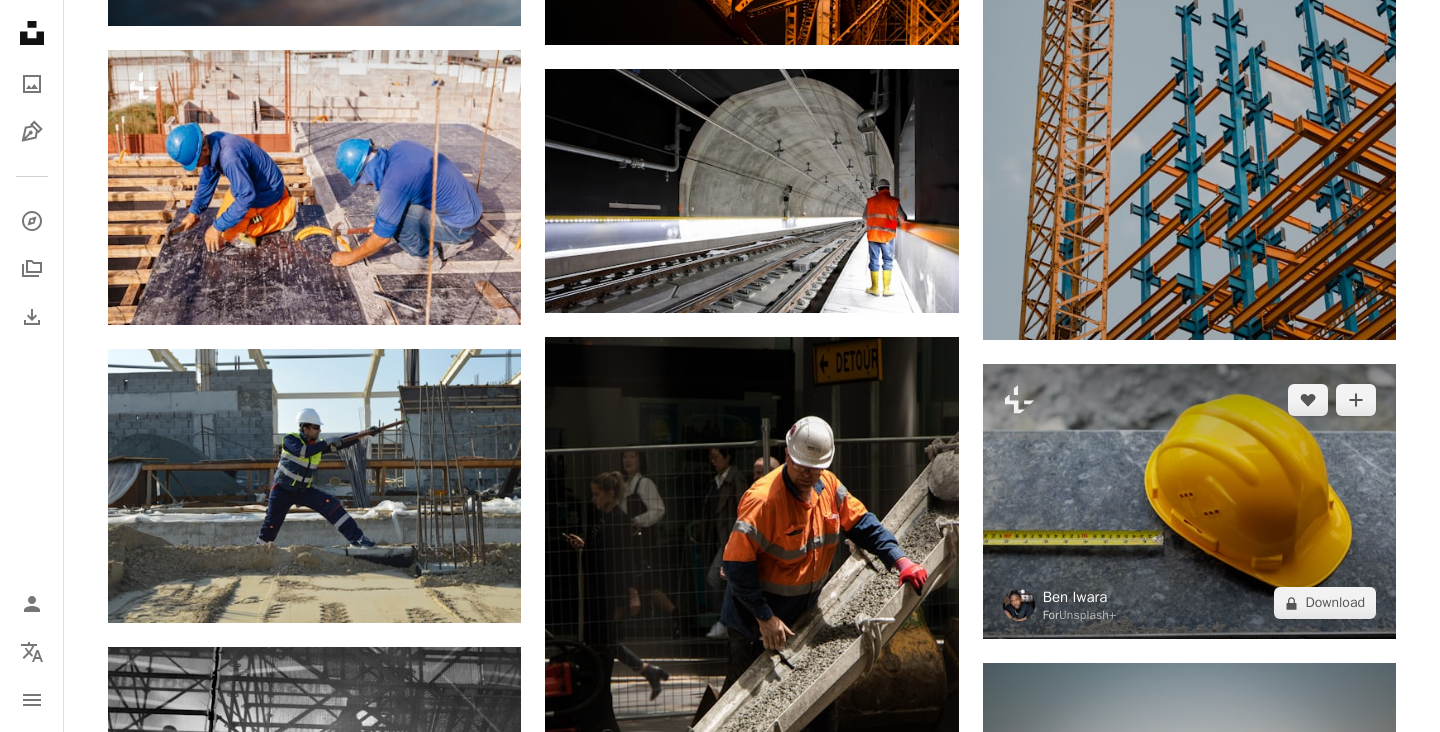 click on "Ben Iwara" at bounding box center (1080, 597) 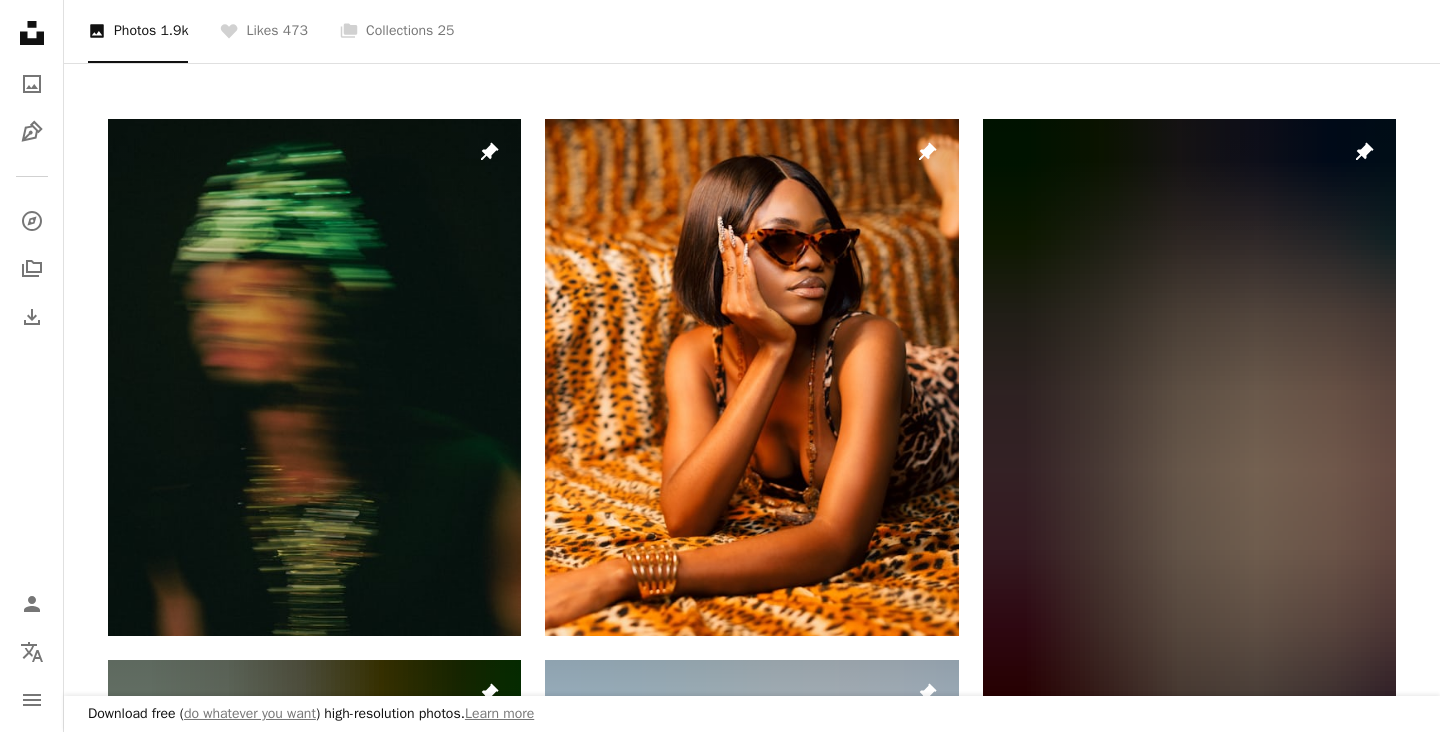 scroll, scrollTop: 480, scrollLeft: 0, axis: vertical 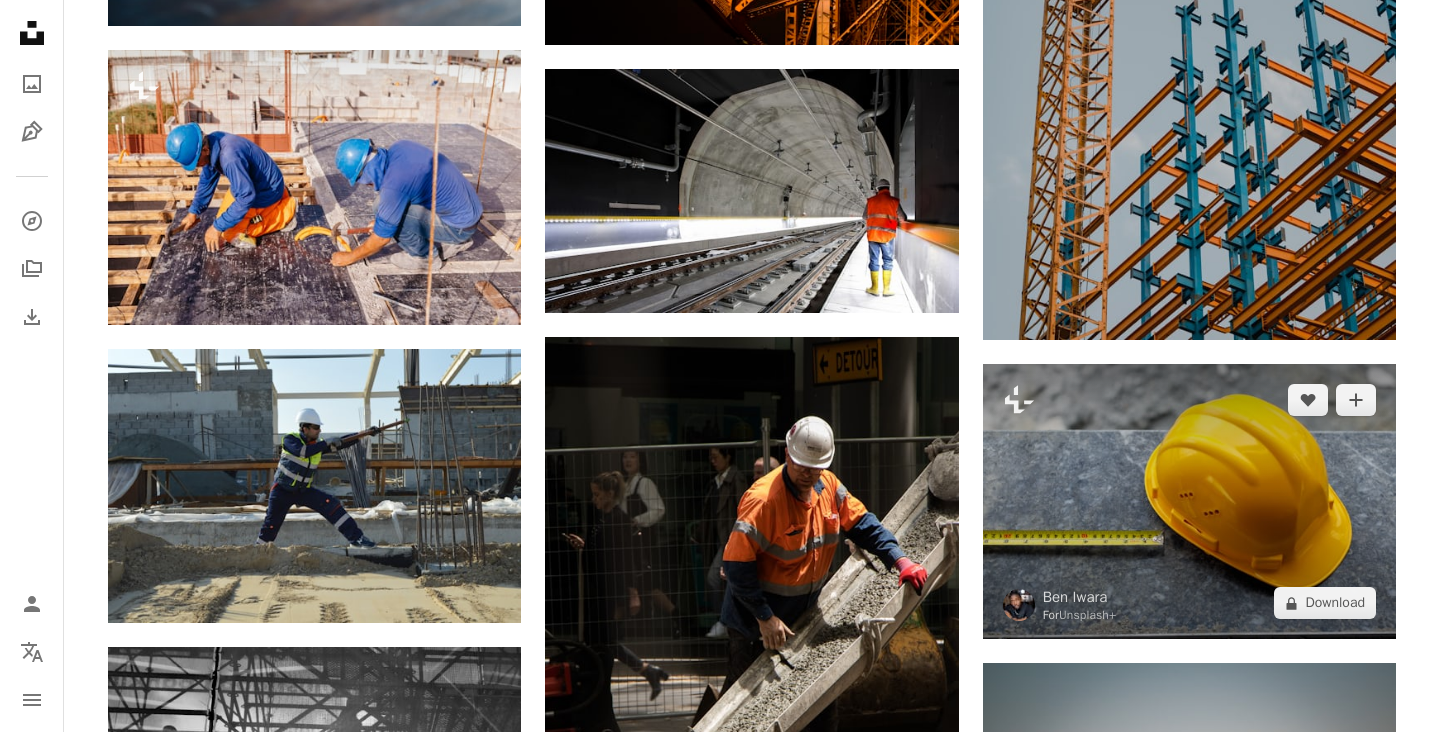 click at bounding box center [1189, 501] 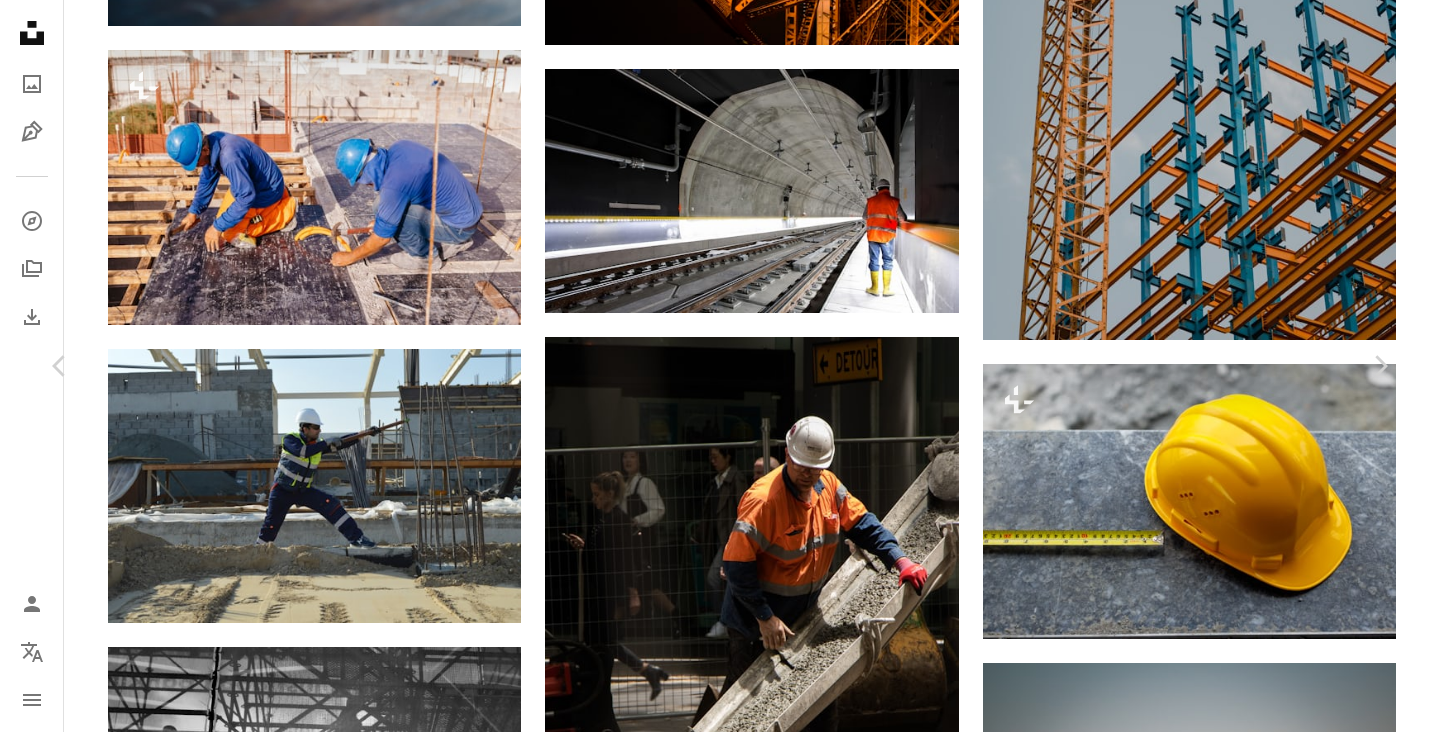 click on "An X shape Chevron left Chevron right Ben Iwara For Unsplash+ A heart A plus sign A lock Download Zoom in A forward-right arrow Share More Actions Calendar outlined Published on April 23, [YEAR] Safety Licensed under the Unsplash+ License construction safety engineer construction site construction worker helmet contractor hard hat construction safety helm safety gear yellow hat Public domain images From this series Chevron right Plus sign for Unsplash+ Plus sign for Unsplash+ Plus sign for Unsplash+ Plus sign for Unsplash+ Plus sign for Unsplash+ Plus sign for Unsplash+ Plus sign for Unsplash+ Plus sign for Unsplash+ Plus sign for Unsplash+ Related images Plus sign for Unsplash+ A heart A plus sign Getty Images For Unsplash+ A lock Download Plus sign for Unsplash+ A heart A plus sign Getty Images For Unsplash+ A lock Download Plus sign for Unsplash+ A heart A plus sign JSB Co. For Unsplash+ A lock Download Plus sign for Unsplash+ A heart A plus sign Getty Images For" at bounding box center [720, 4306] 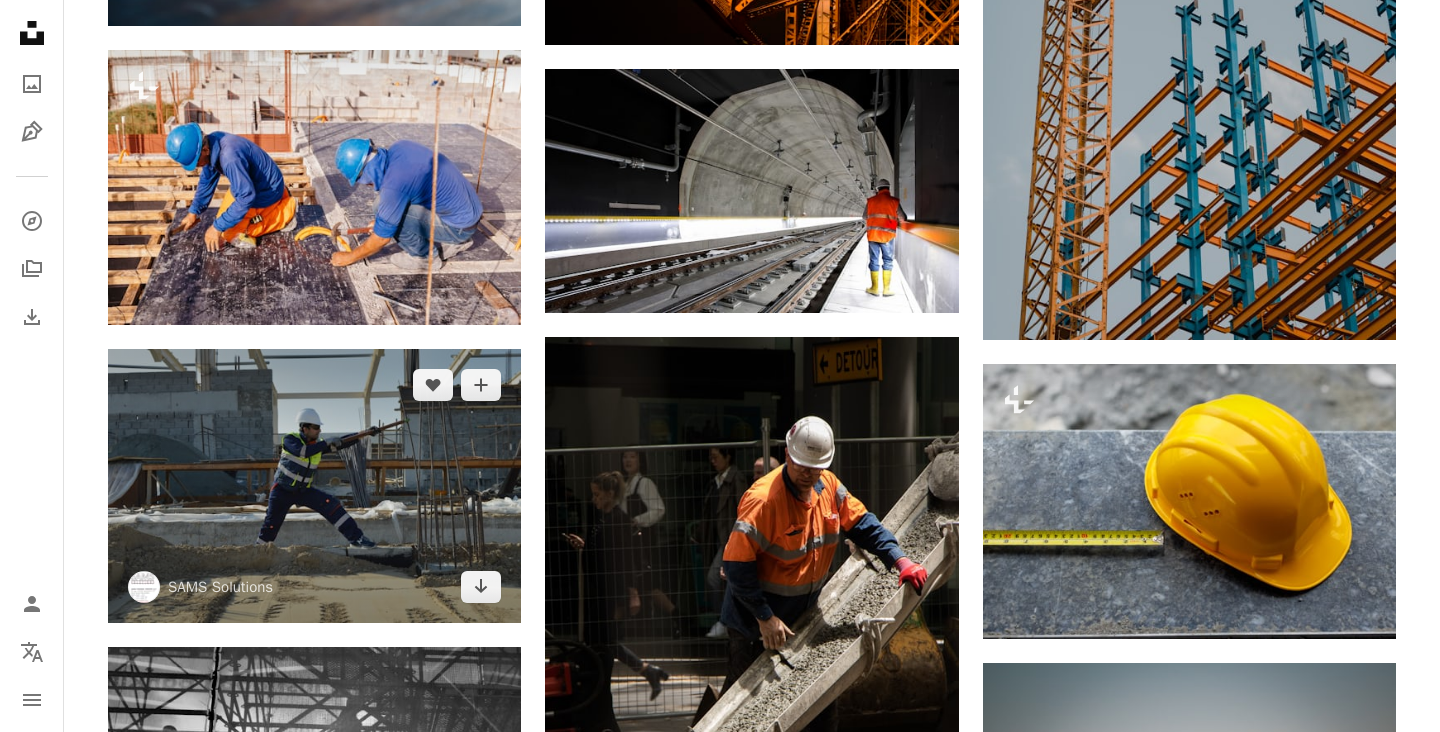 click at bounding box center (314, 486) 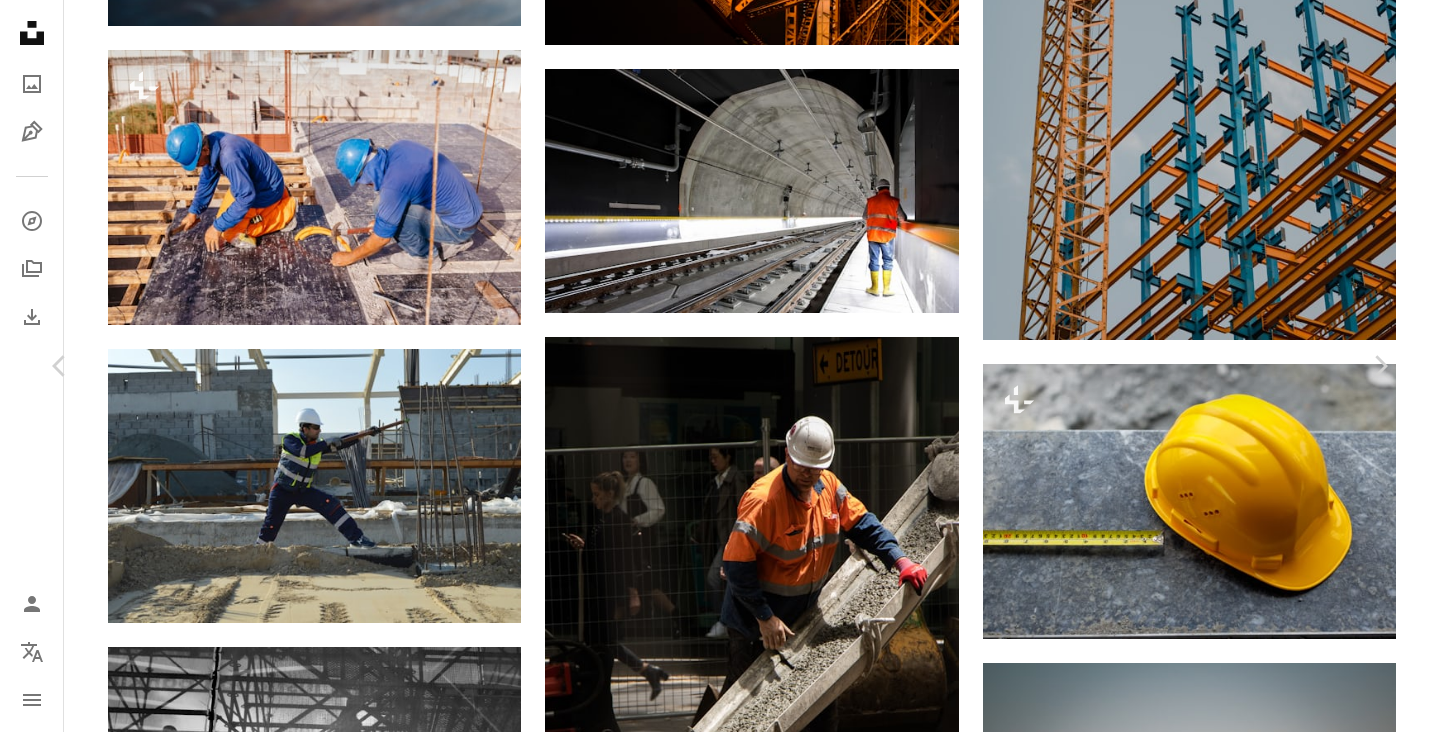 click on "Download free" at bounding box center (1191, 3987) 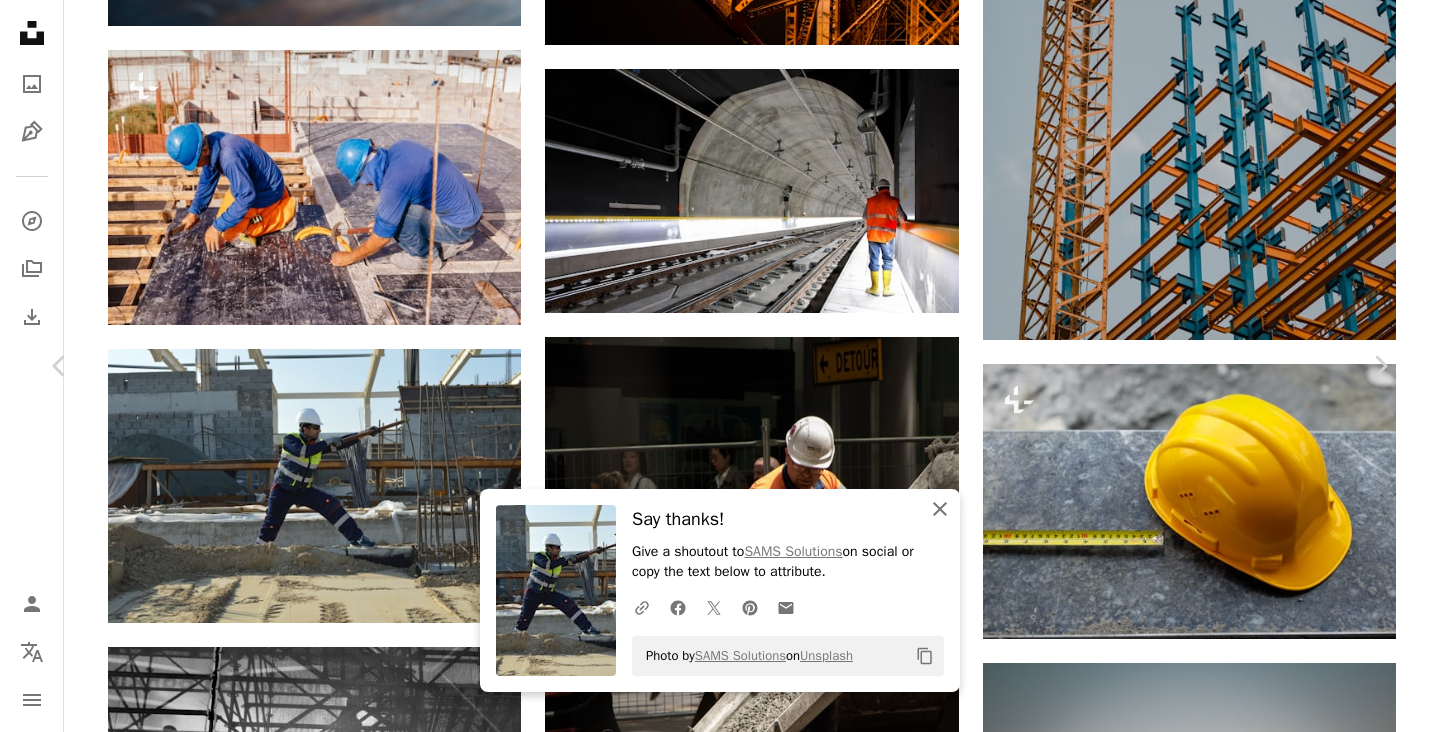 click on "An X shape" 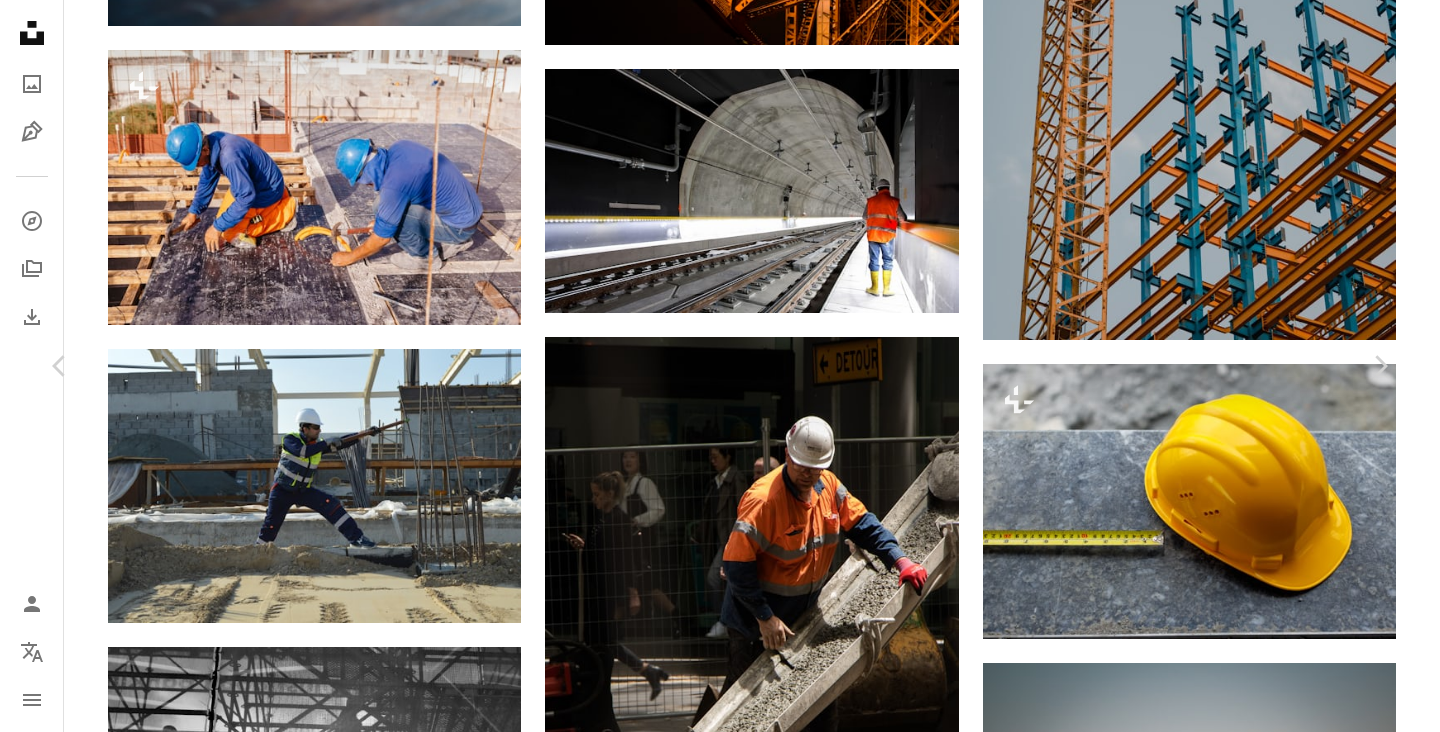 click on "An X shape Chevron left Chevron right SAMS Solutions samssolutions A heart A plus sign Download free Chevron down Zoom in Views 4,245,529 Downloads 30,809 A forward-right arrow Share Info icon Info More Actions Calendar outlined Published on  [DATE] Camera NIKON CORPORATION, NIKON D3200 Safety Free to use under the  Unsplash License building construction worker helmet ppe safety vest coverall human clothing shoe apparel footwear hardhat Backgrounds Browse premium related images on iStock  |  Save 20% with code UNSPLASH20 View more on iStock  ↗ Related images A heart A plus sign [FIRST] [LAST] Available for hire A checkmark inside of a circle Arrow pointing down Plus sign for Unsplash+ A heart A plus sign Getty Images For  Unsplash+ A lock Download A heart A plus sign [FIRST] [LAST] Available for hire A checkmark inside of a circle Arrow pointing down A heart A plus sign" at bounding box center (720, 4306) 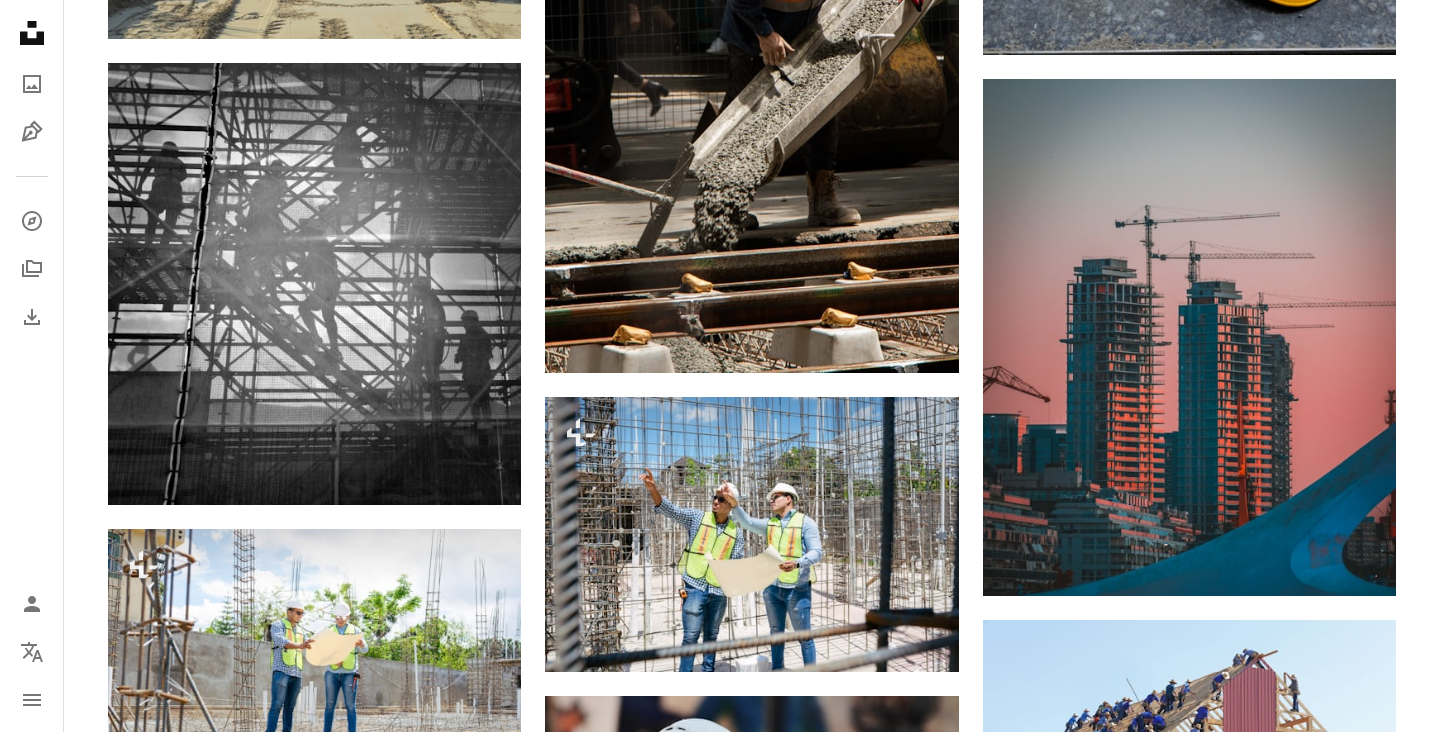 scroll, scrollTop: 9680, scrollLeft: 0, axis: vertical 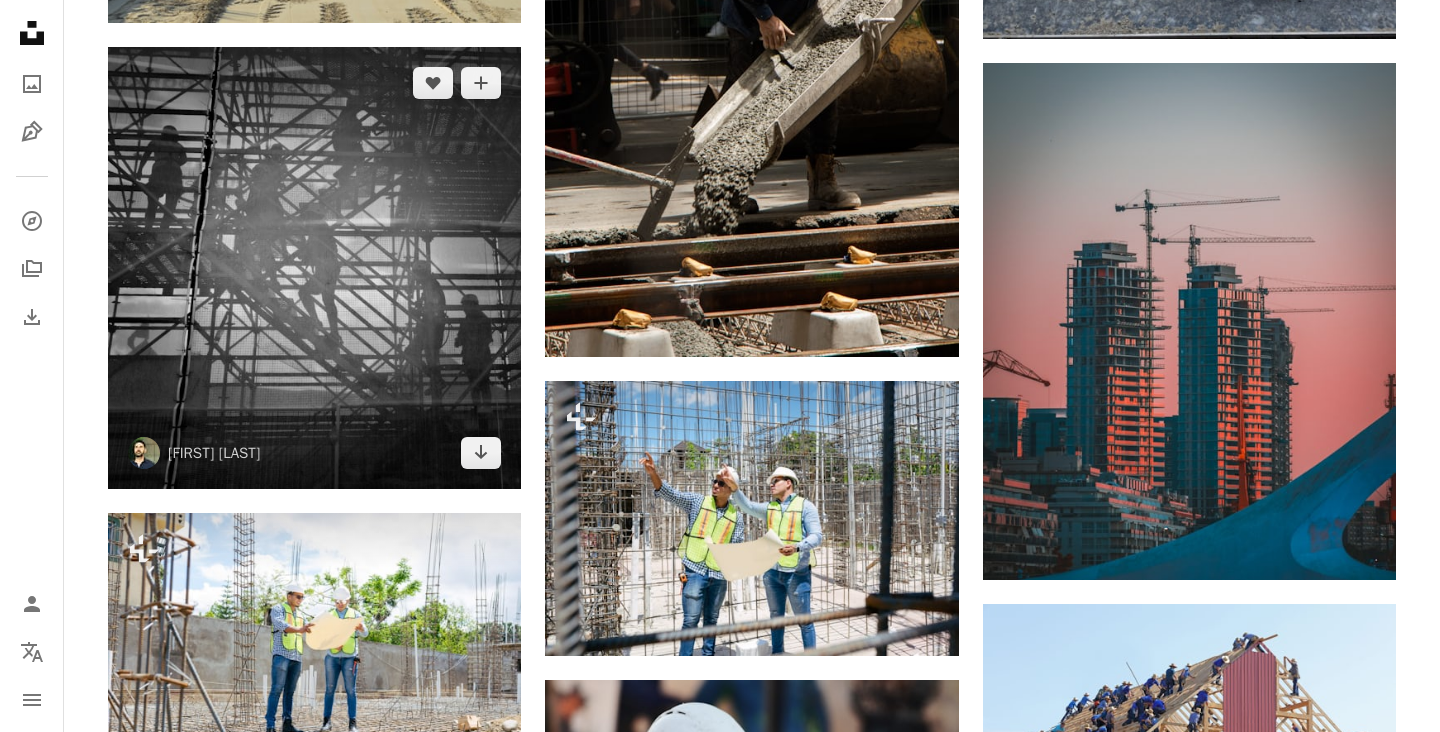 click at bounding box center [314, 267] 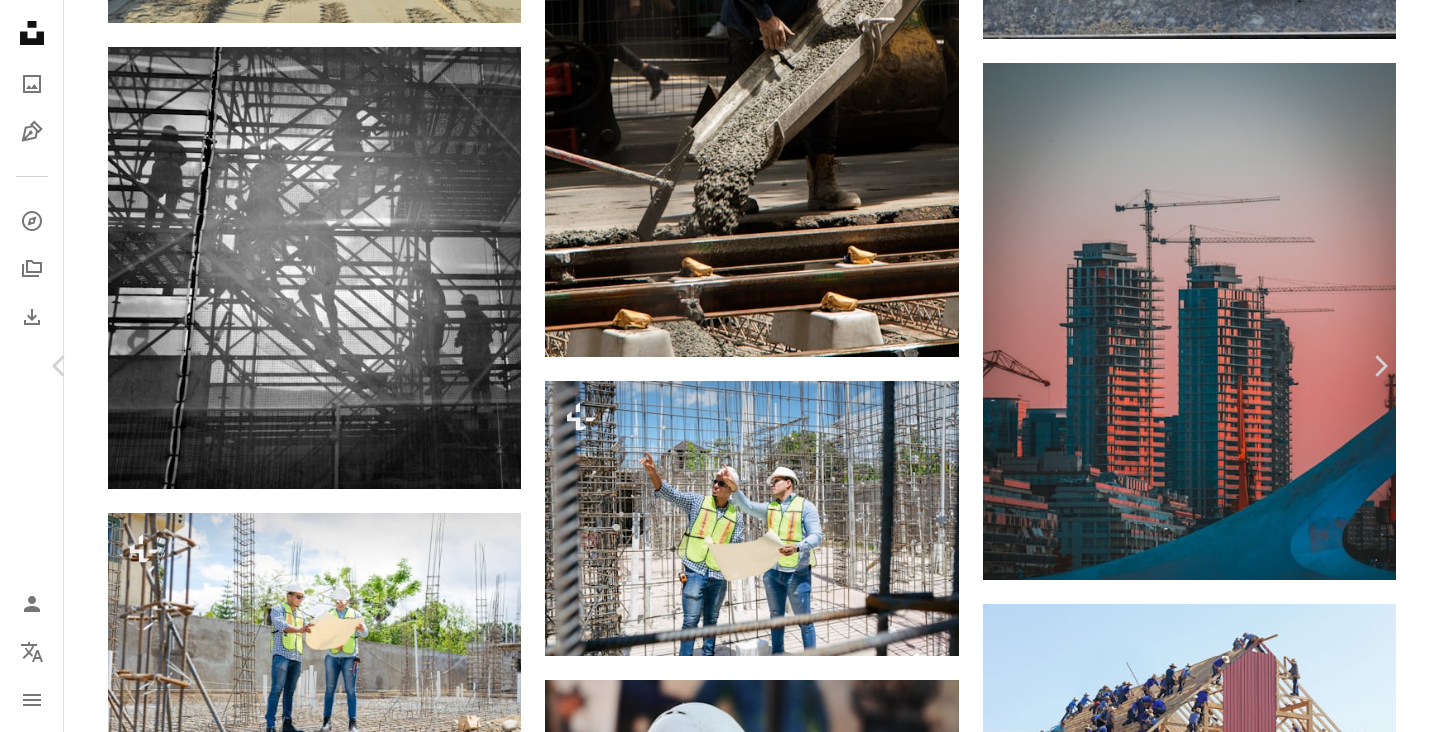 click on "Download free" at bounding box center (1191, 3386) 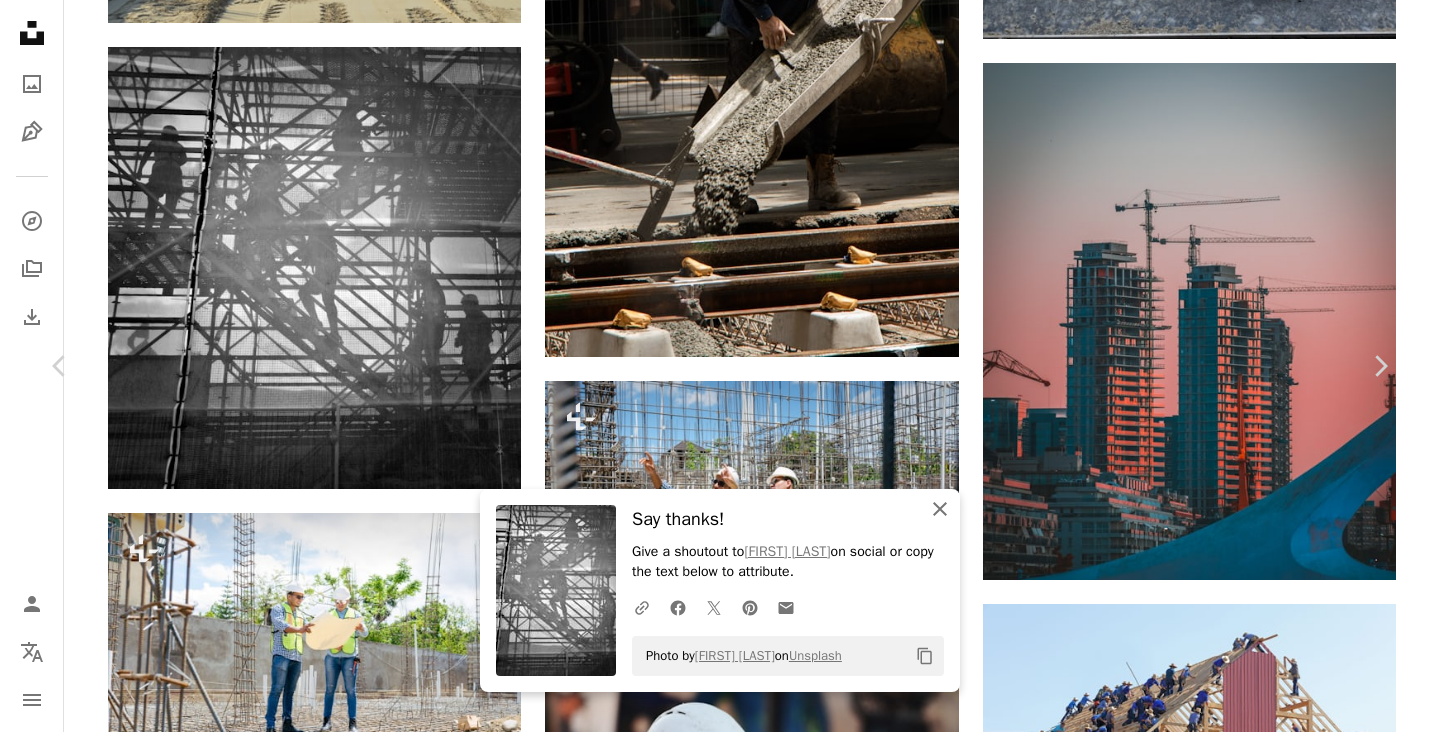 click on "An X shape" 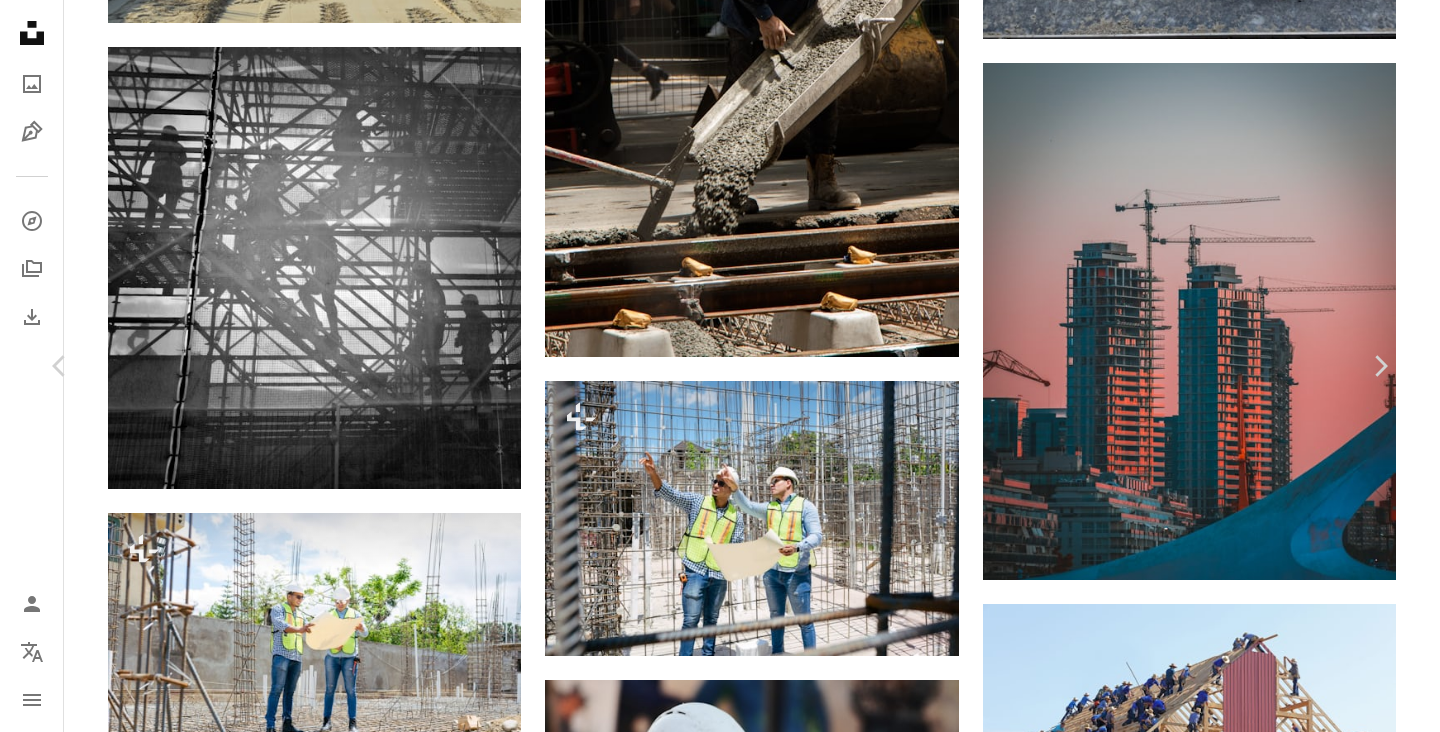 click on "An X shape Chevron left Chevron right [FIRST] [LAST] [USERNAME] A heart A plus sign Download free Chevron down Zoom in Views 6,123,019 Downloads 34,060 Featured in Photos A forward-right arrow Share Info icon Info More Actions Construction Work A map marker [CITY], [COUNTRY] Calendar outlined Published on  [DATE] Camera OLYMPUS IMAGING CORP., E-M10 Safety Free to use under the  Unsplash License man construction men urban safety worker screen hat workers lines climb scaffolding stair labor b&w scaffold pedestrians stairwell temporary Free pictures Browse premium related images on iStock  |  Save 20% with code UNSPLASH20 View more on iStock  ↗ Related images A heart A plus sign [FIRST] [LAST] Available for hire A checkmark inside of a circle Arrow pointing down A heart A plus sign [FIRST] [LAST] Available for hire A checkmark inside of a circle Arrow pointing down A heart A plus sign [FIRST] [LAST] Available for hire A checkmark inside of a circle Arrow pointing down A heart For  For" at bounding box center (720, 3705) 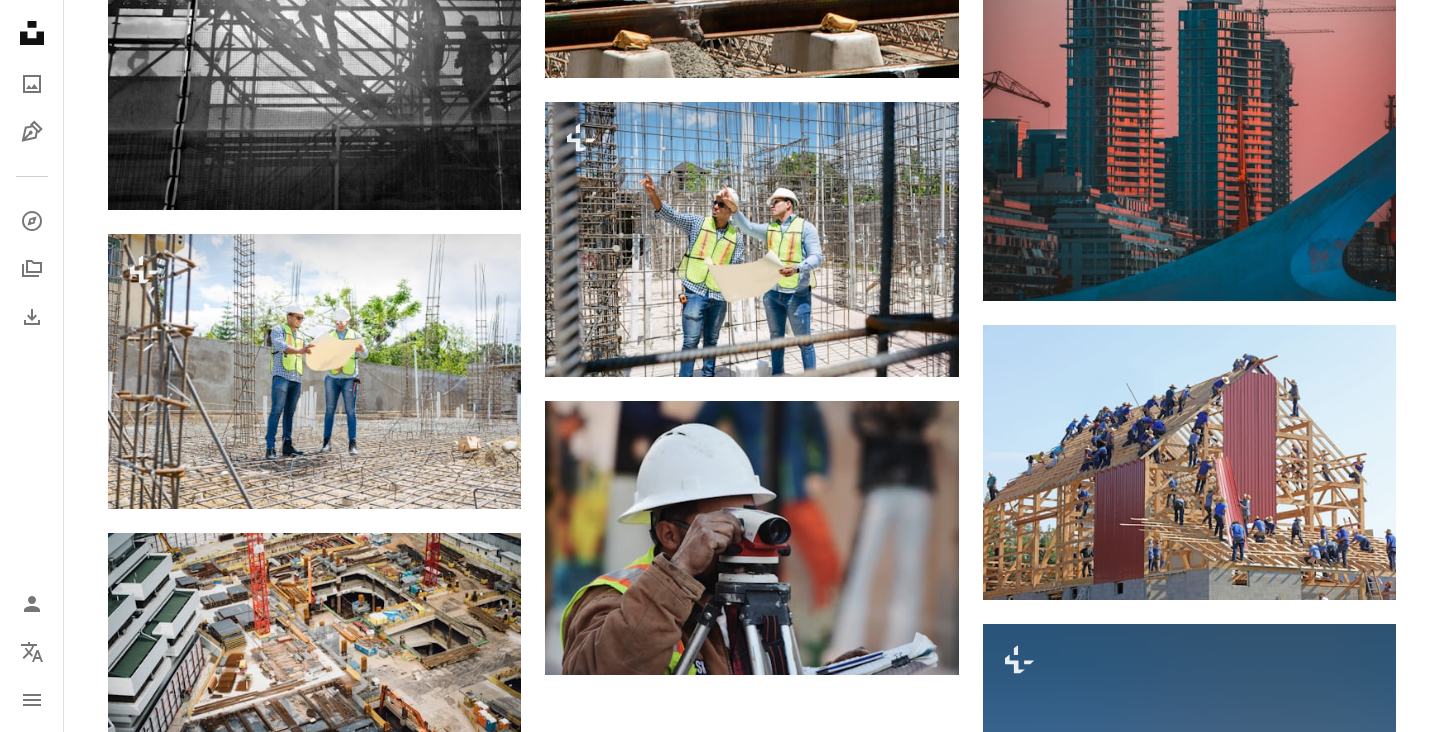 scroll, scrollTop: 9960, scrollLeft: 0, axis: vertical 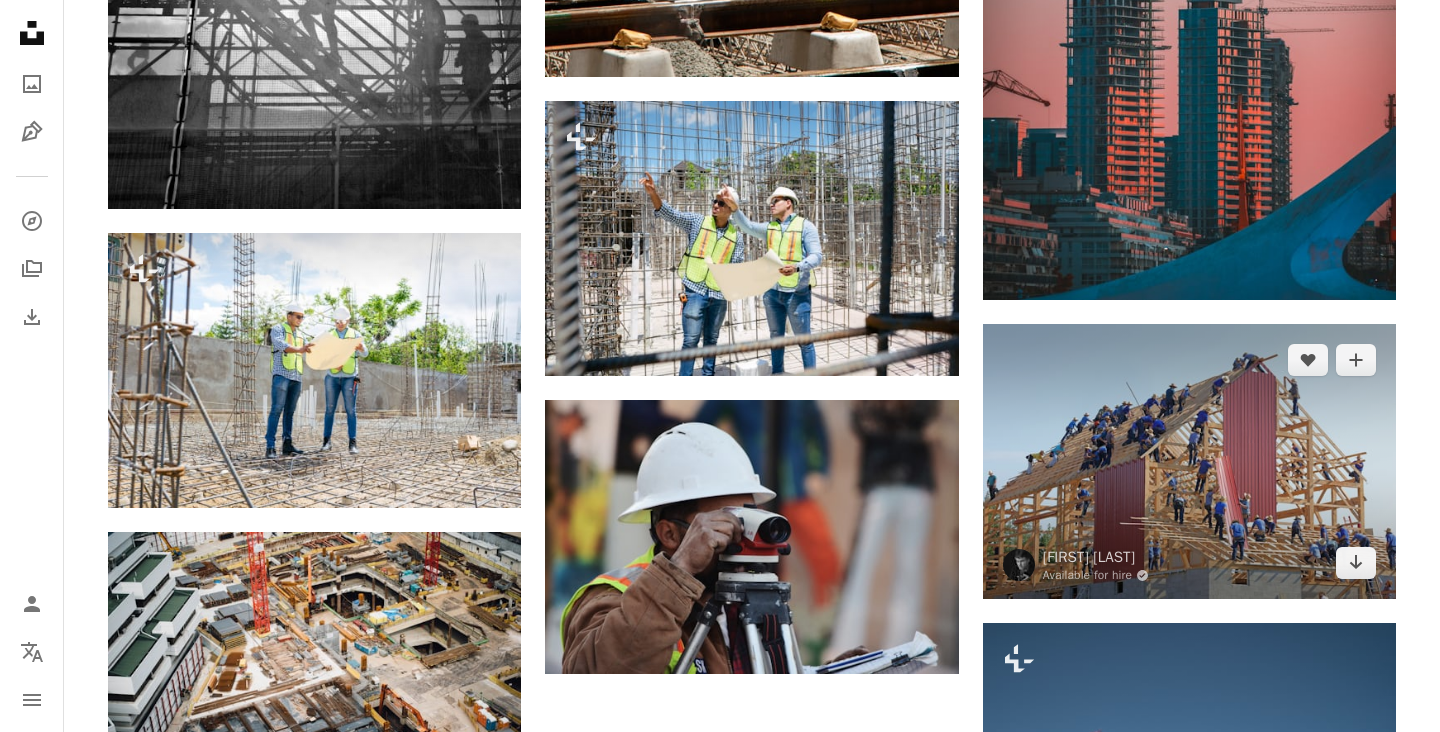 click at bounding box center (1189, 461) 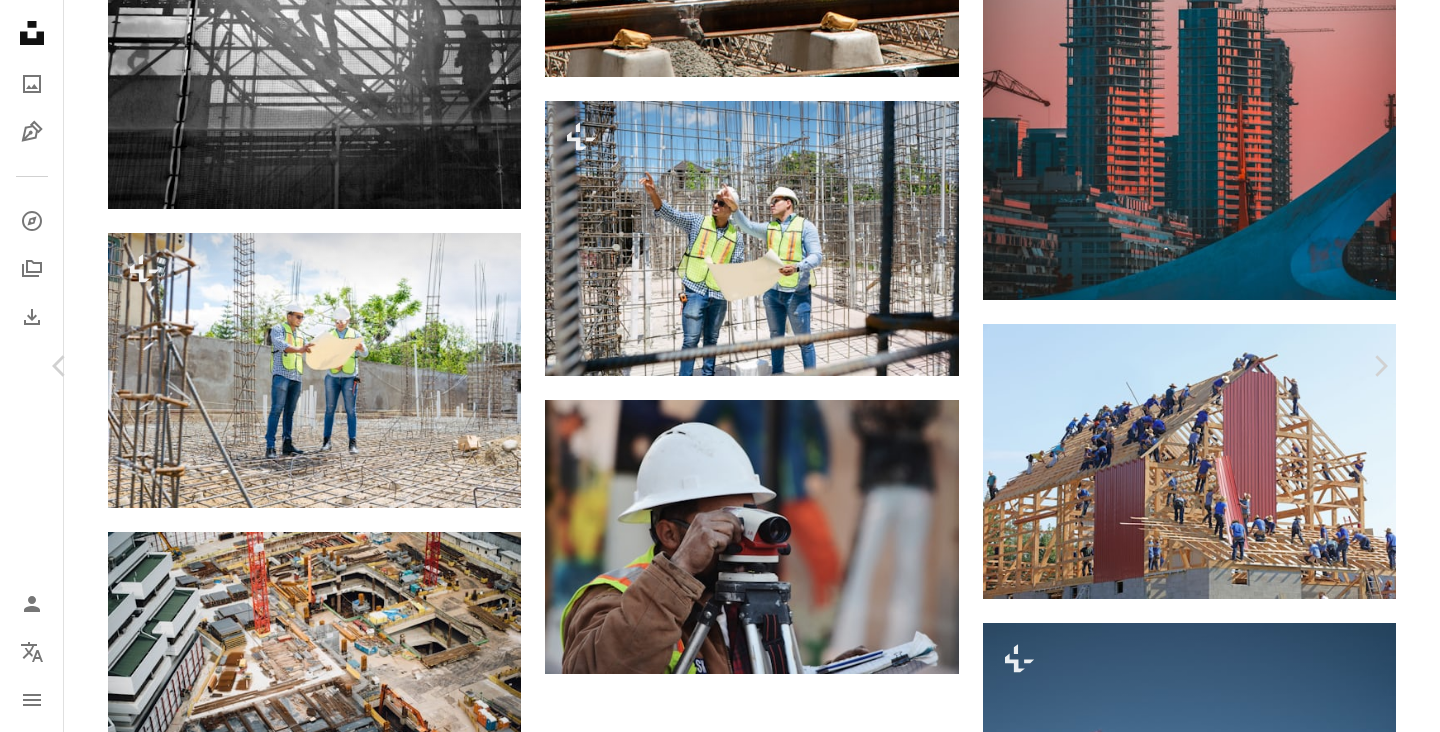 click on "Download free" at bounding box center (1191, 3106) 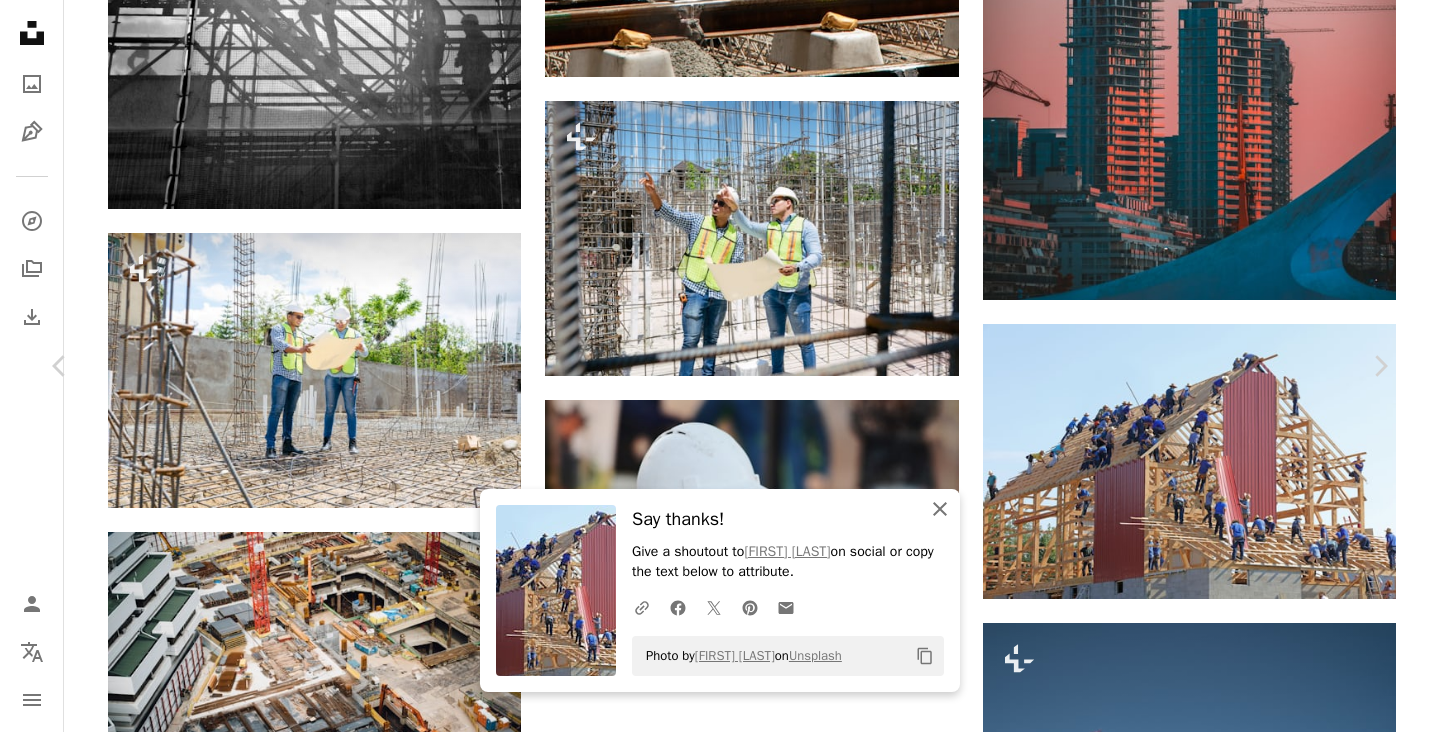 click on "An X shape" 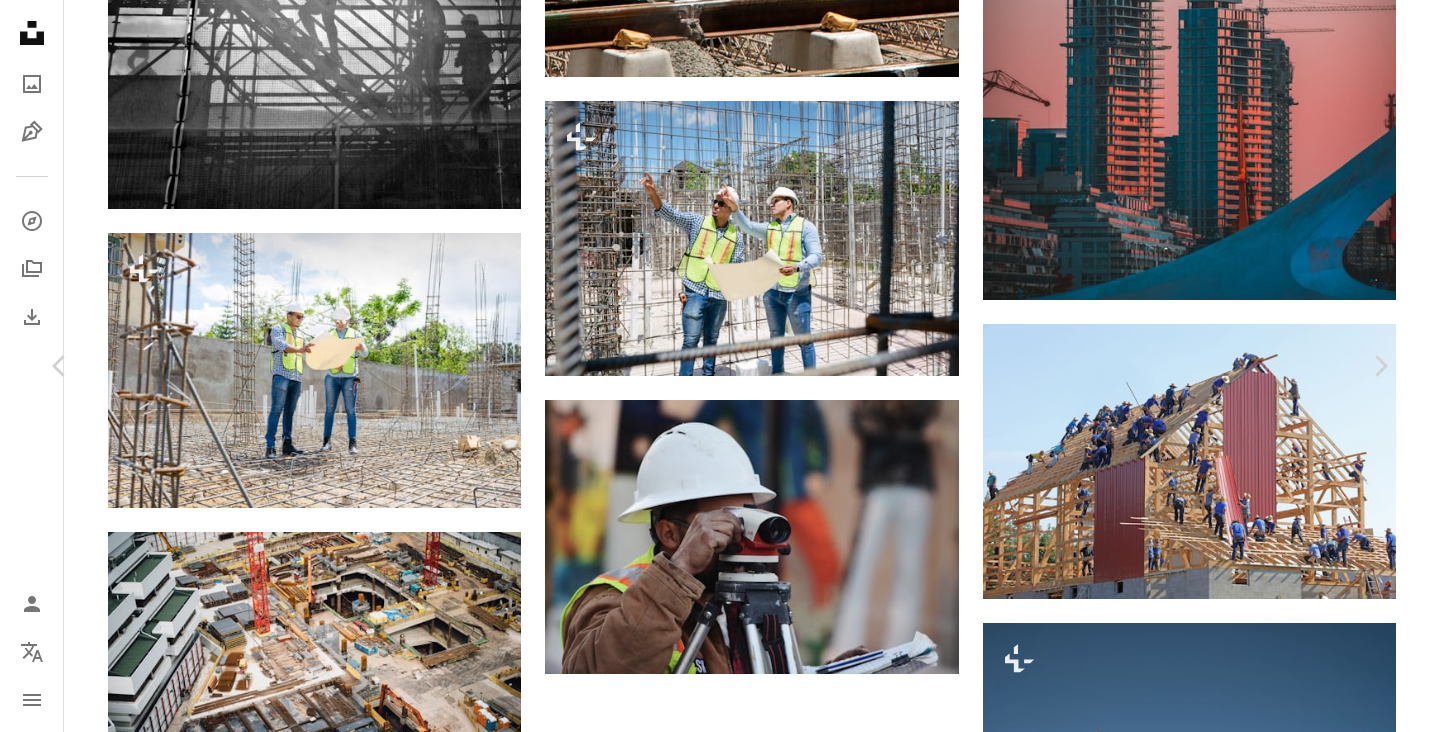 click on "An X shape Chevron left Chevron right [FIRST] [LAST] Available for hire A checkmark inside of a circle A heart A plus sign Download free Chevron down Zoom in Views 21,779,633 Downloads 256,003 Featured in Business & Work A forward-right arrow Share Info icon Info More Actions Amish barn-raising near my home. Calendar outlined Published on  [DATE] Camera Canon, EOS 5DS R Safety Free to use under the  Unsplash License business building house blue outdoor construction team teamwork working group cooperation build casa edificio people work website playground demolition Free pictures Browse premium related images on iStock  |  Save 20% with code UNSPLASH20 View more on iStock  ↗ Related images A heart A plus sign [FIRST] [LAST] Available for hire A checkmark inside of a circle Arrow pointing down A heart A plus sign J Arrow pointing down A heart A plus sign [FIRST] [LAST] Arrow pointing down A heart A plus sign [FIRST] [LAST] Arrow pointing down" at bounding box center [720, 3425] 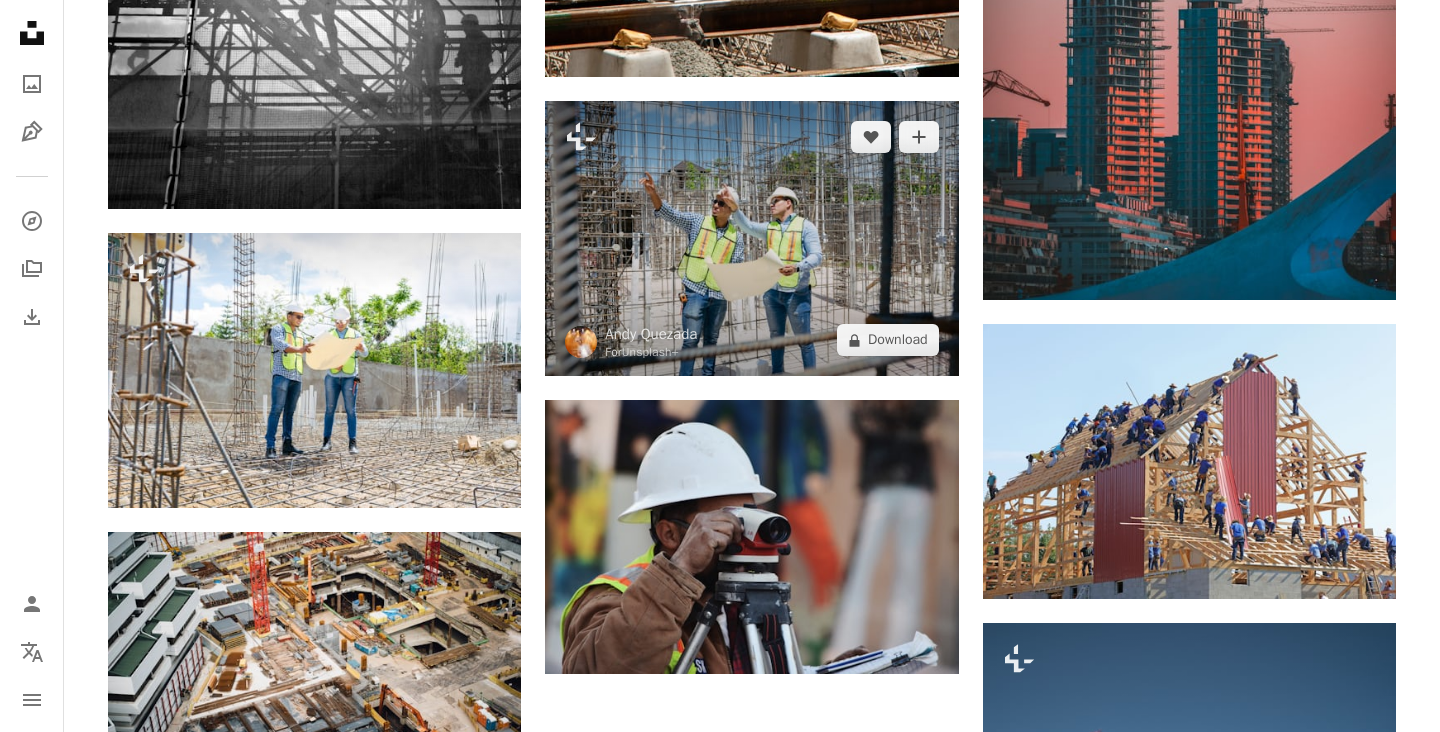 click at bounding box center [751, 238] 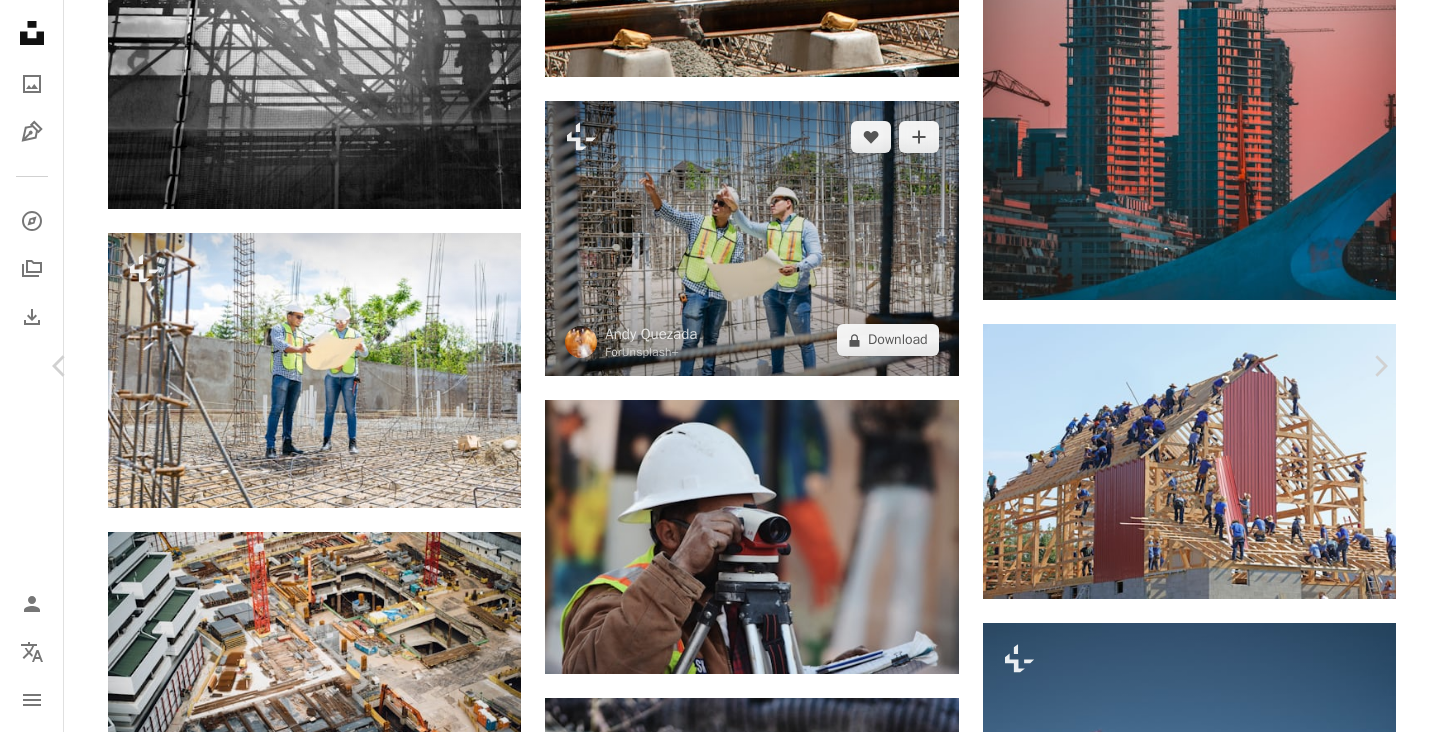 click on "An X shape Chevron left Chevron right [FIRST] [LAST] For Unsplash+ A heart A plus sign A lock Download Zoom in A forward-right arrow Share More Actions A map marker [CITY] De Los [CITY], [COUNTRY] Calendar outlined Published on [MONTH] [DAY], [YEAR] Safety Licensed under the Unsplash+ License construction concrete engineer construction site architect renovation building site building materials construction work house renovation concrete construction building work ingeniero [CITY] de los [CITY] Free stock photos From this series Chevron right Plus sign for Unsplash+ Plus sign for Unsplash+ Plus sign for Unsplash+ Plus sign for Unsplash+ Plus sign for Unsplash+ Plus sign for Unsplash+ Plus sign for Unsplash+ Plus sign for Unsplash+ Plus sign for Unsplash+ Plus sign for Unsplash+ Related images" at bounding box center [720, 5946] 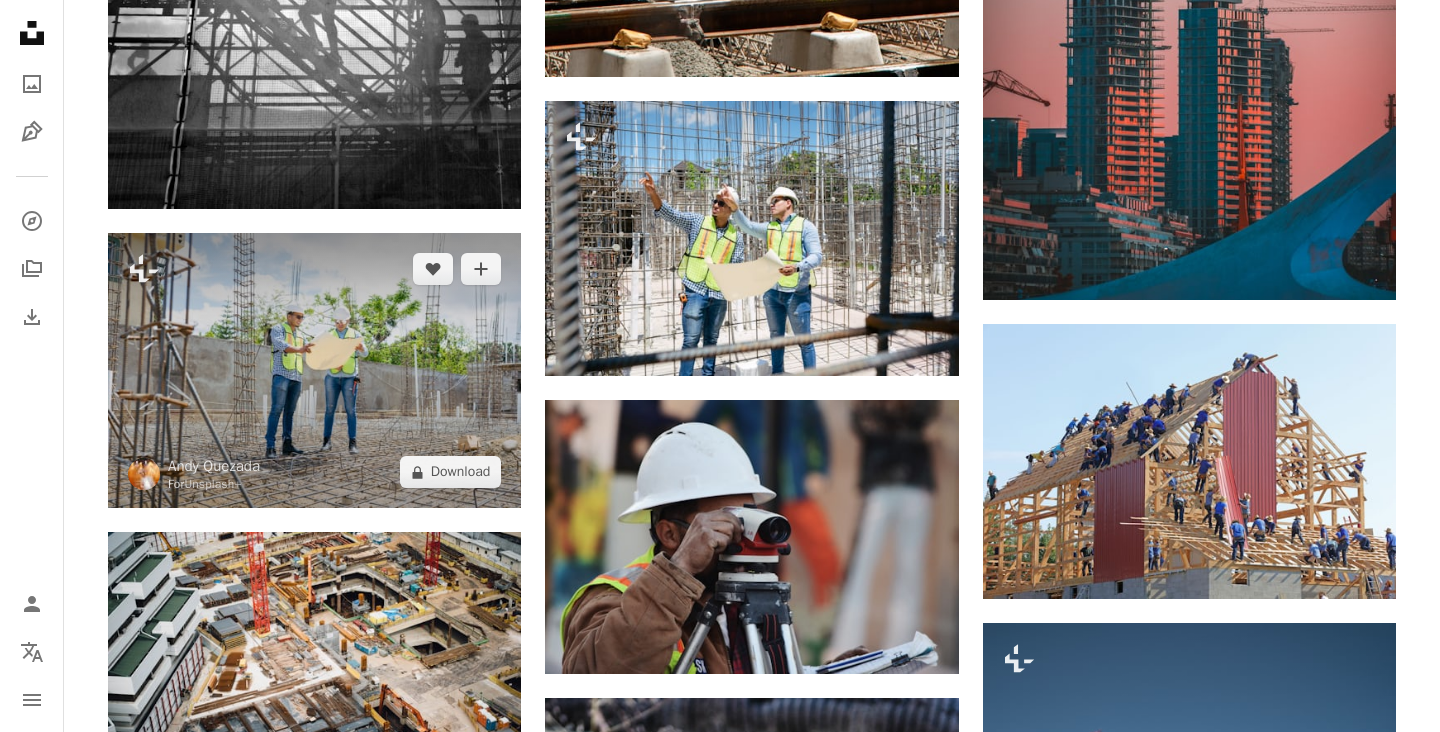 click at bounding box center (314, 370) 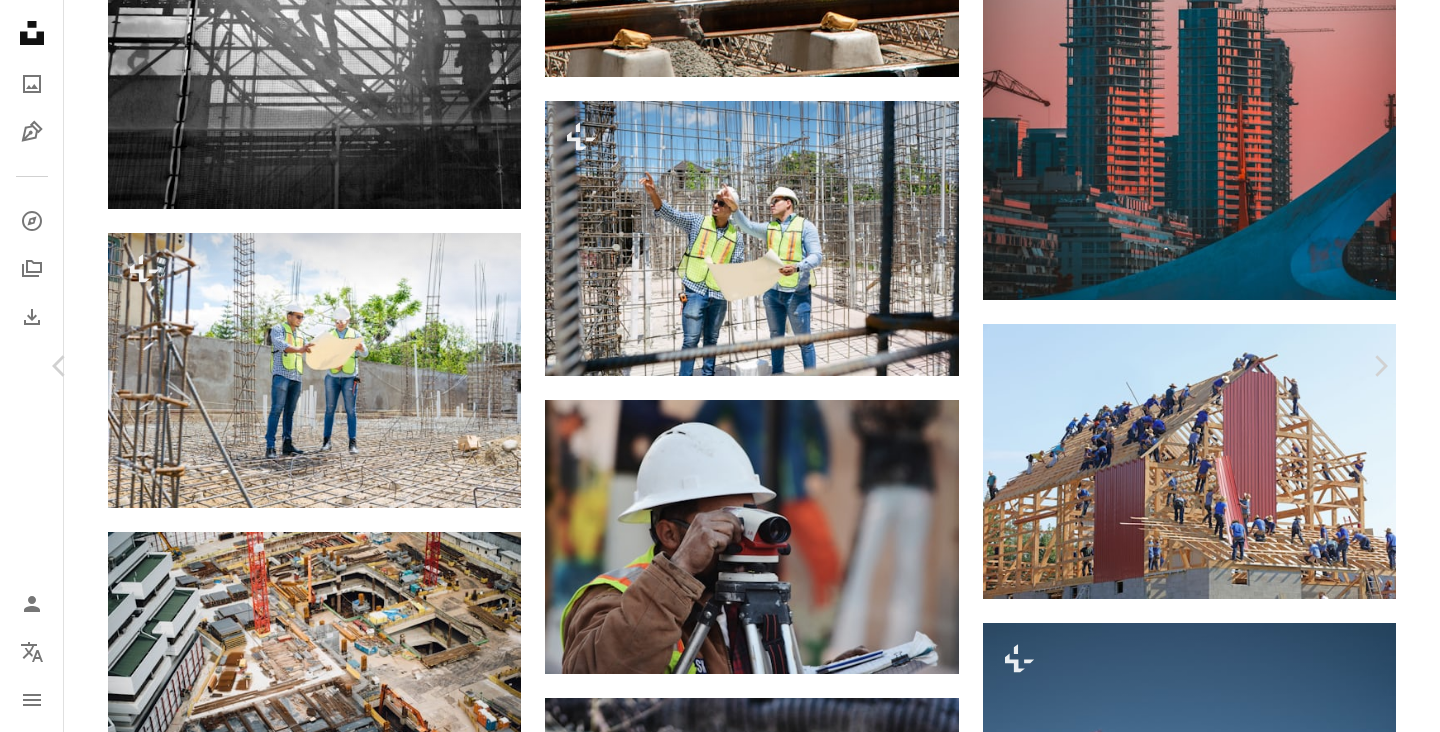 click on "An X shape Chevron left Chevron right [FIRST] [LAST] For Unsplash+ A heart A plus sign A lock Download Zoom in ––– –– ––– –––– –––– A forward-right arrow Share More Actions ––– – ––– – – –– – ––––. ––– ––– –––– –––– ––– ––– – –––– –––– ––– ––– –––– –––– From this series Plus sign for Unsplash+ Plus sign for Unsplash+ Plus sign for Unsplash+ Plus sign for Unsplash+ Plus sign for Unsplash+ Plus sign for Unsplash+ Plus sign for Unsplash+ Plus sign for Unsplash+ Plus sign for Unsplash+ Plus sign for Unsplash+ Related images" at bounding box center [720, 5946] 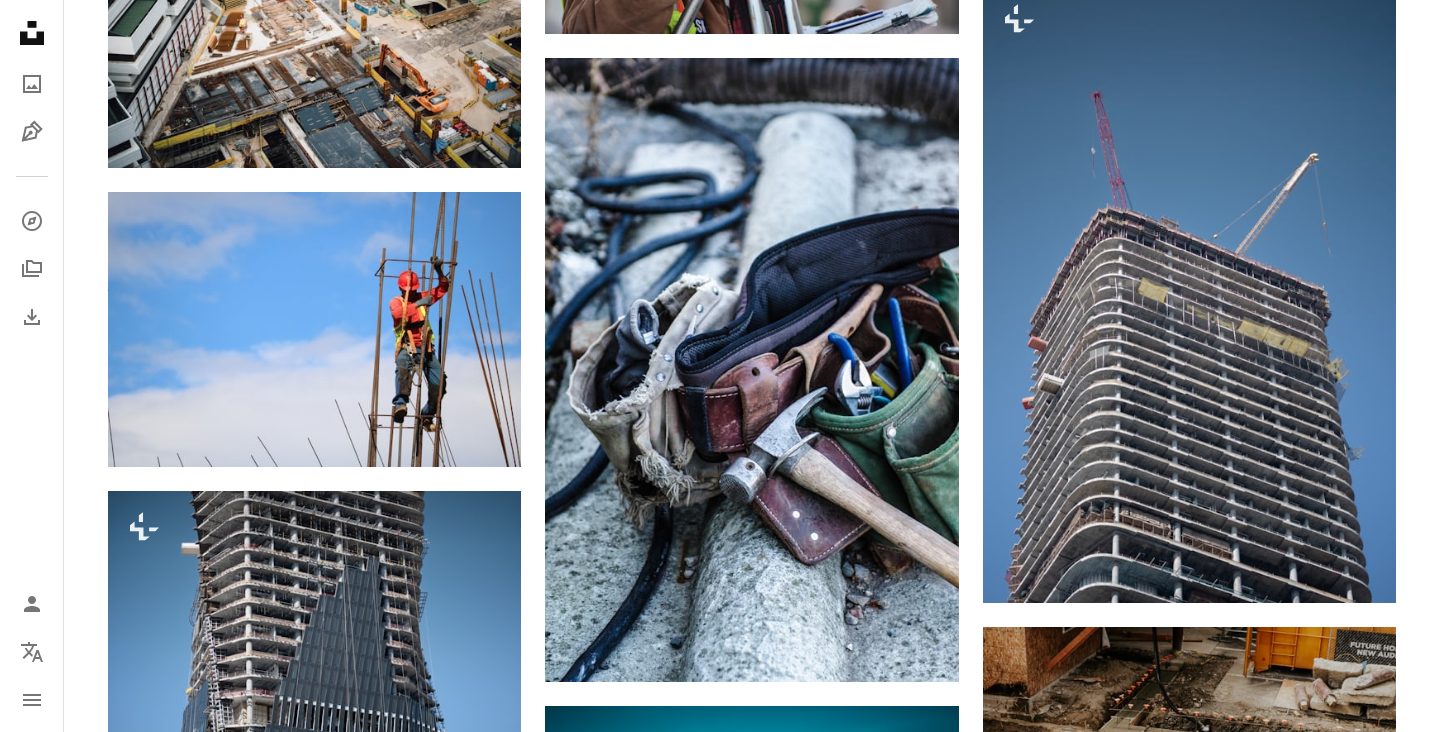 scroll, scrollTop: 10640, scrollLeft: 0, axis: vertical 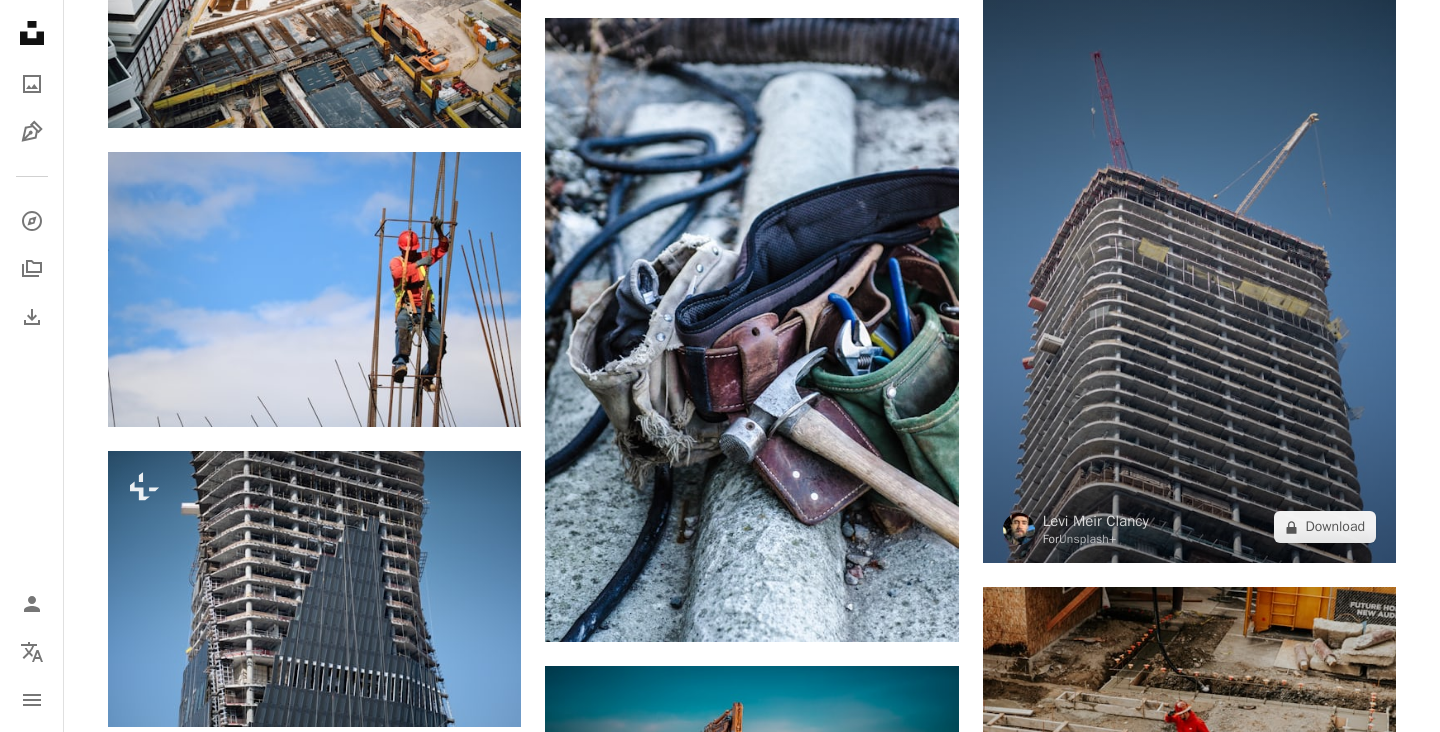 click at bounding box center (1189, 253) 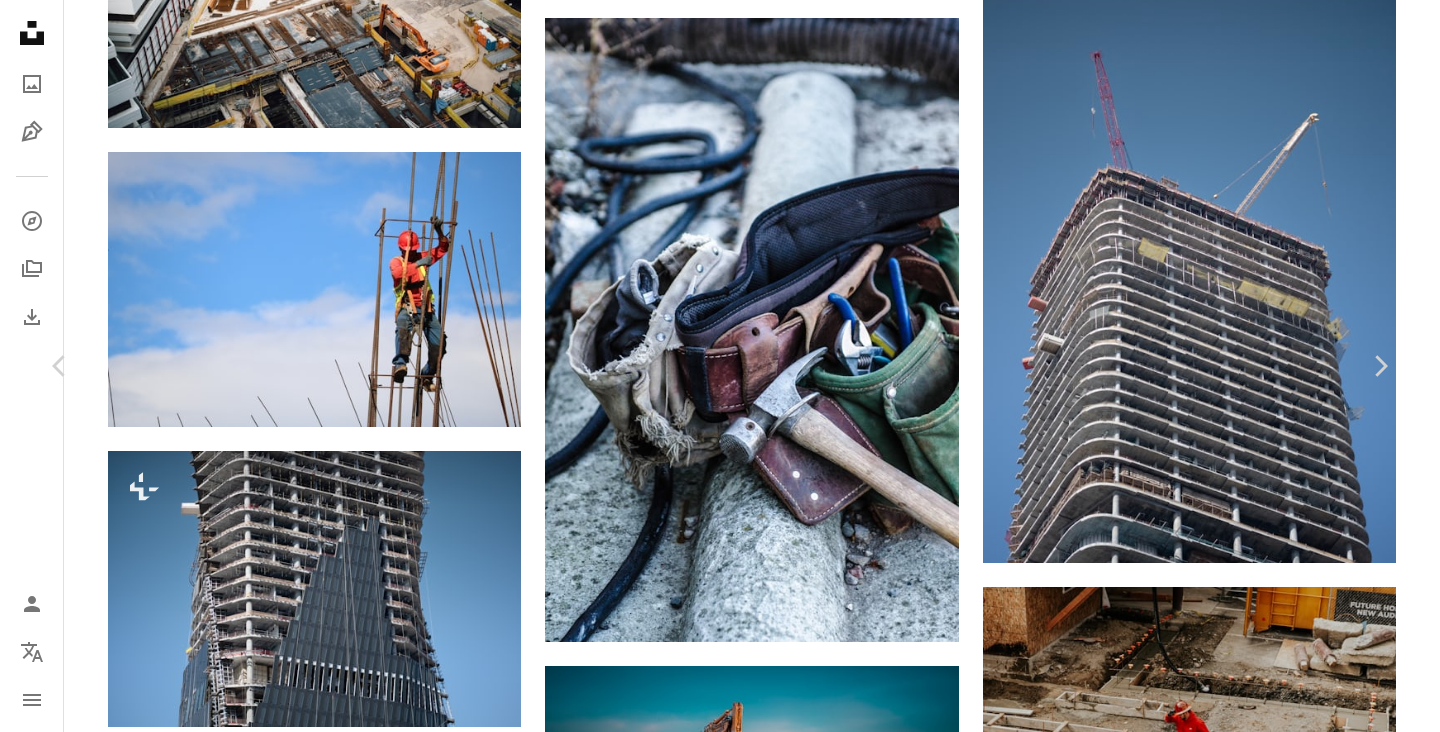 click on "A new high-rise under construction." at bounding box center [720, 5265] 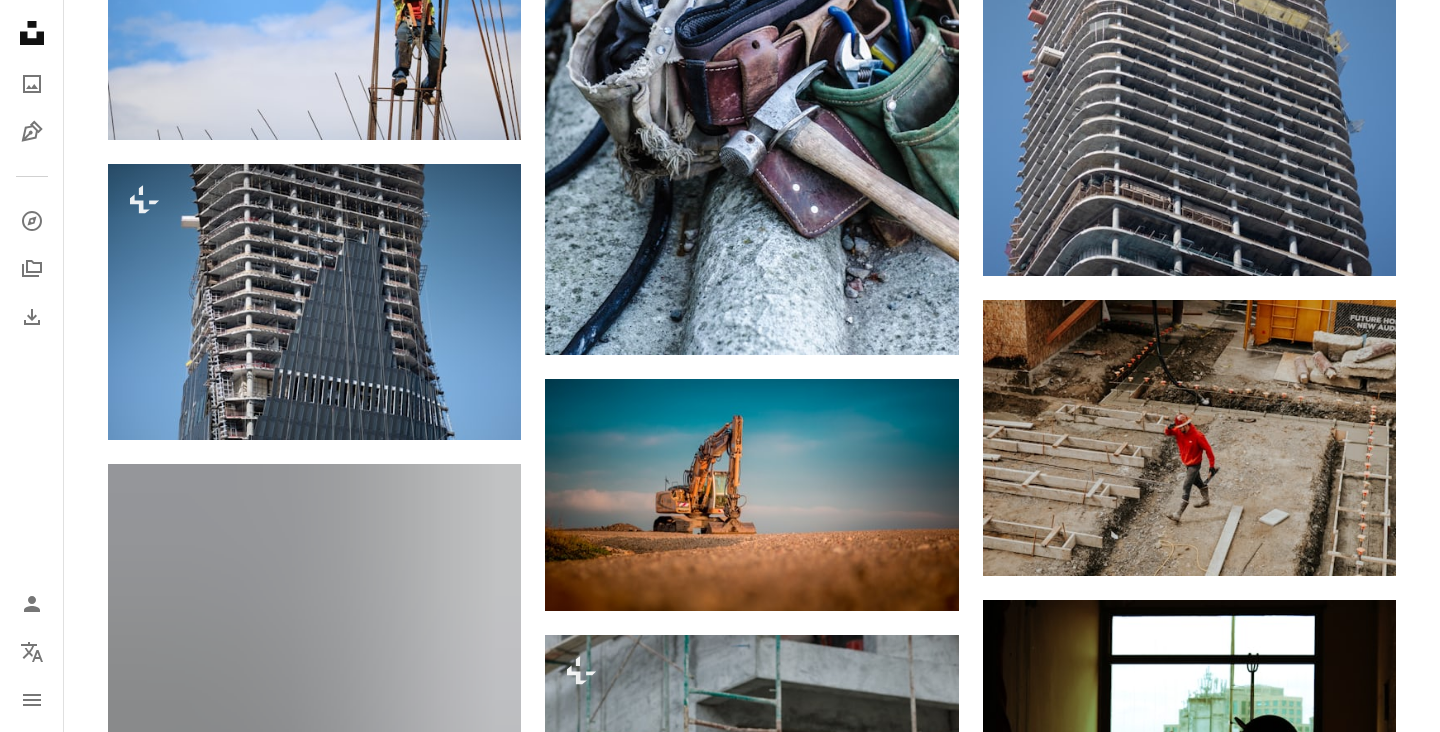 scroll, scrollTop: 10960, scrollLeft: 0, axis: vertical 